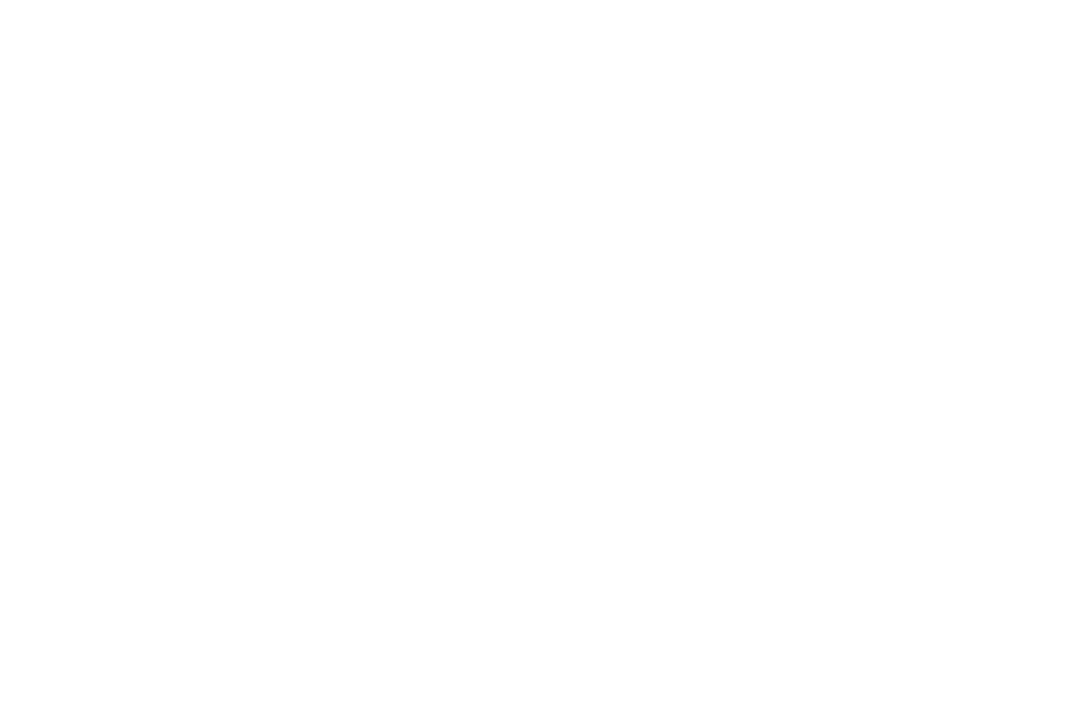 scroll, scrollTop: 0, scrollLeft: 0, axis: both 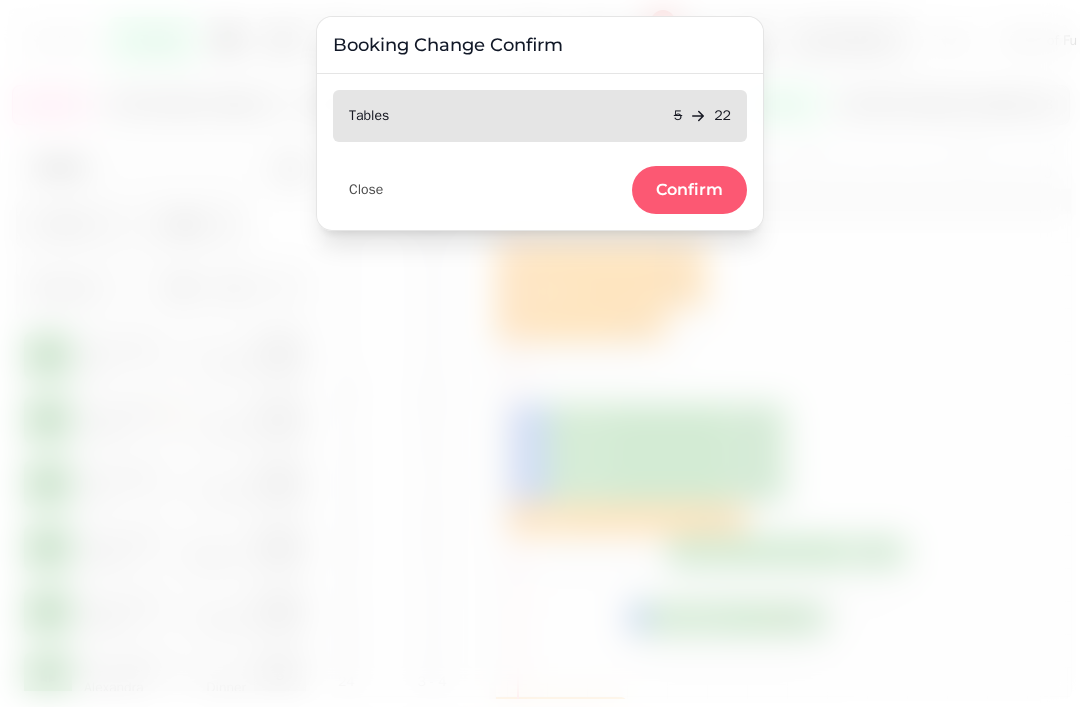click on "Confirm" at bounding box center [689, 190] 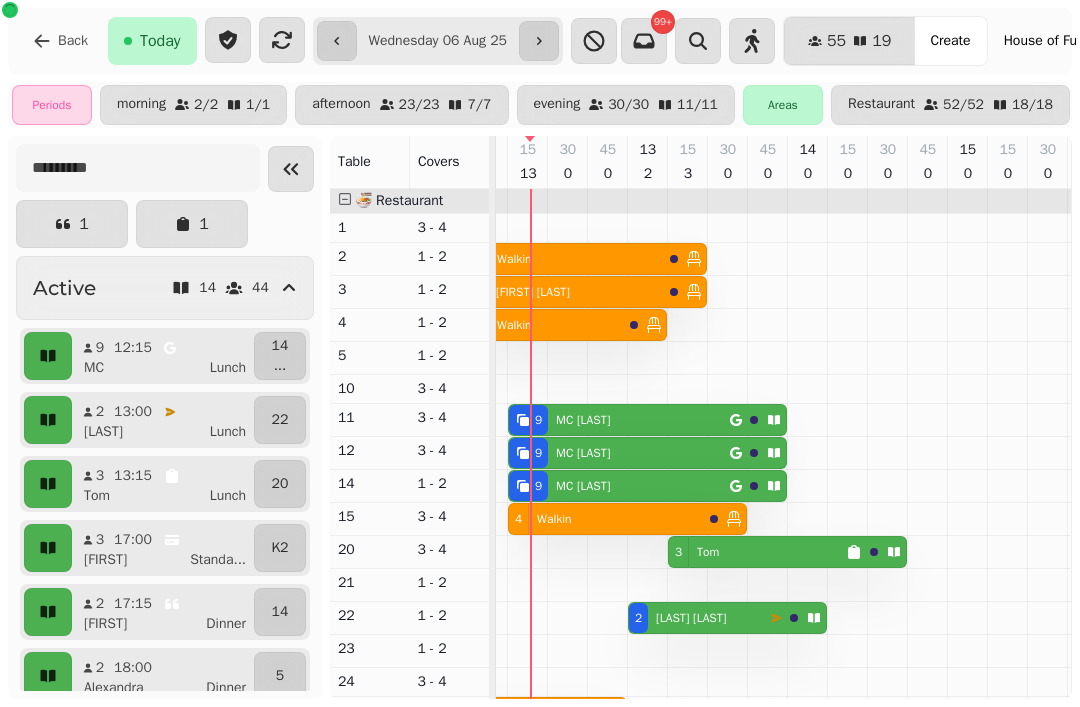 click on "[POSTAL_CODE]" at bounding box center (647, 420) 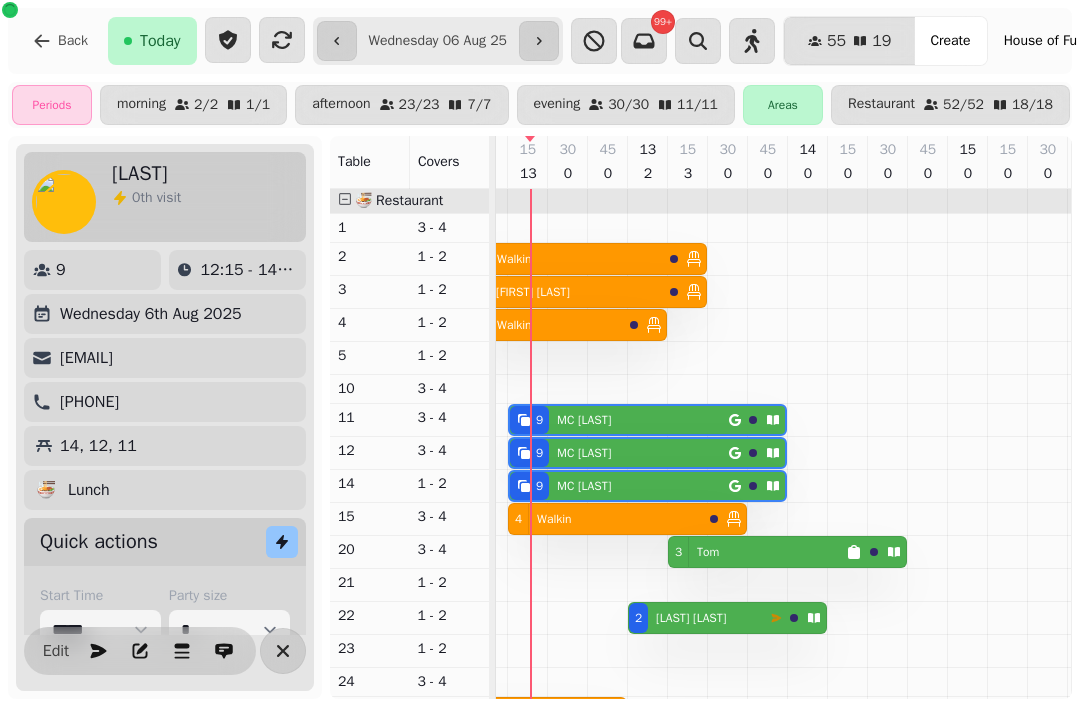 scroll, scrollTop: 0, scrollLeft: 107, axis: horizontal 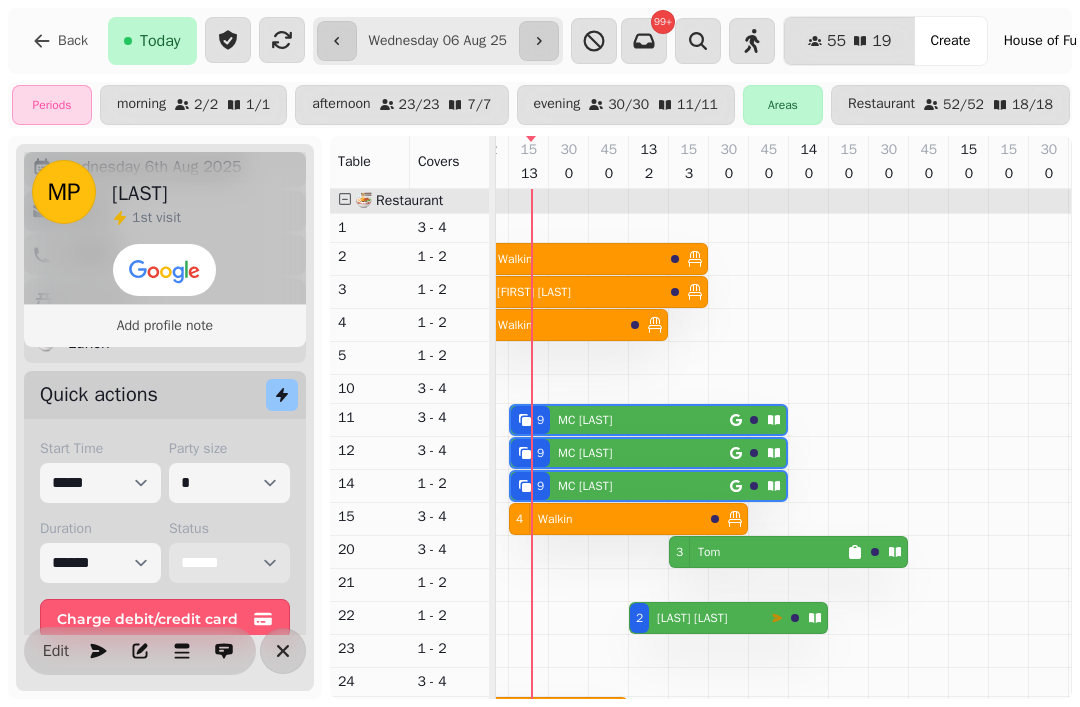 click on "**********" at bounding box center (229, 563) 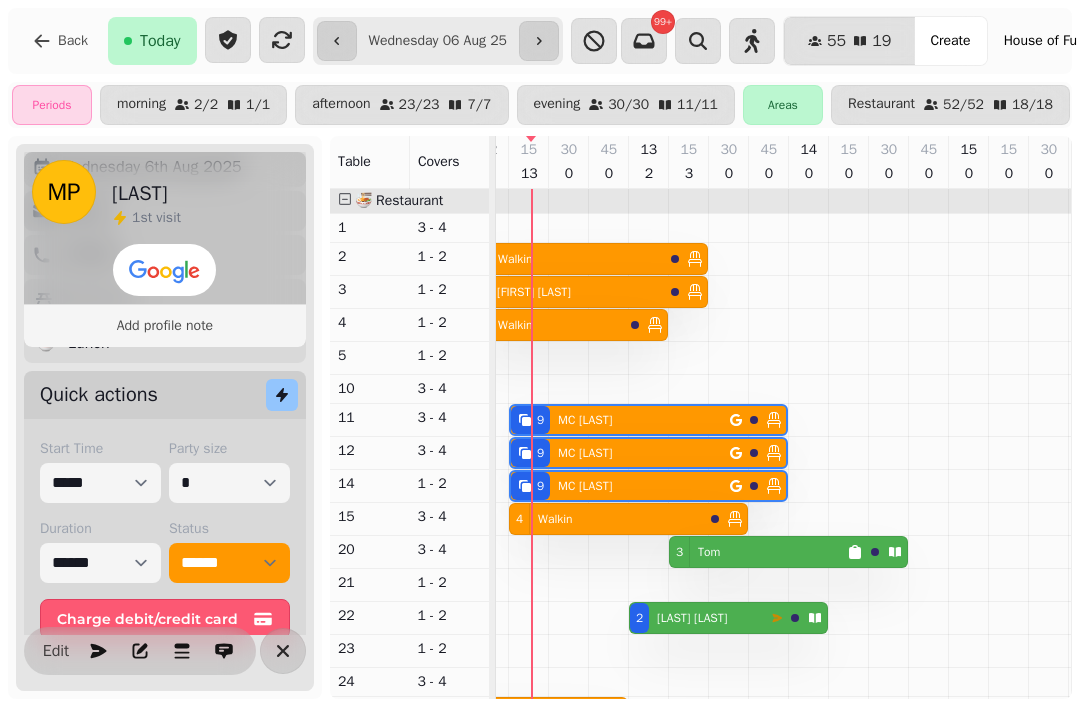 select on "*" 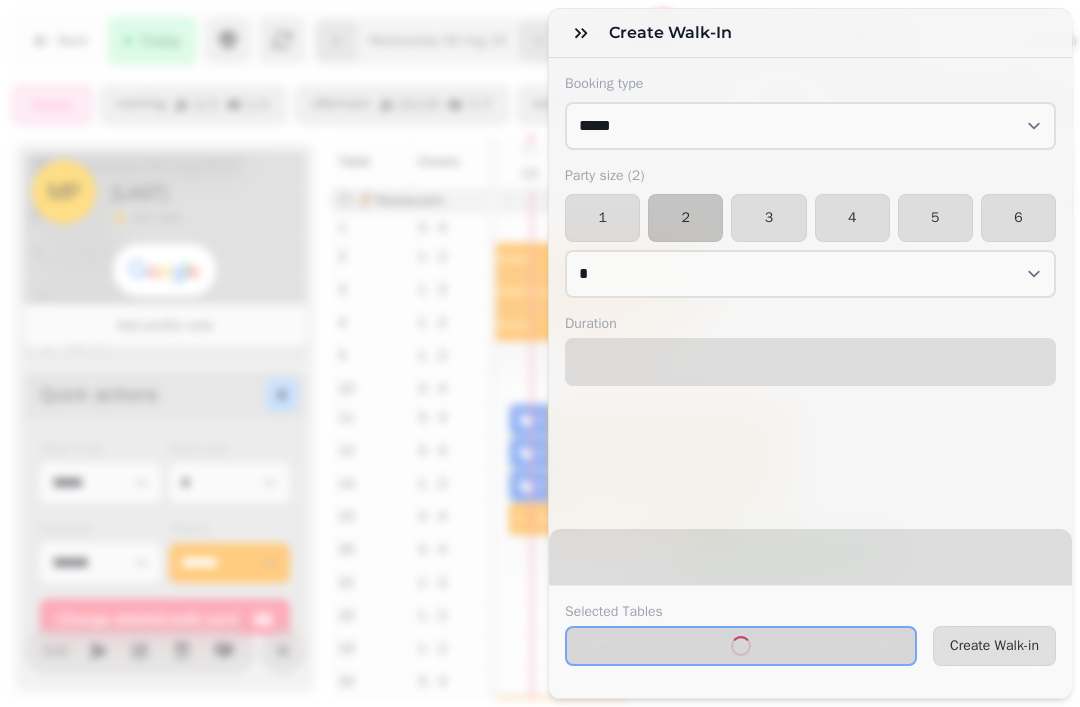 click on "Party size ( 2 ) 1 2 3 4 5 6 * * * * * * * * * ** ** ** ** ** ** ** ** ** ** ** ** ** ** ** ** ** ** ** ** ** ** ** ** ** ** ** ** ** ** ** ** ** ** ** ** ** ** ** ** ** ** ** ** ** ** ** ** ** ** ** ** ** ** ** ** ** ** ** ** ** ** ** ** ** ** ** ** ** ** ** ** ** ** ** ** ** ** ** ** ** ** ** ** ** ** ** ** ** ** *** *** *** *** *** *** *** *** *** *** *** *** *** *** *** *** *** *** *** *** *** *** *** *** *** *** *** *** *** *** *** *** *** *** *** *** *** *** *** *** *** *** *** *** *** *** *** *** *** *** *** *** *** *** *** *** *** *** *** *** *** *** *** *** *** *** *** *** *** *** *** *** *** *** *** *** *** *** *** *** *** *** *** *** *** *** *** *** *** *** *** *** *** *** *** *** *** *** *** *** *** *** *** *** *** *** *** *** *** *** *** *** *** *** *** *** *** *** *** *** *** *** *** *** *** *** *** *** *** *** *** *** *** *** *** *** *** *** *** *** *** *** *** *** *** *** *** *** *** *** ***" at bounding box center (810, 232) 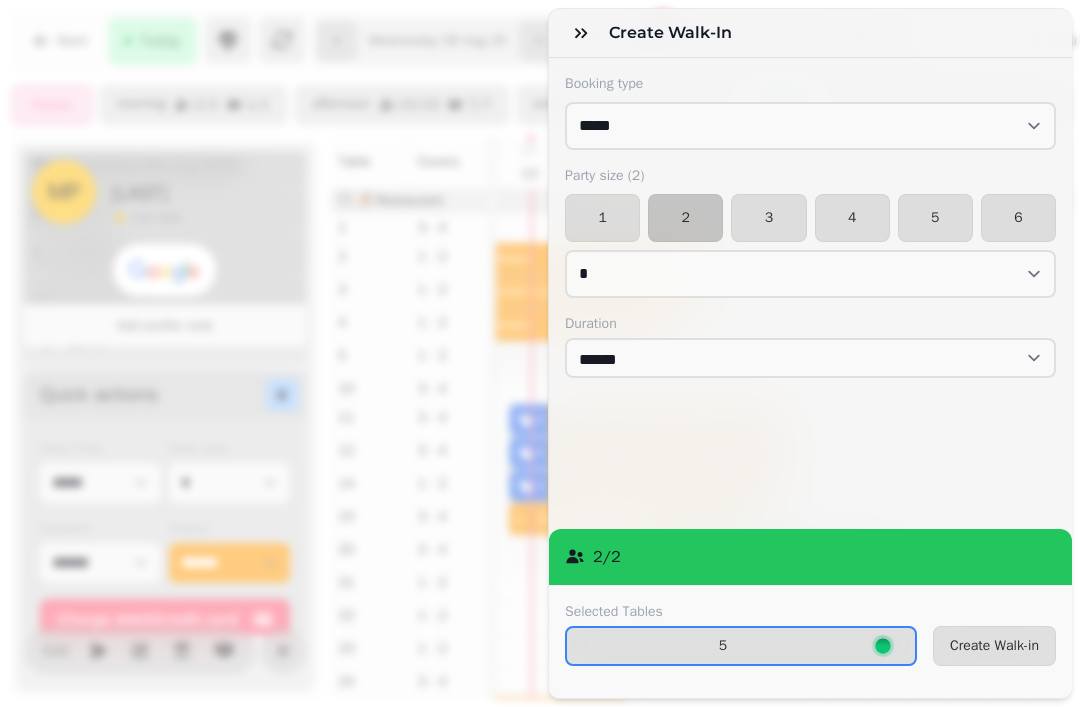 click on "1" at bounding box center [602, 218] 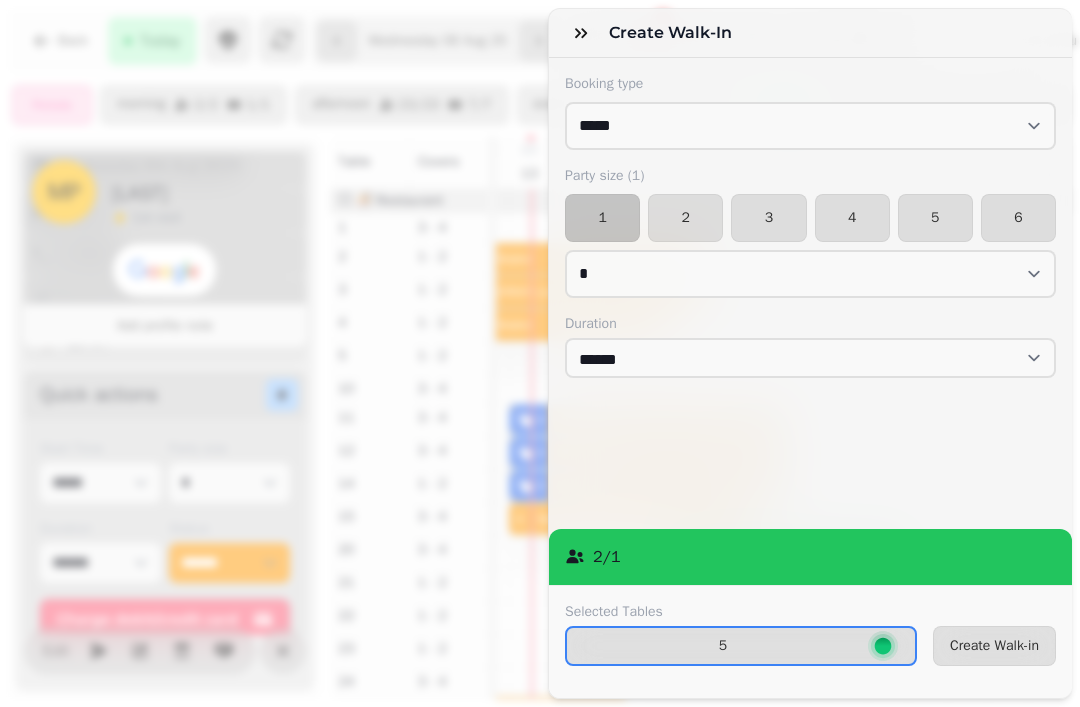 click on "Create Walk-in" at bounding box center [994, 646] 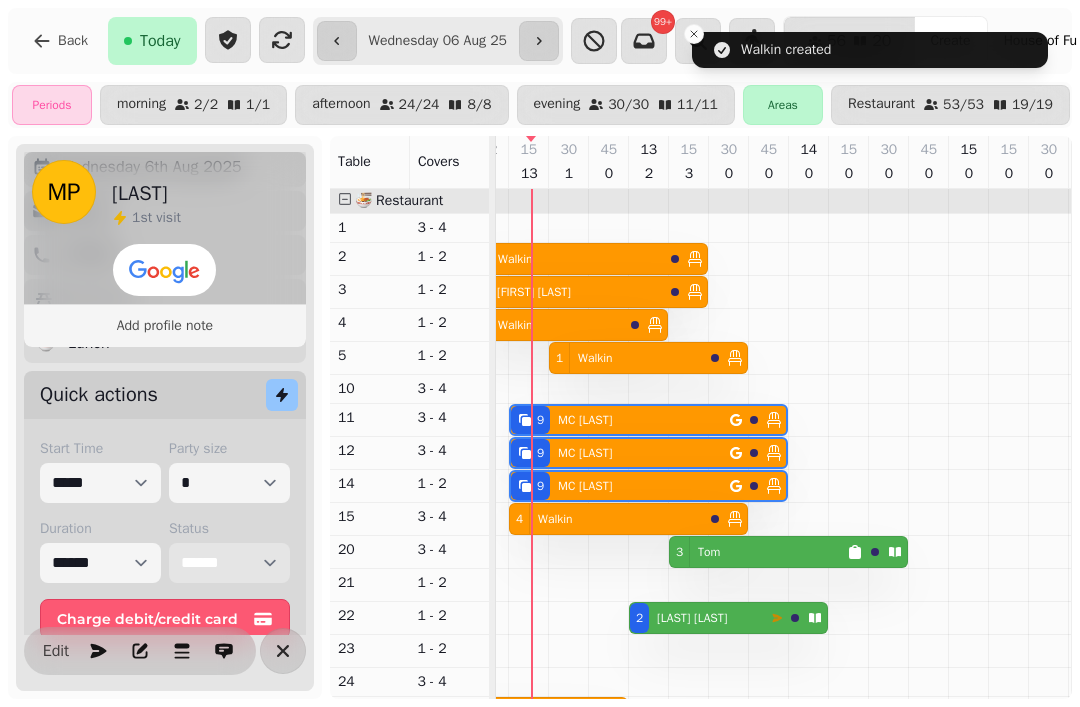 scroll, scrollTop: 76, scrollLeft: 88, axis: both 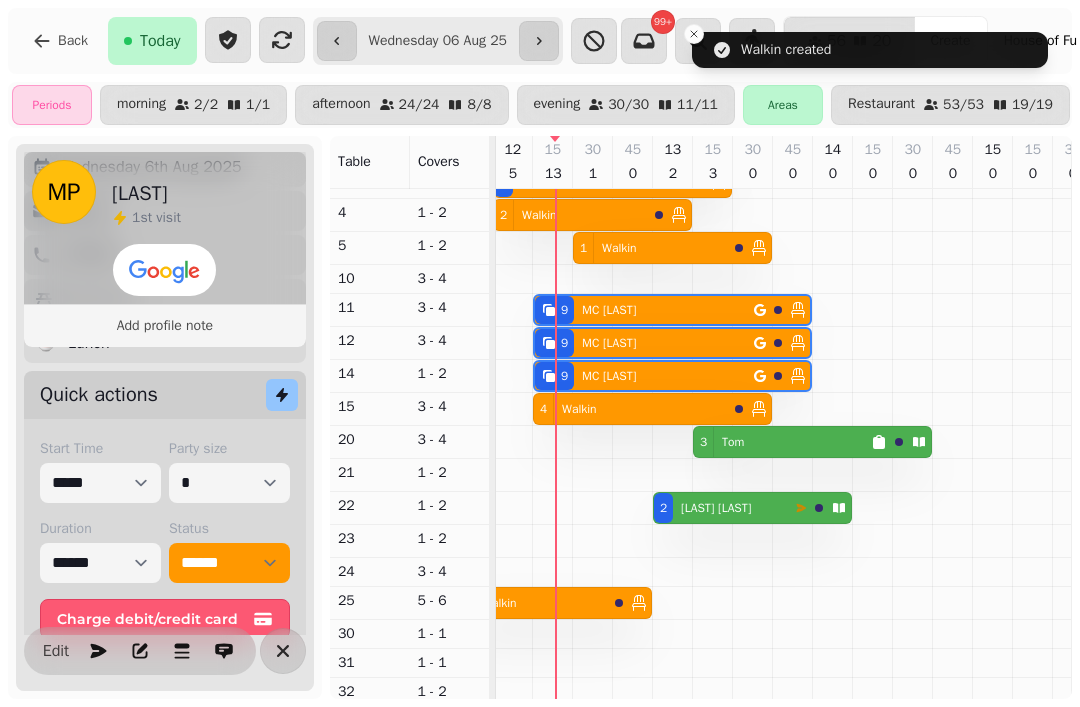 select on "*" 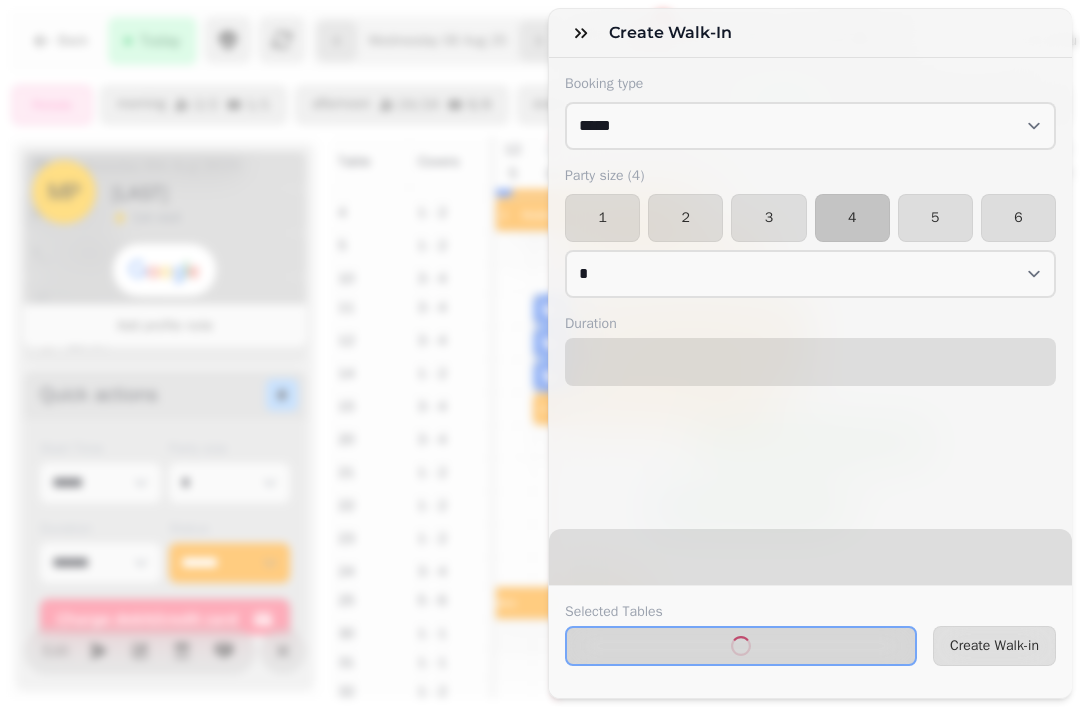 select on "****" 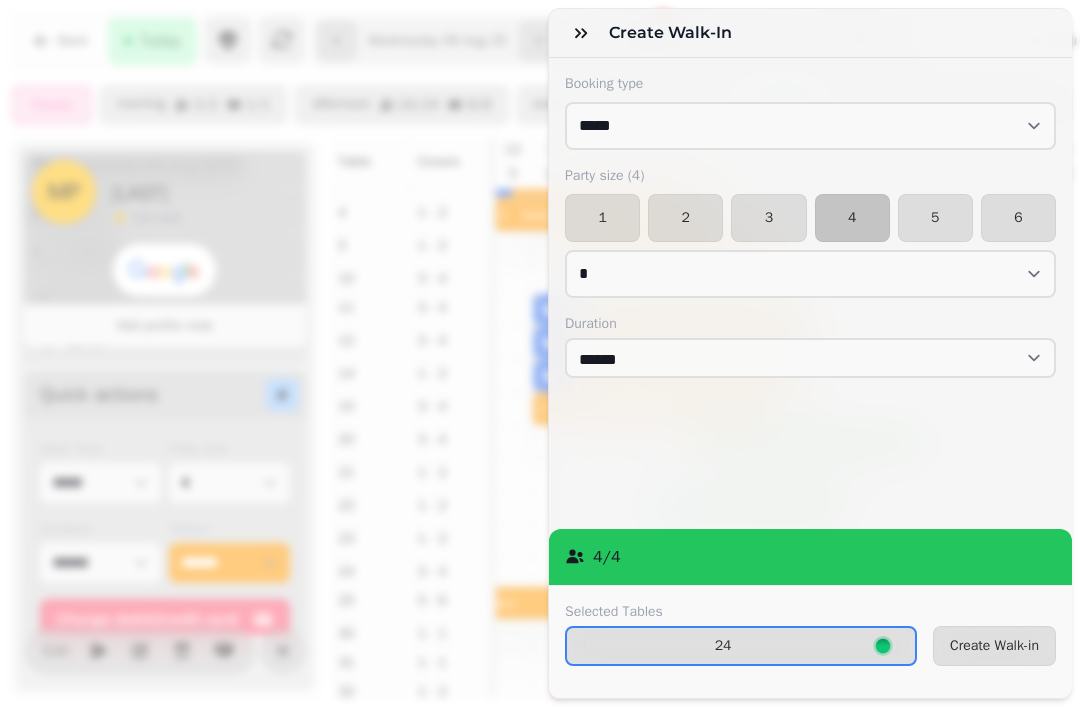click on "3" at bounding box center [768, 218] 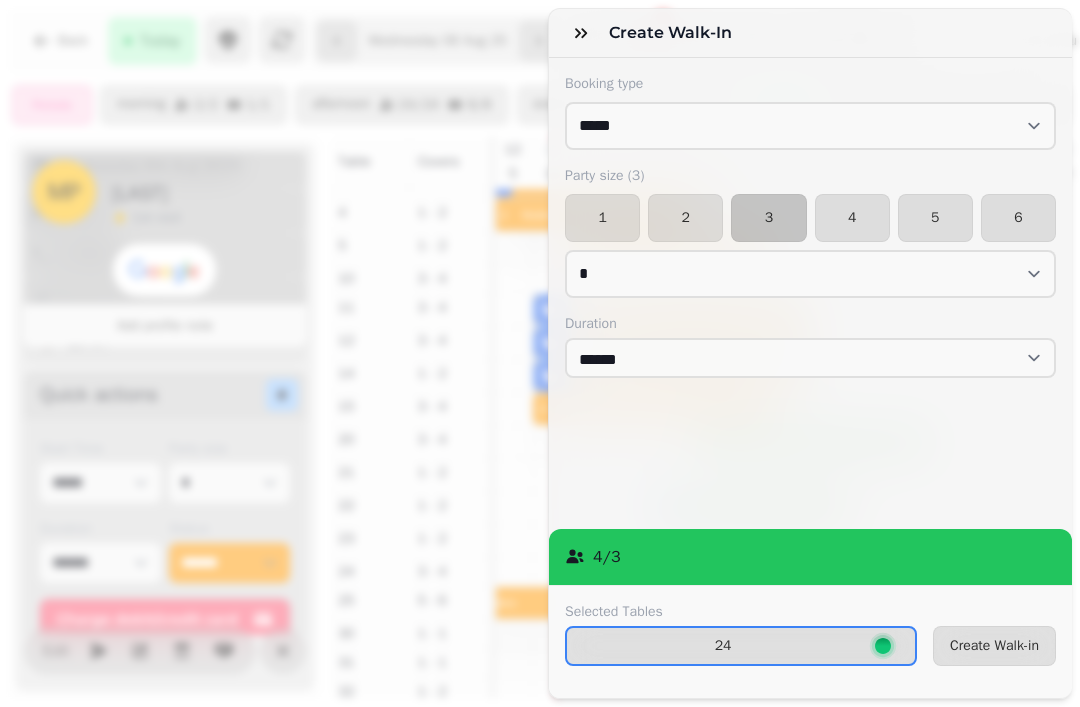 click on "Create Walk-in" at bounding box center (994, 646) 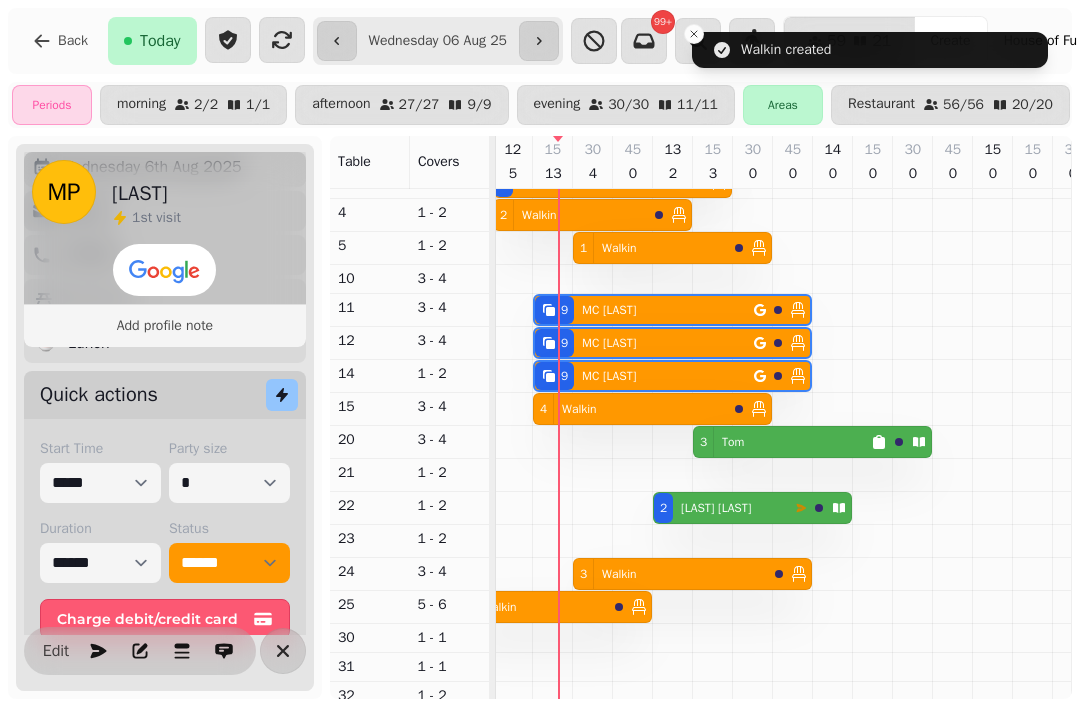click on "2 Walkin" at bounding box center [530, 607] 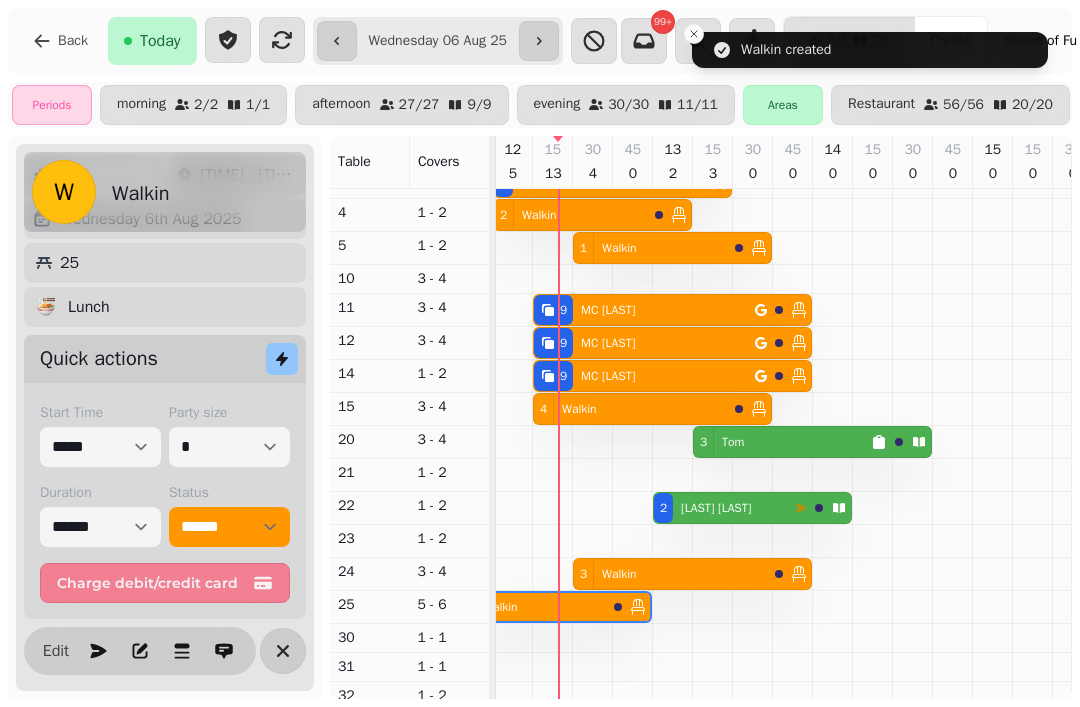 scroll, scrollTop: 85, scrollLeft: 0, axis: vertical 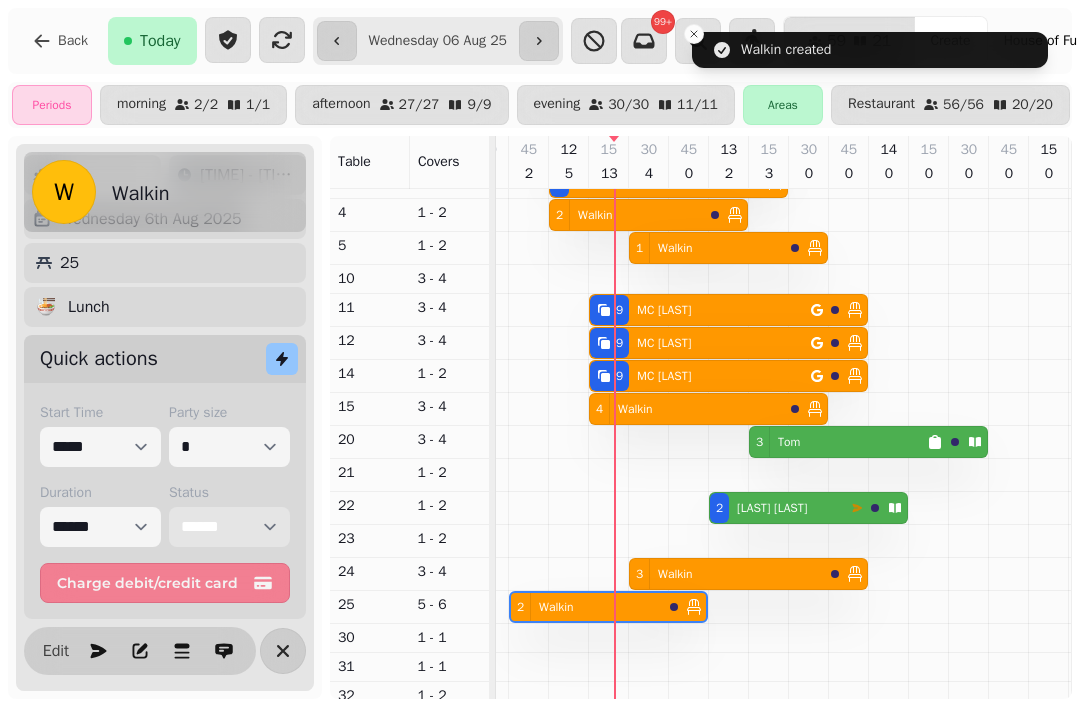 click on "**********" at bounding box center [229, 527] 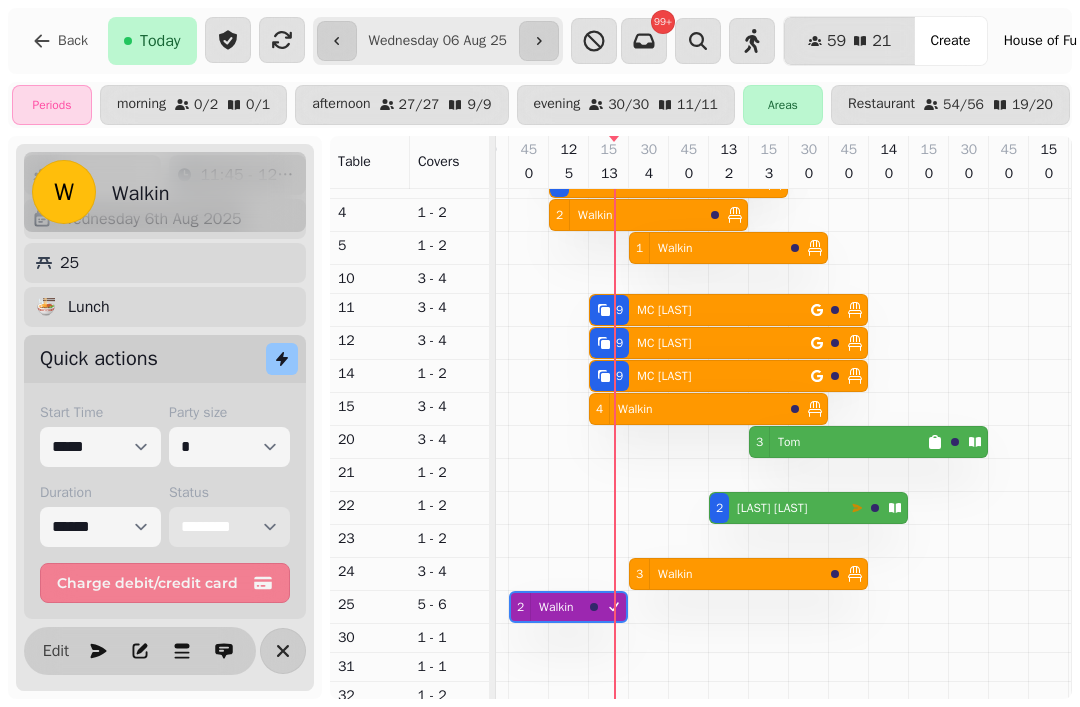 scroll, scrollTop: 0, scrollLeft: 27, axis: horizontal 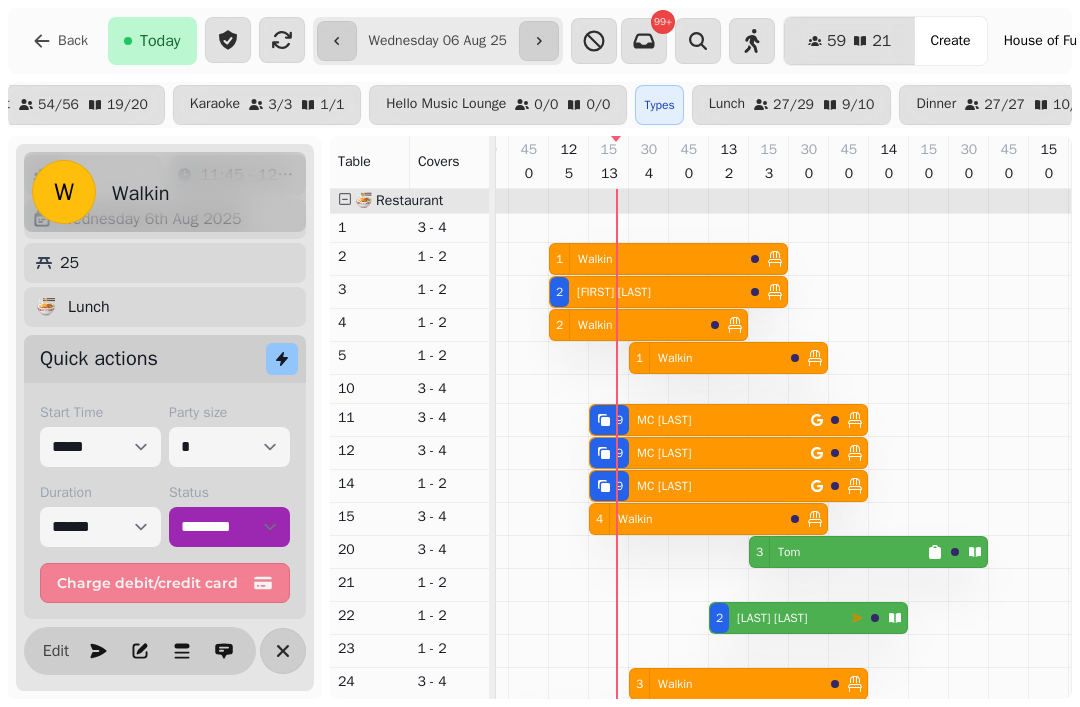 click 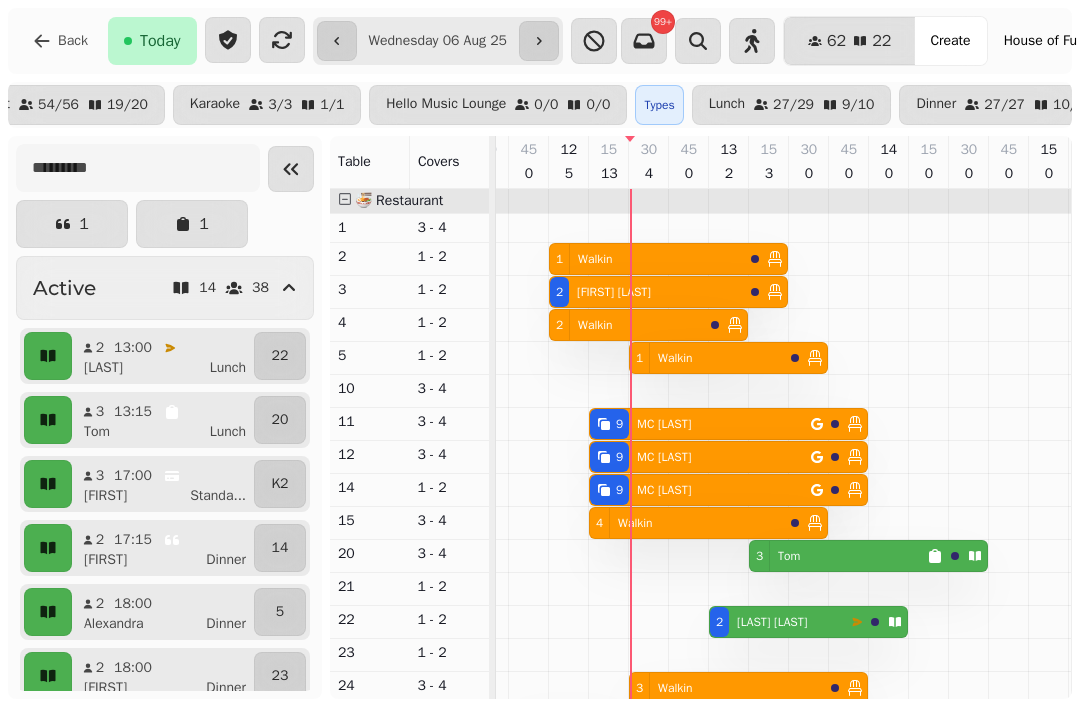 scroll, scrollTop: 99, scrollLeft: 21, axis: both 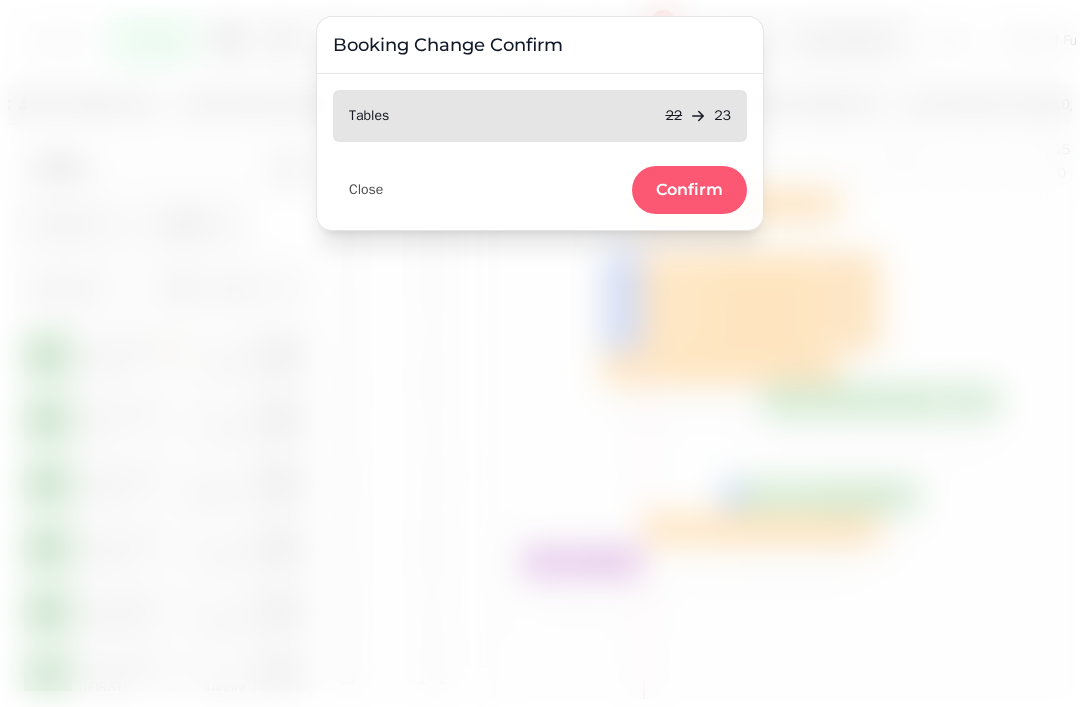 click on "Confirm" at bounding box center [689, 190] 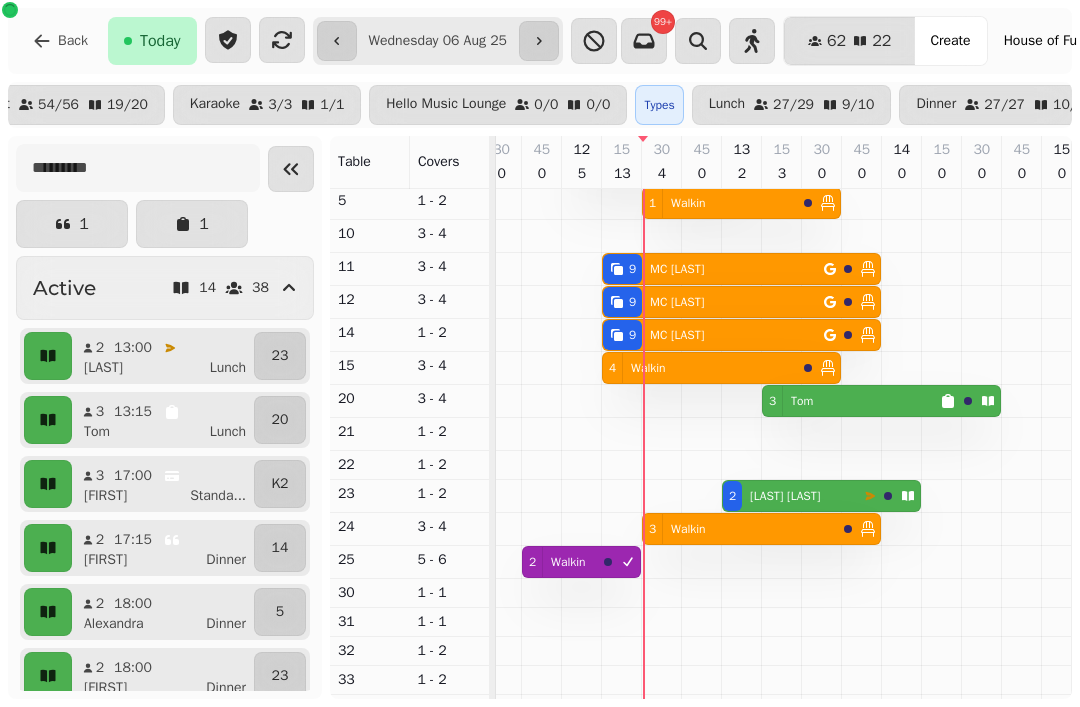select on "*" 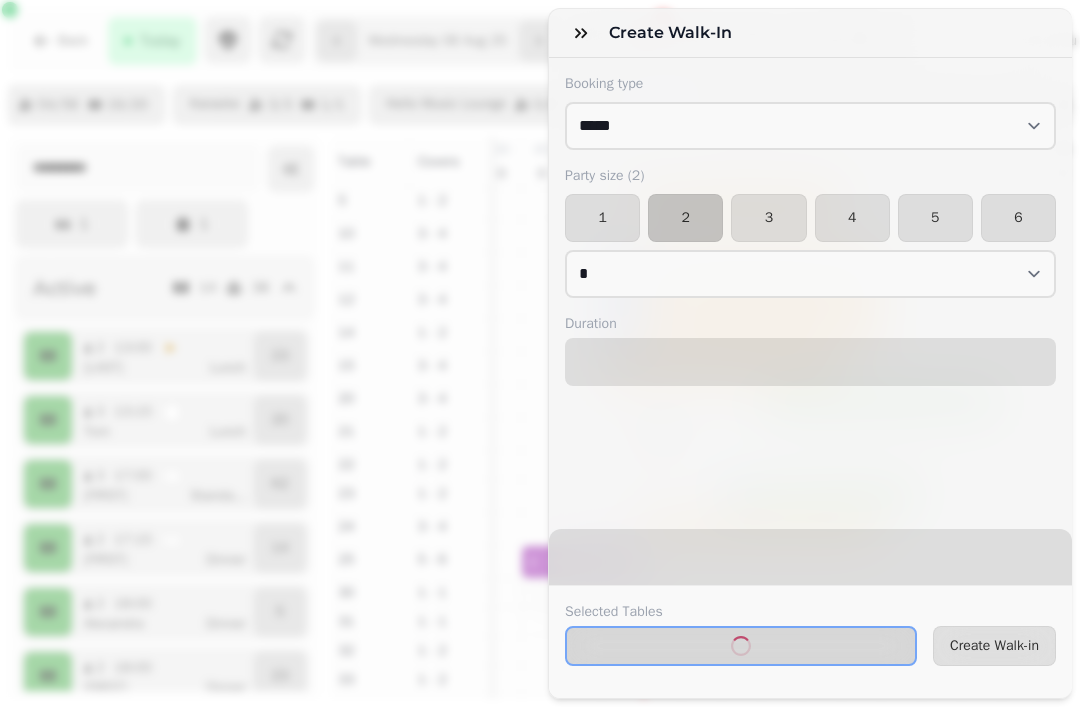 select on "****" 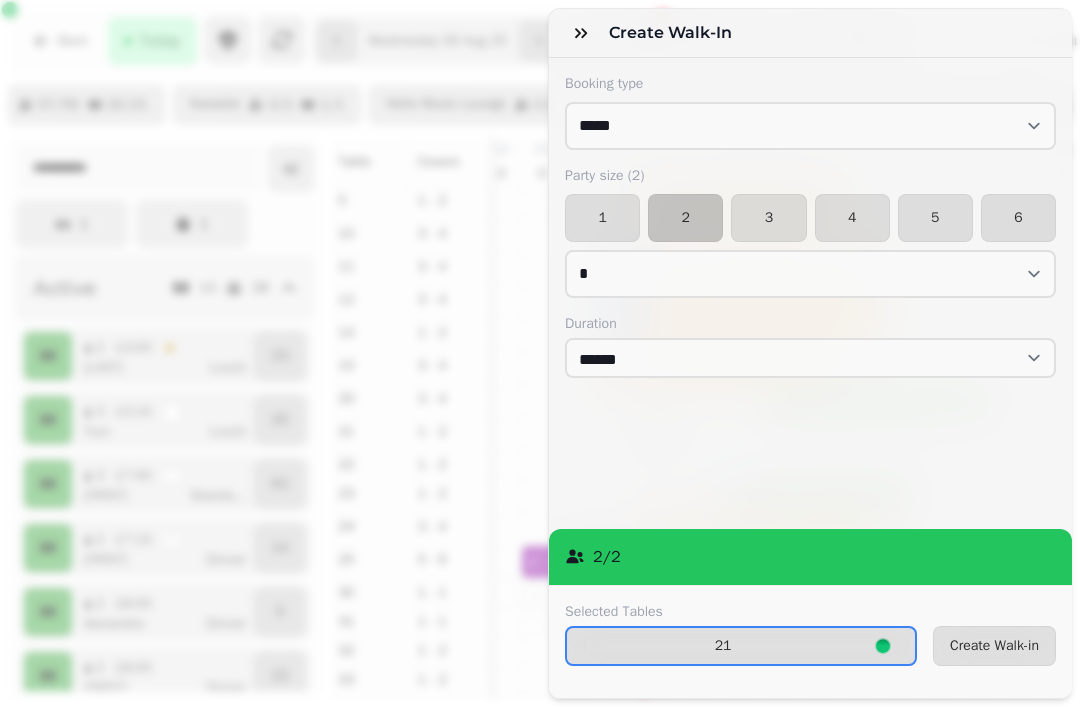 click on "Create Walk-in" at bounding box center [994, 646] 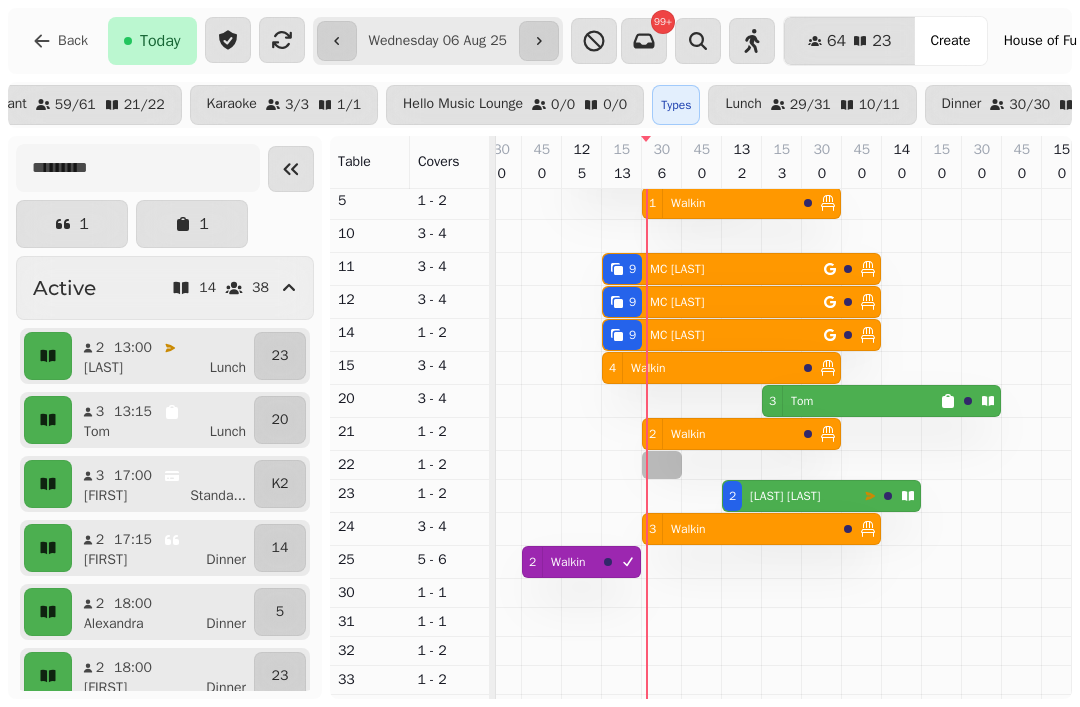 select on "*" 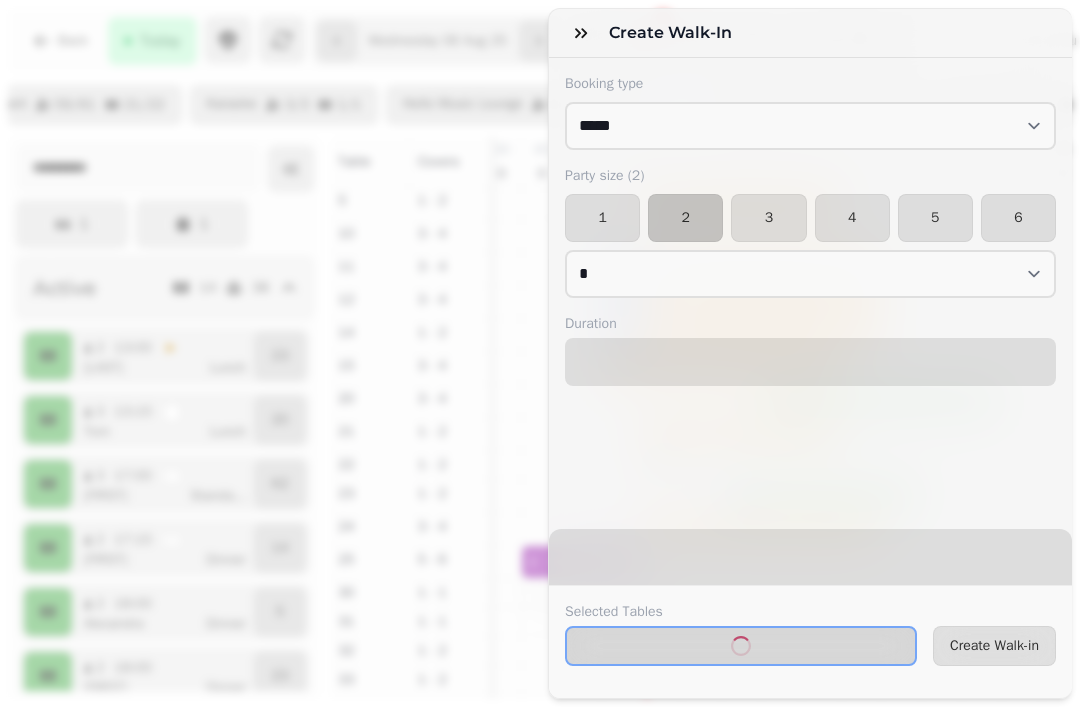 select on "****" 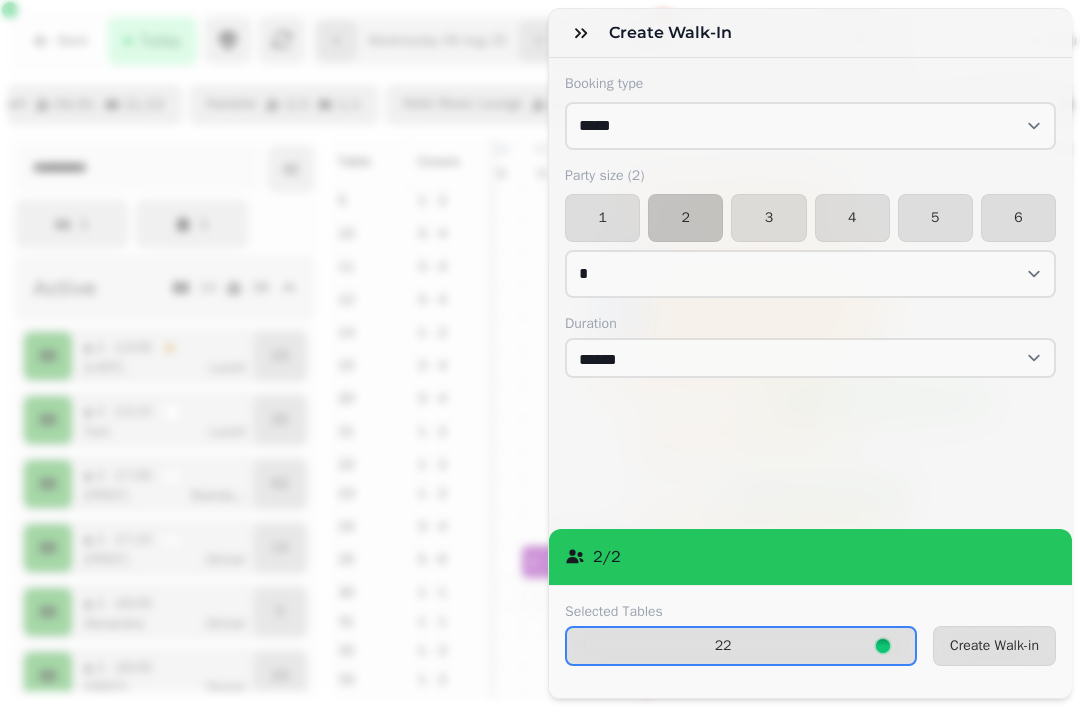 click on "1" at bounding box center [602, 218] 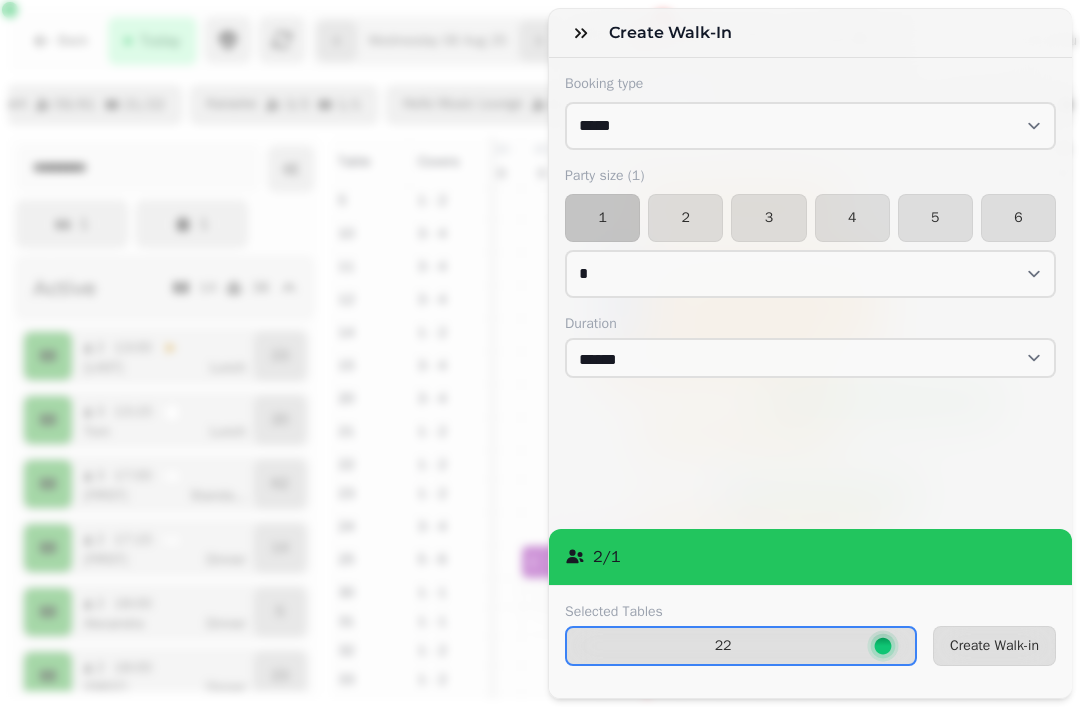 click on "Create Walk-in" at bounding box center (994, 646) 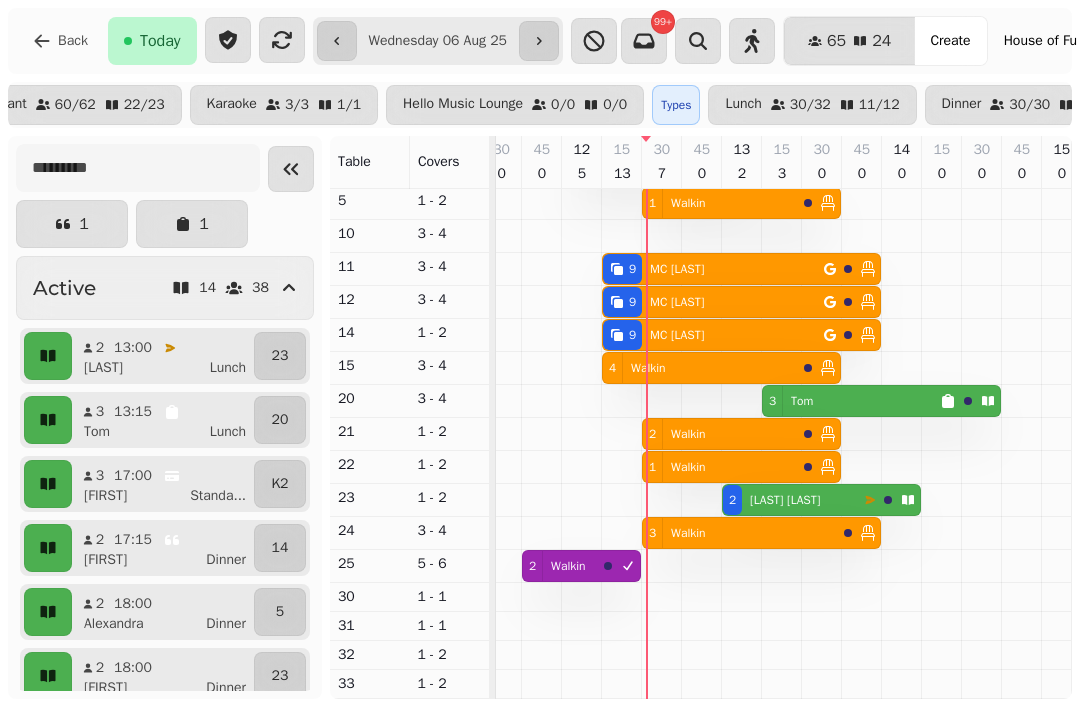 click at bounding box center [337, 41] 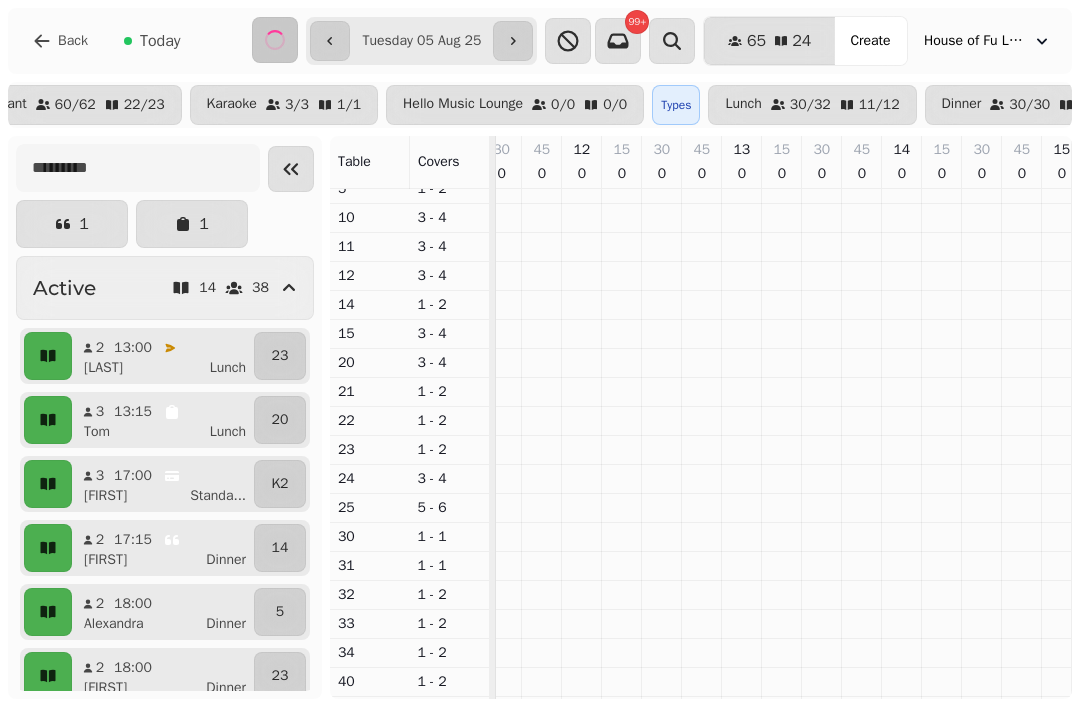 scroll, scrollTop: 0, scrollLeft: 119, axis: horizontal 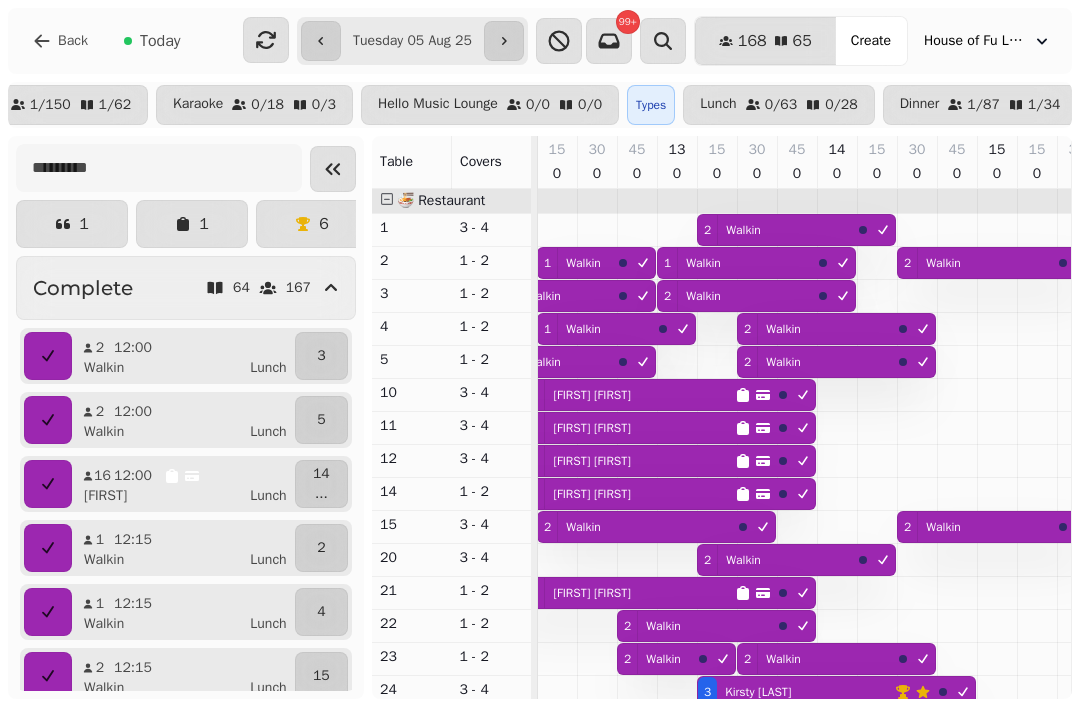 click on "**********" at bounding box center (412, 41) 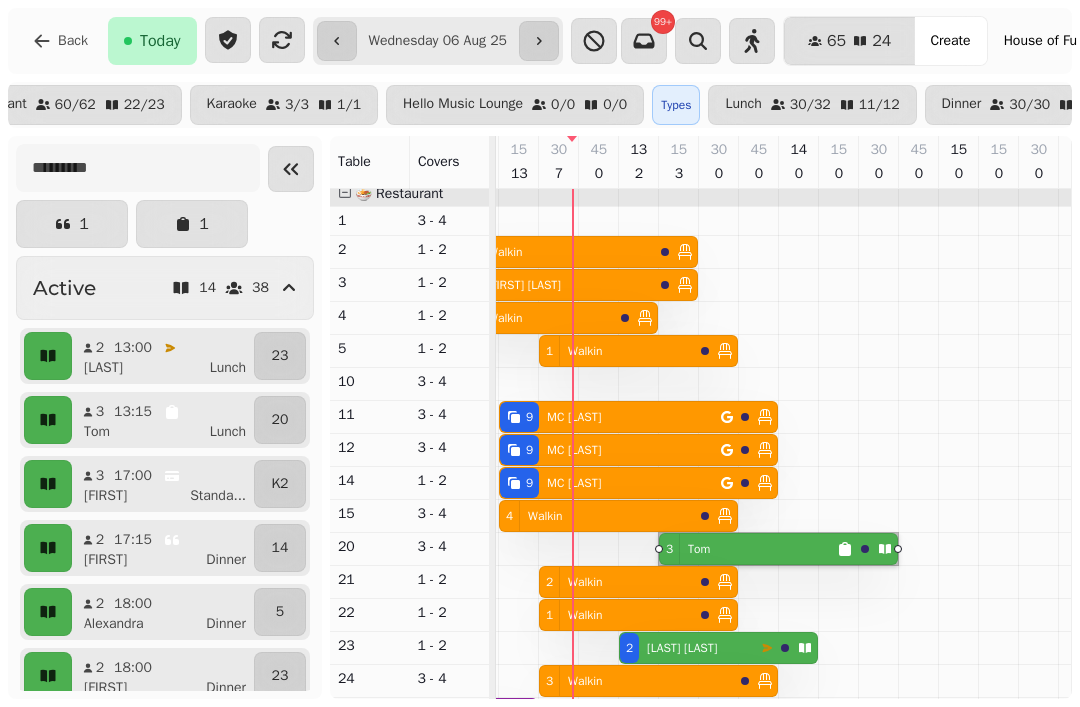 click on "1 Walkin" at bounding box center [556, 252] 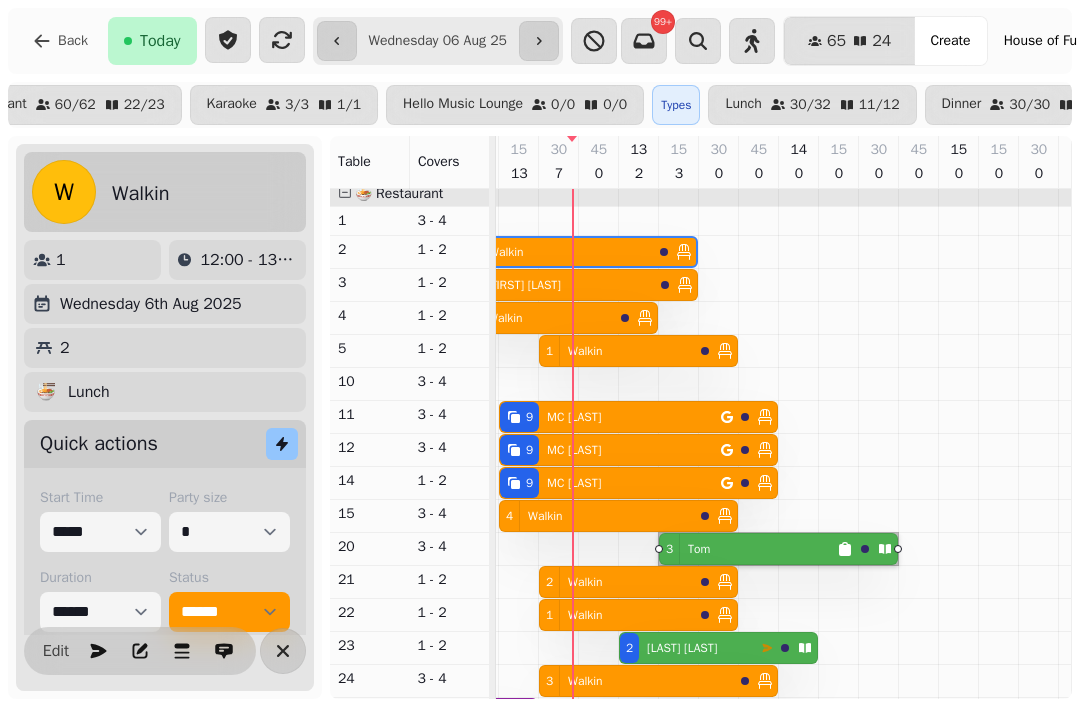scroll, scrollTop: 0, scrollLeft: 67, axis: horizontal 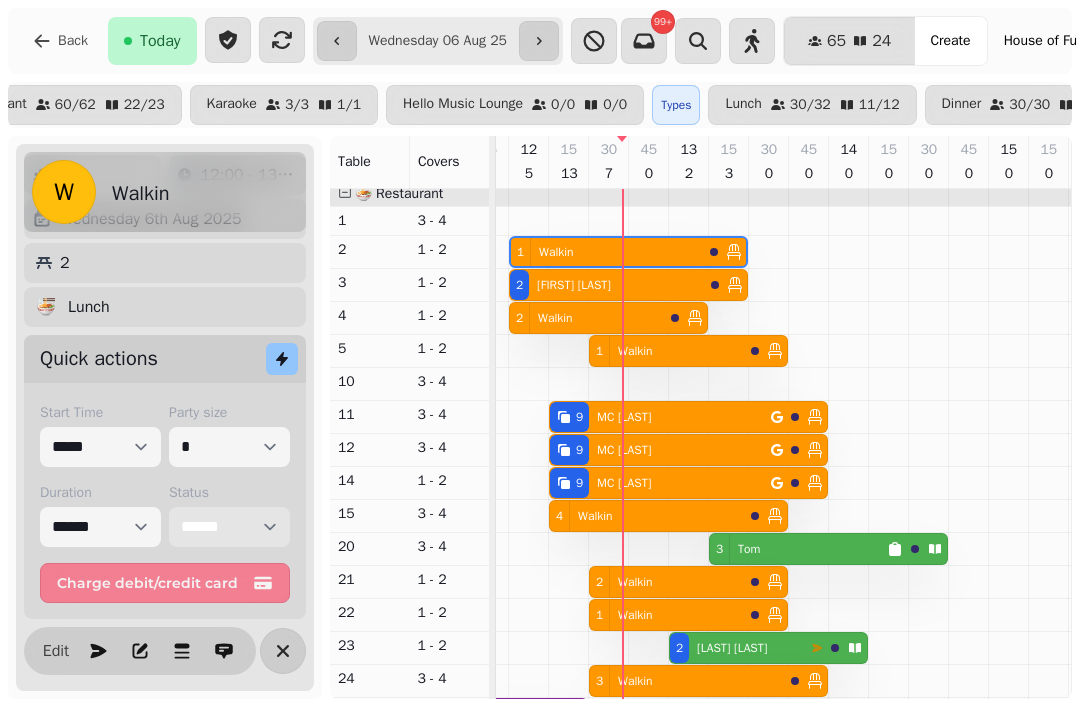 click on "**********" at bounding box center (229, 527) 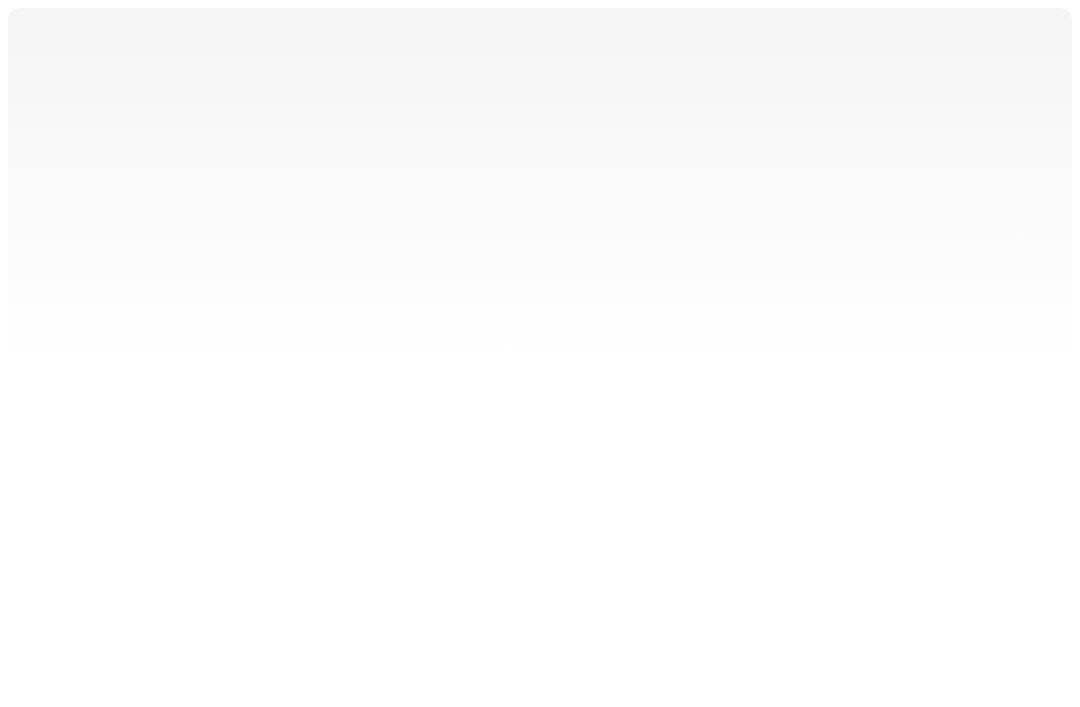 scroll, scrollTop: 0, scrollLeft: 0, axis: both 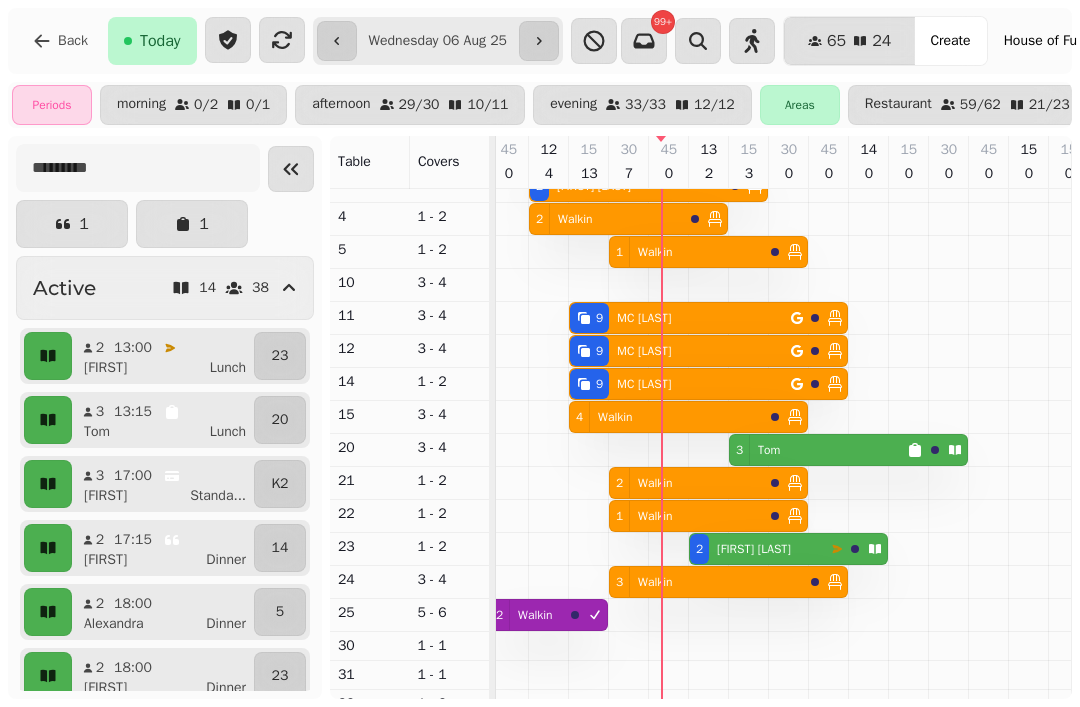 click on "3 Tom" at bounding box center [818, 450] 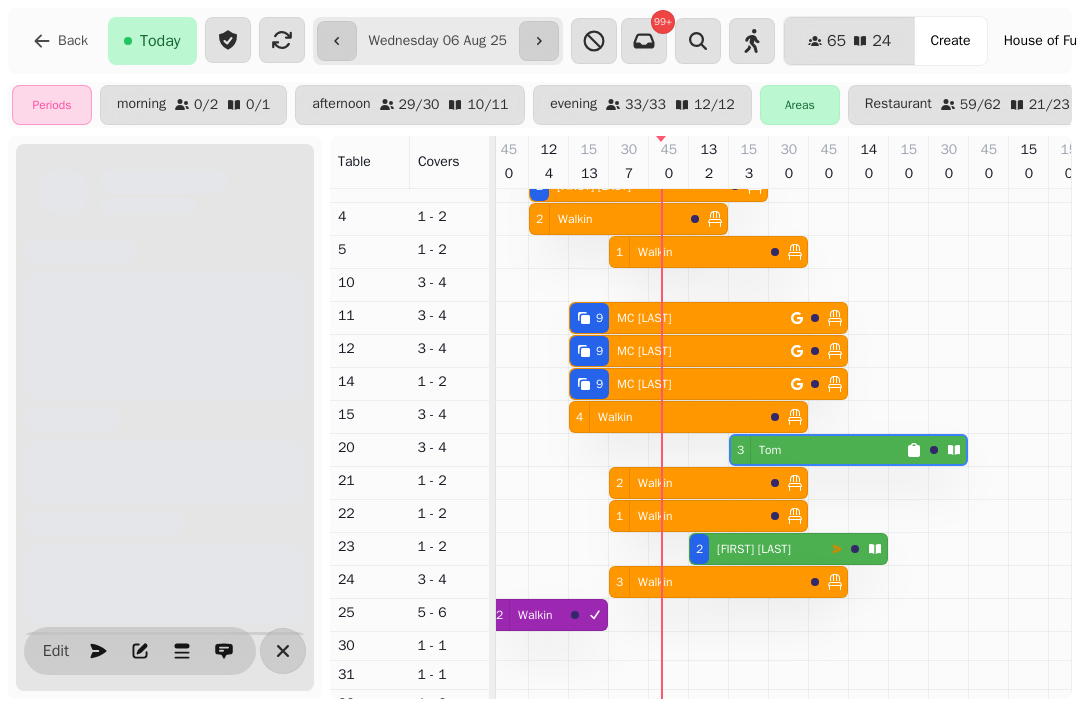 scroll, scrollTop: 0, scrollLeft: 267, axis: horizontal 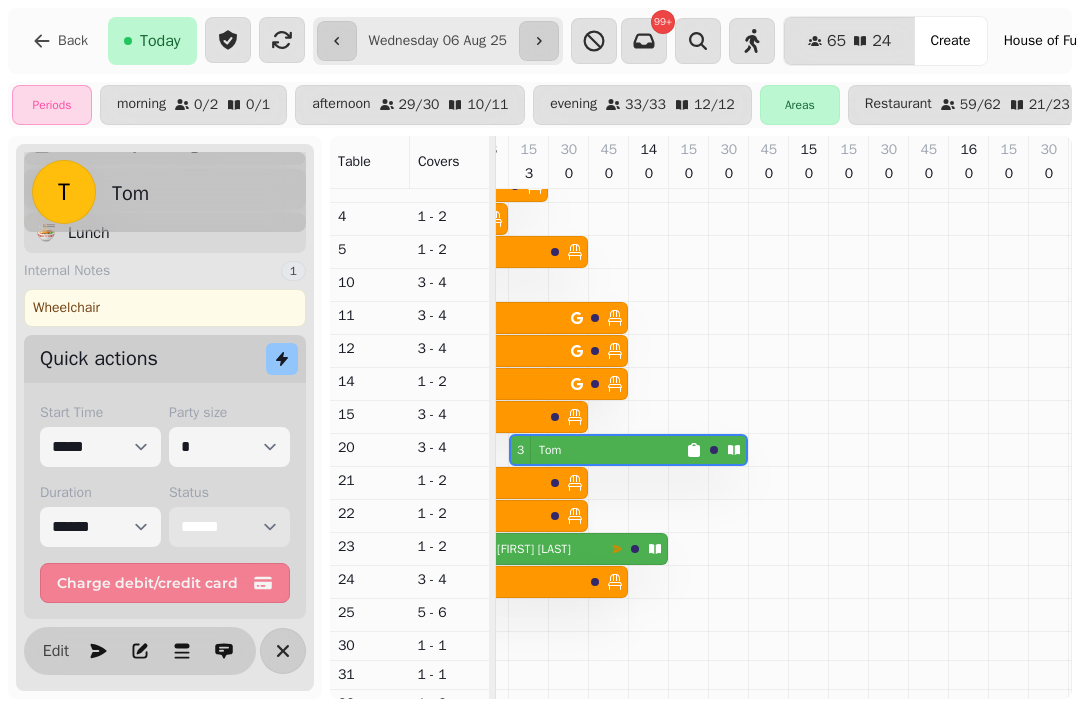 click on "**********" at bounding box center [229, 527] 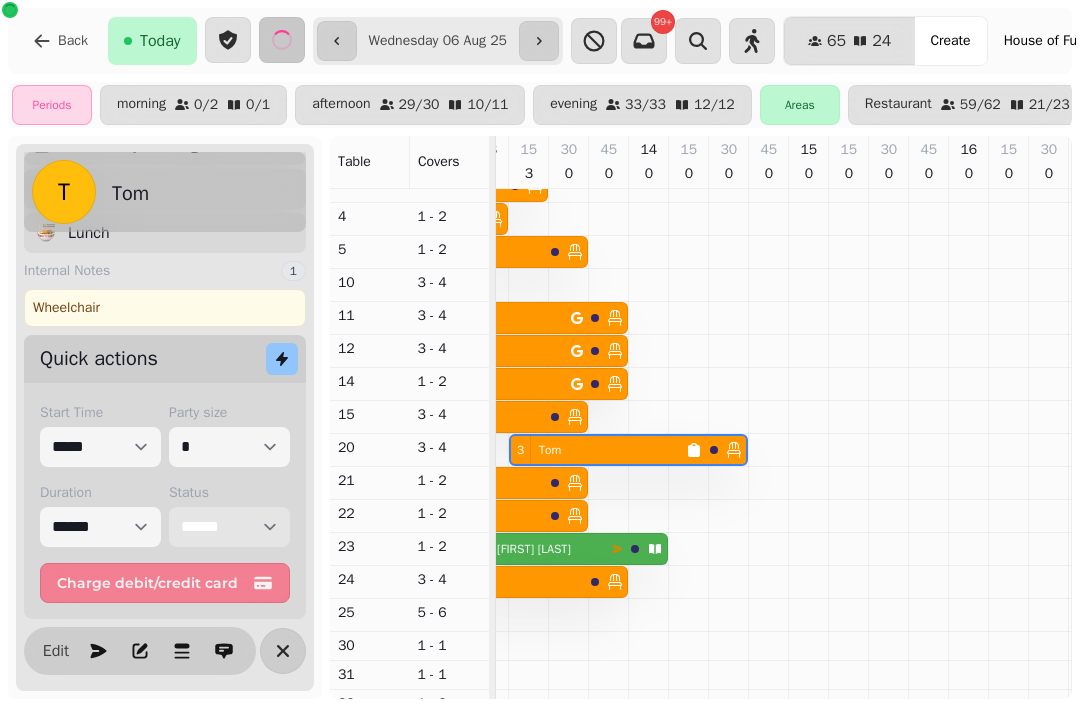 scroll, scrollTop: 22, scrollLeft: 64, axis: both 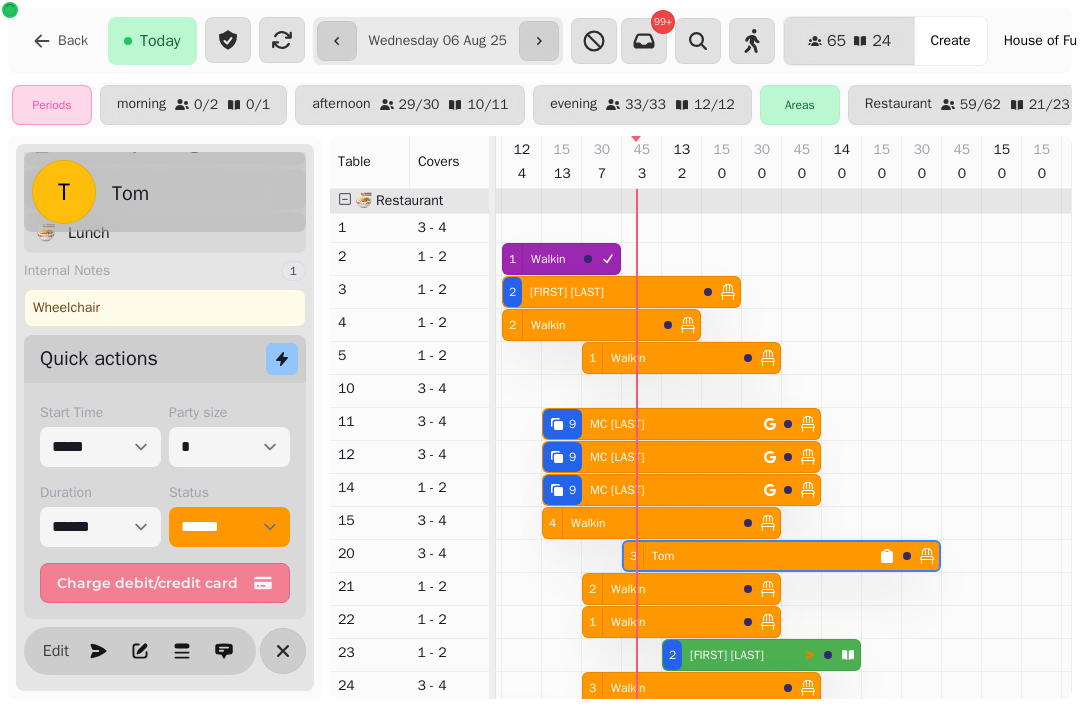 select on "*" 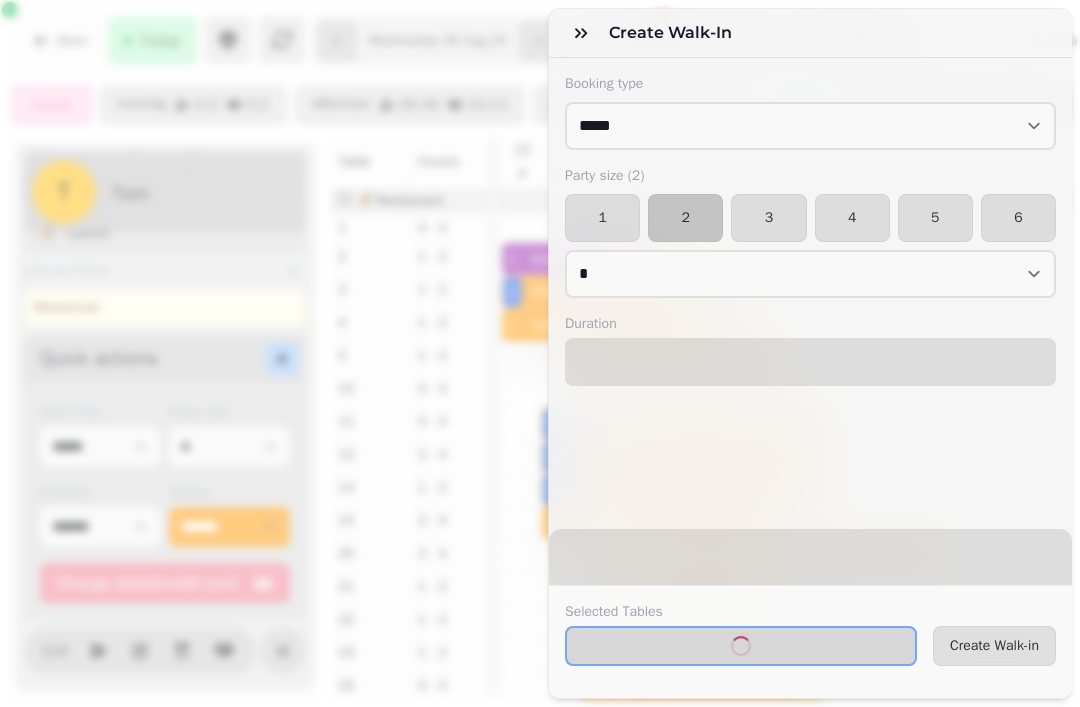 select on "****" 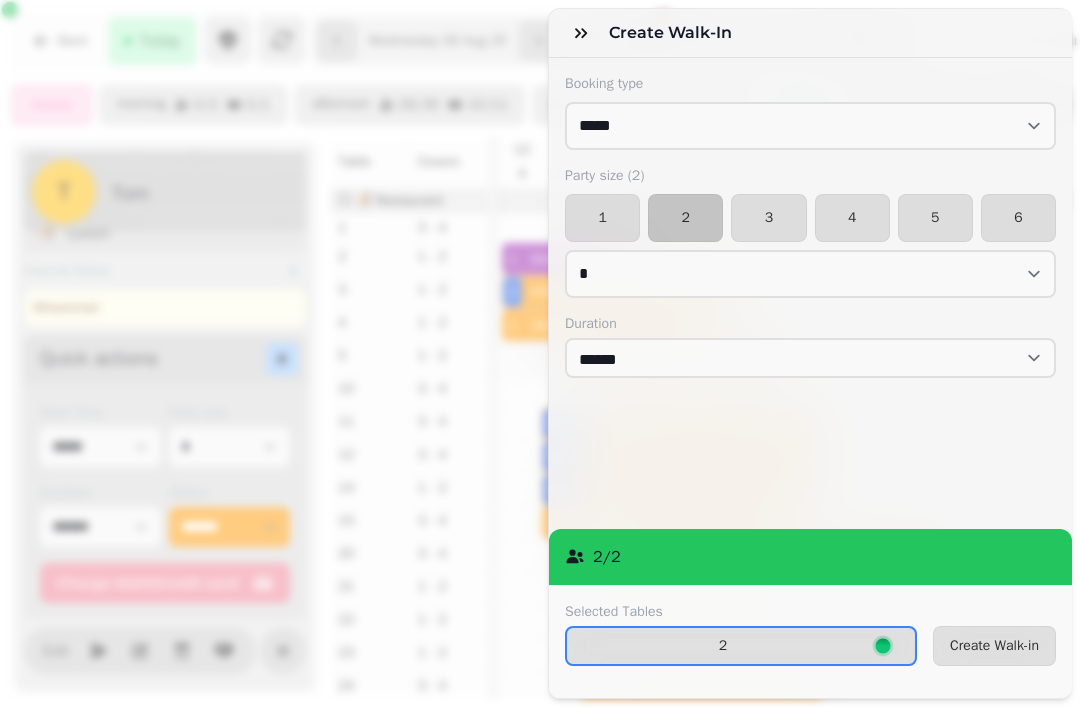 click on "Create Walk-in" at bounding box center [994, 646] 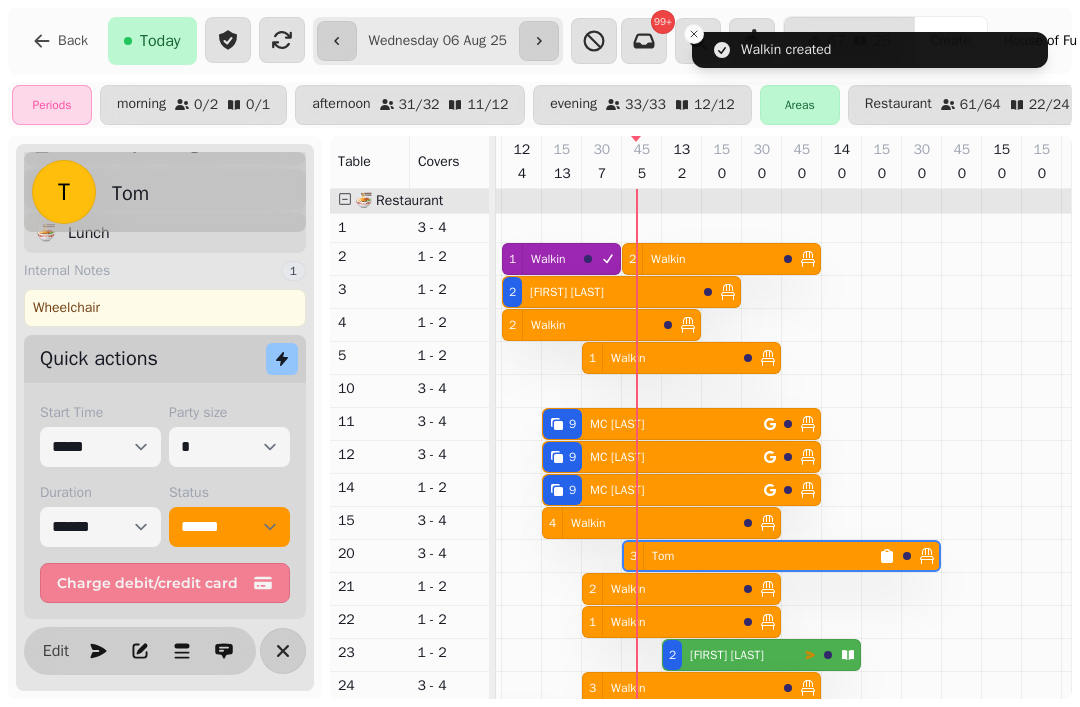 click on "2 Walkin" at bounding box center (579, 325) 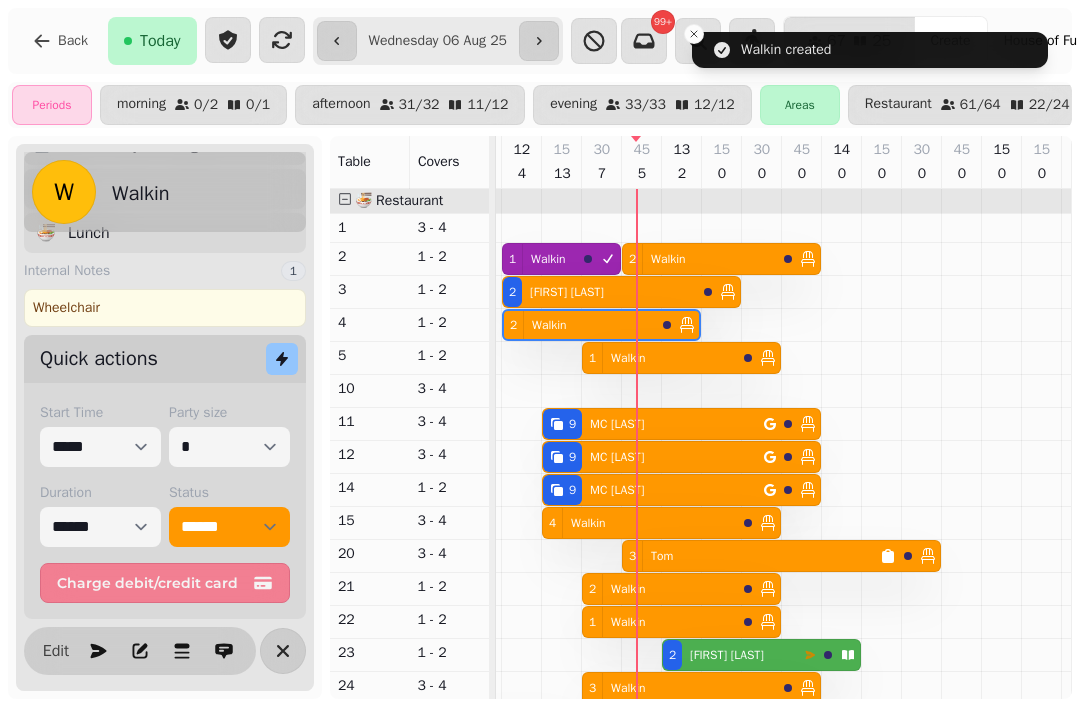 scroll, scrollTop: 0, scrollLeft: 67, axis: horizontal 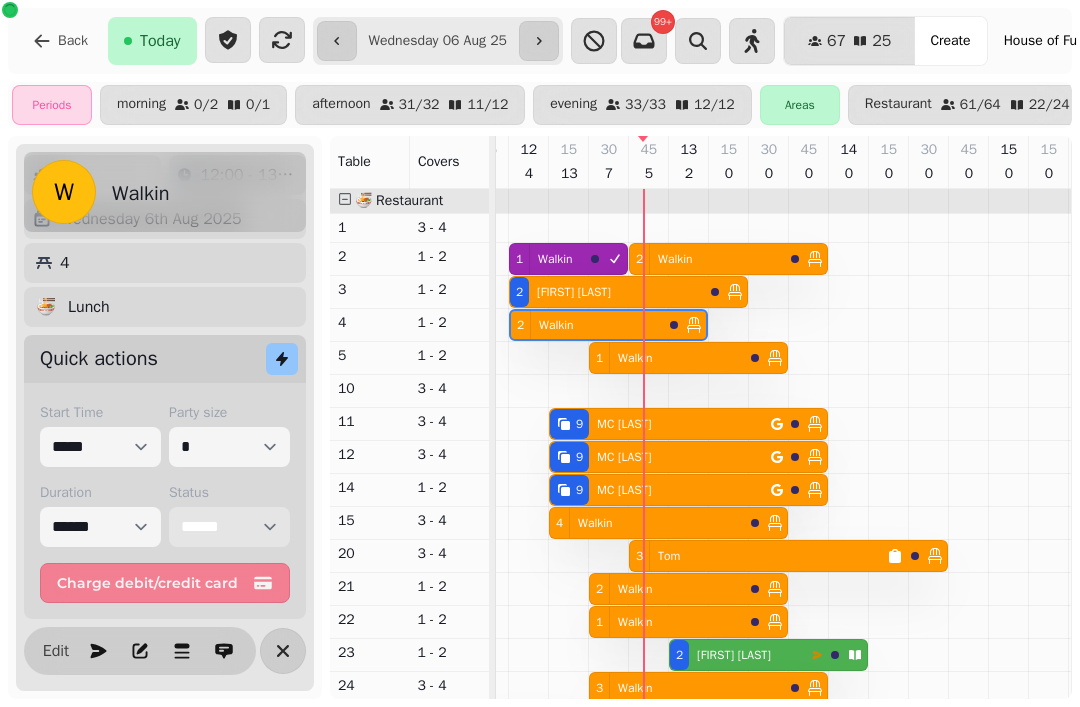 click on "**********" at bounding box center (229, 527) 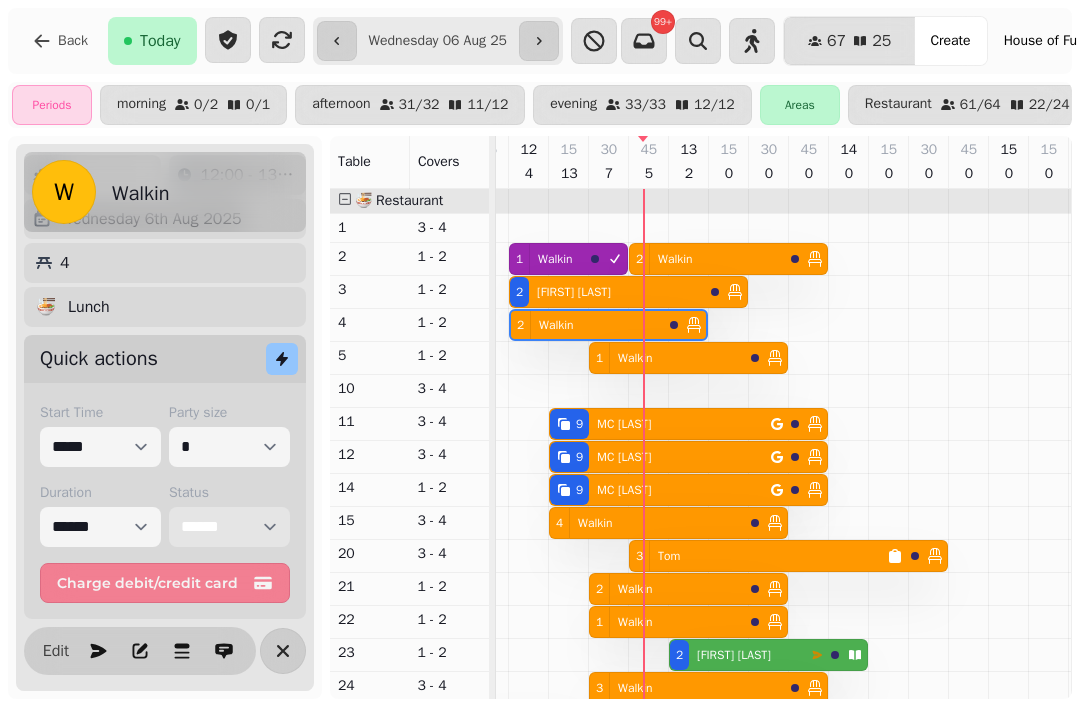 select on "********" 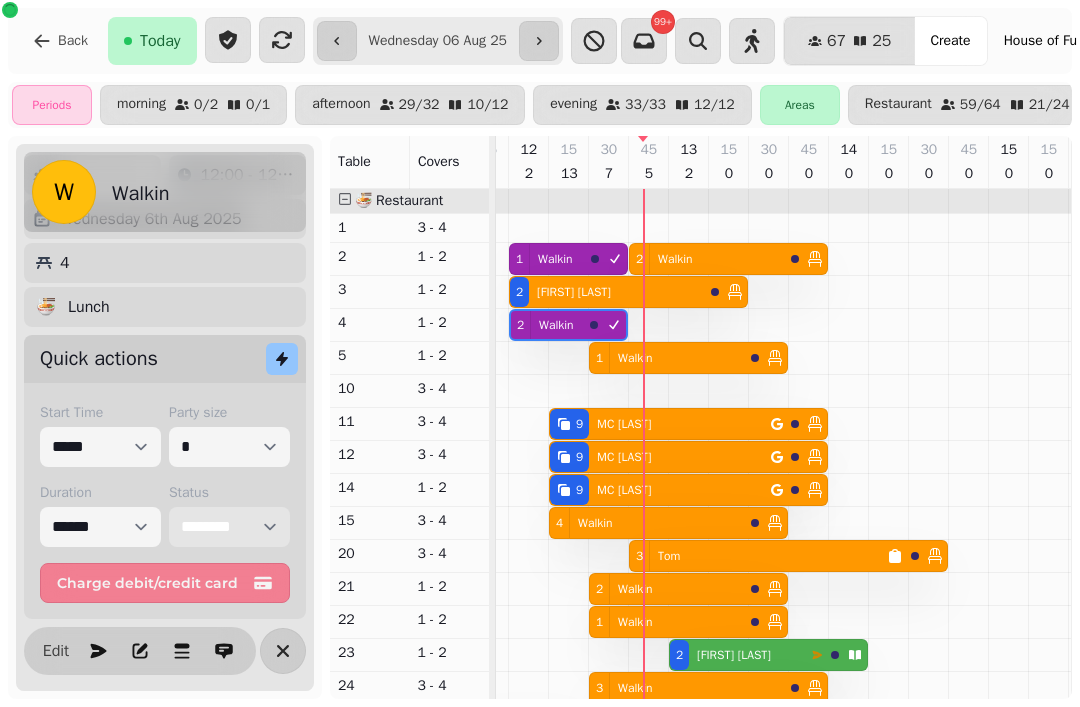 scroll, scrollTop: 222, scrollLeft: 47, axis: both 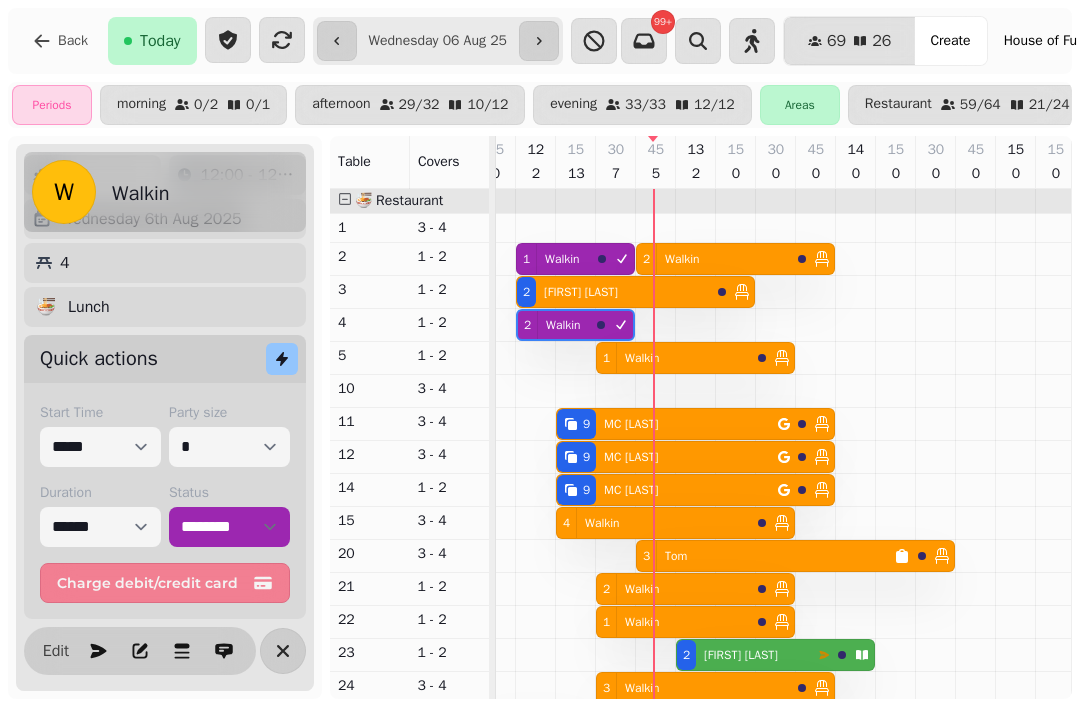 click 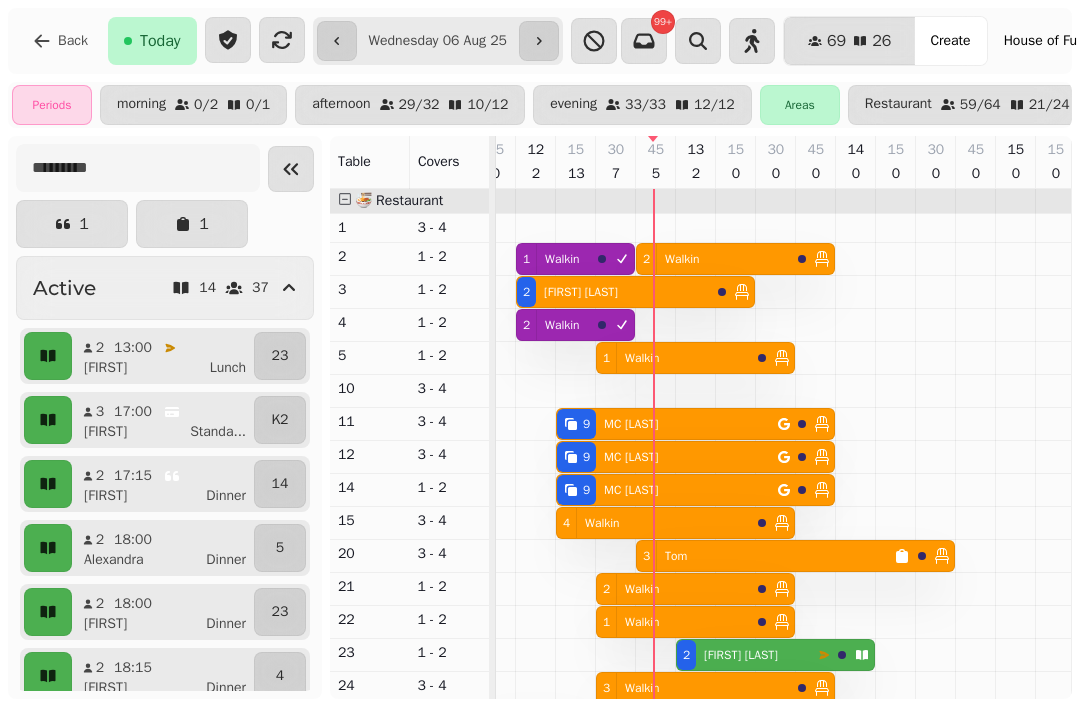 scroll, scrollTop: 108, scrollLeft: 74, axis: both 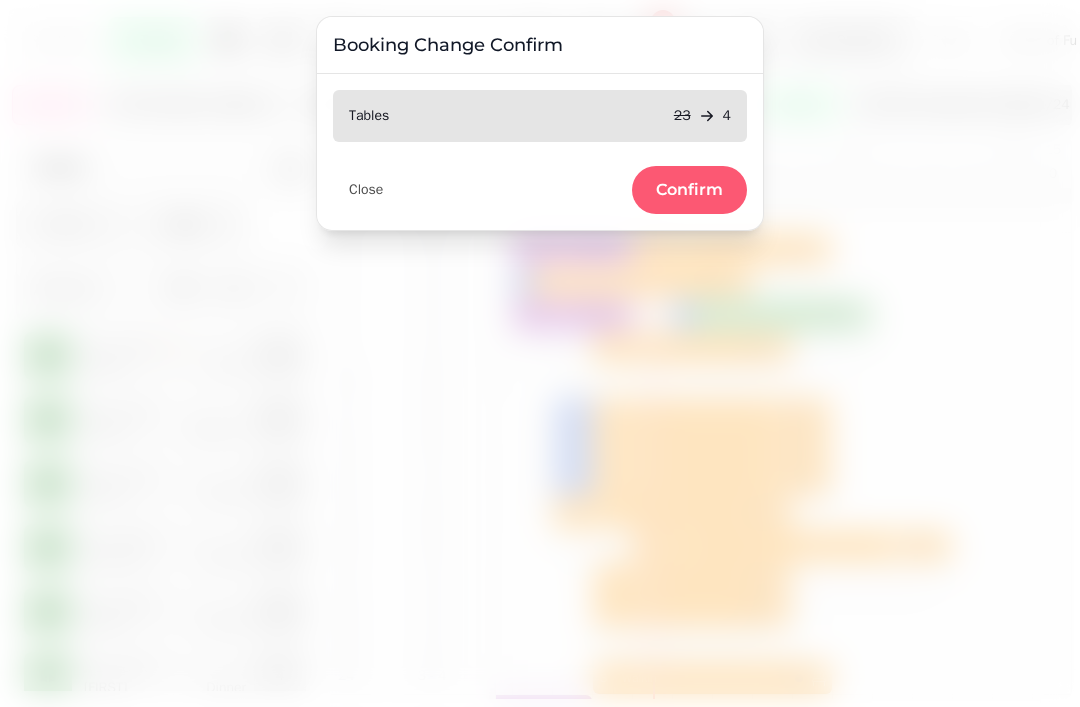 click on "Confirm" at bounding box center (689, 190) 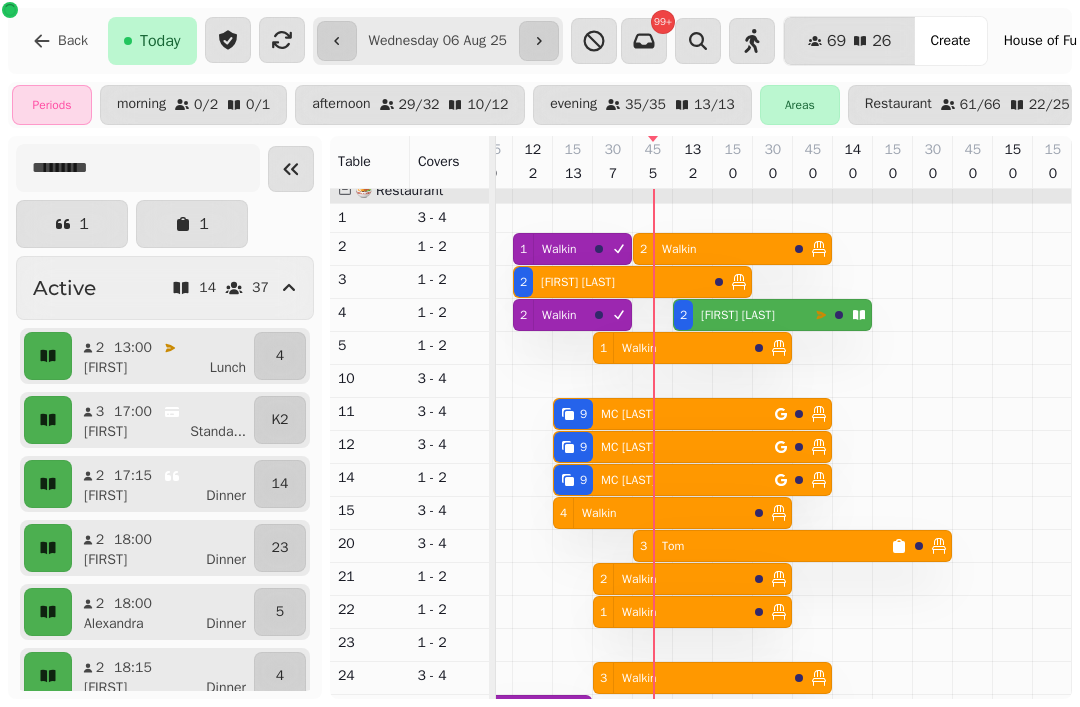 click 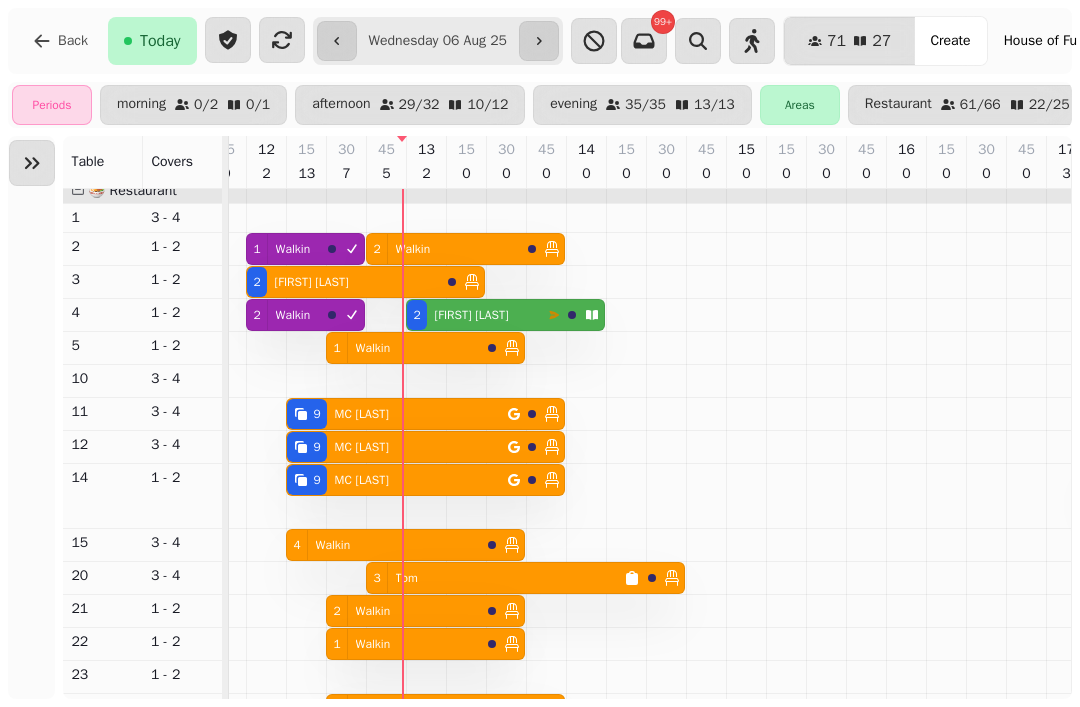 scroll, scrollTop: 0, scrollLeft: 184, axis: horizontal 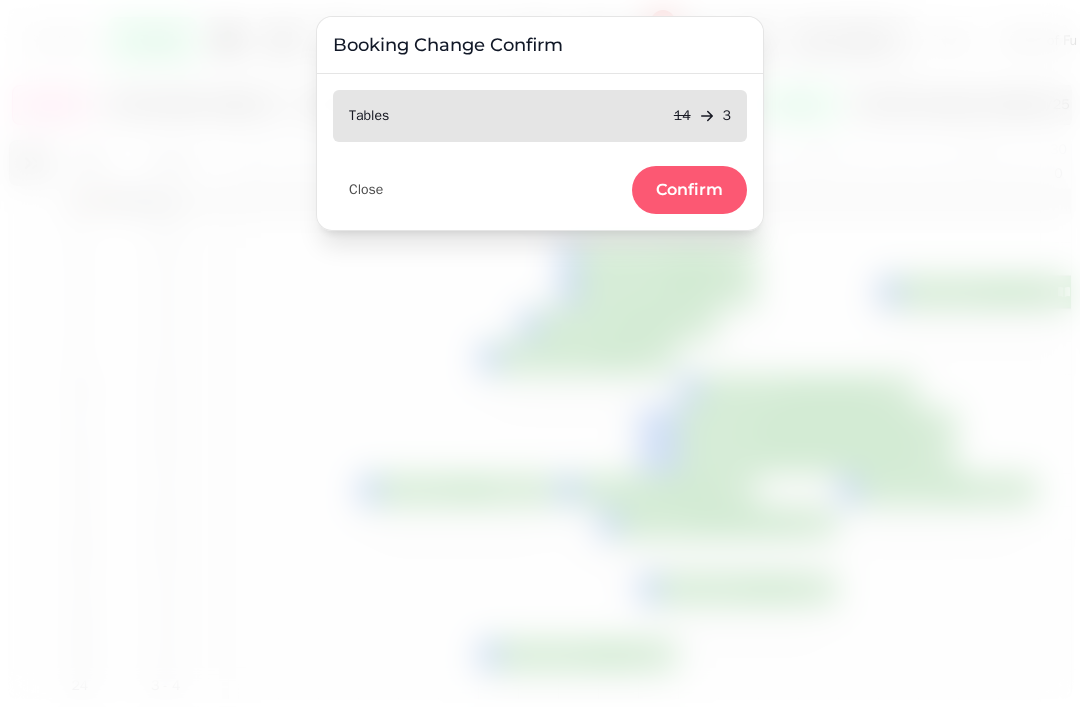 click on "Confirm" at bounding box center (689, 190) 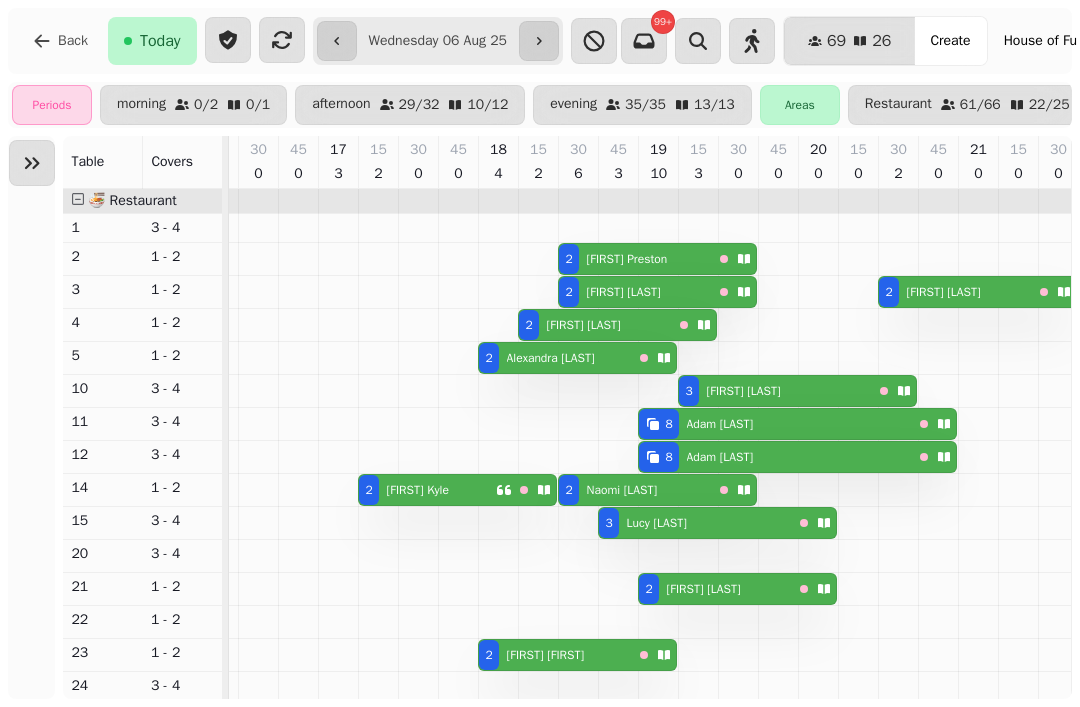 scroll, scrollTop: 33, scrollLeft: 558, axis: both 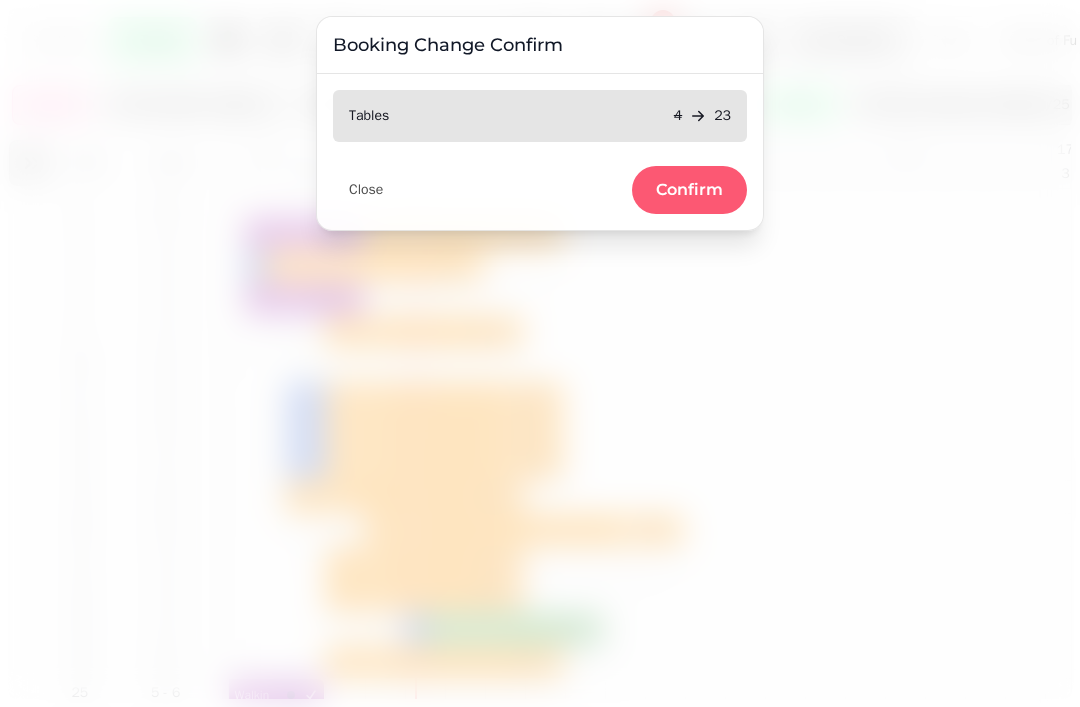 click on "Confirm" at bounding box center (689, 190) 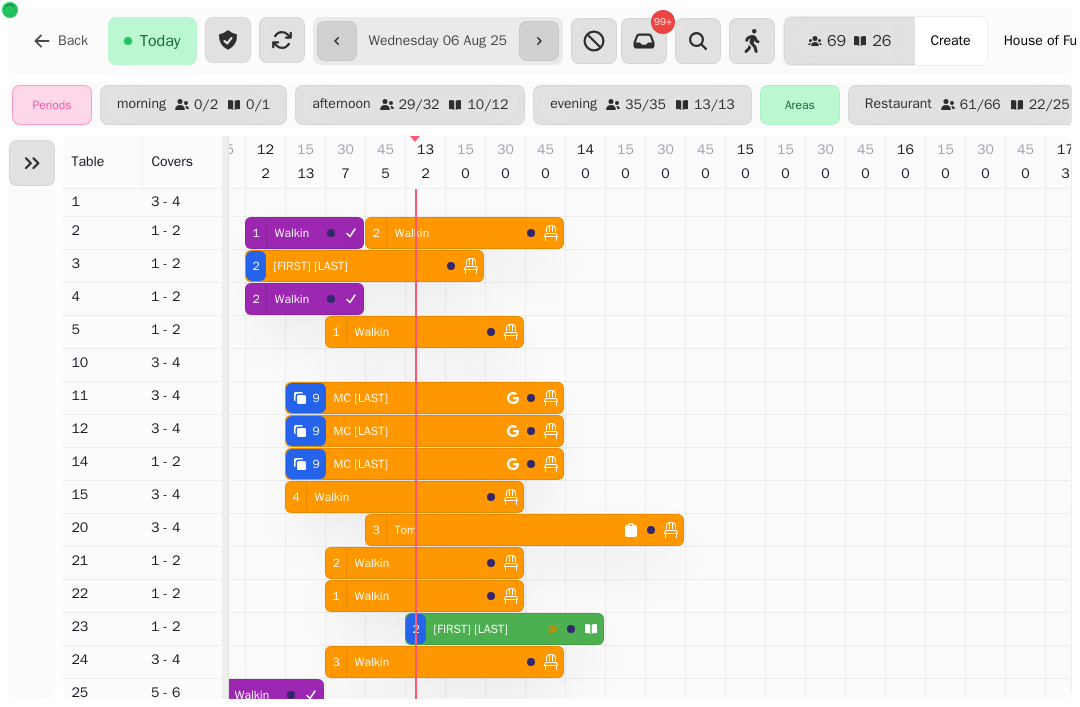 select on "*" 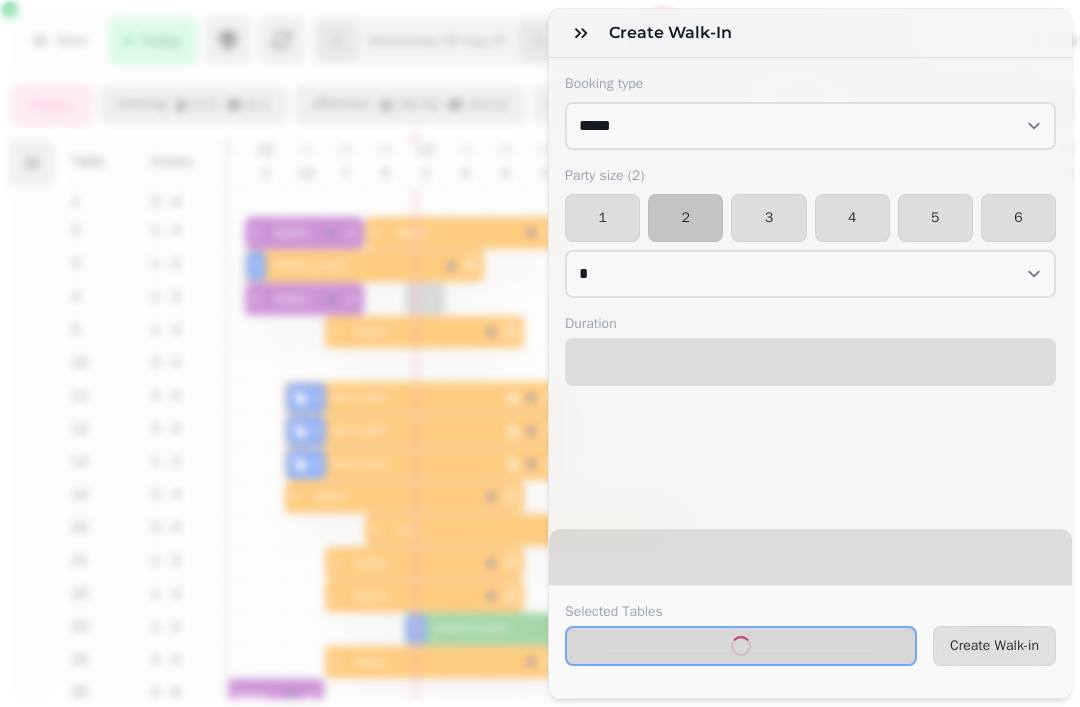 select on "****" 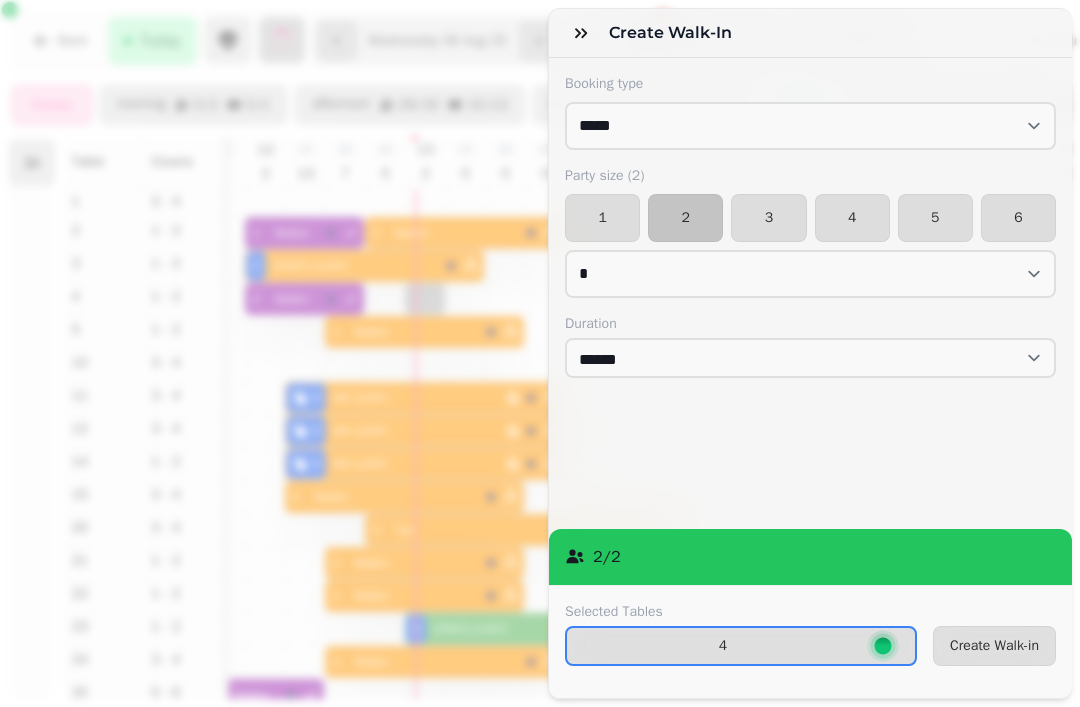 click on "1" at bounding box center [602, 218] 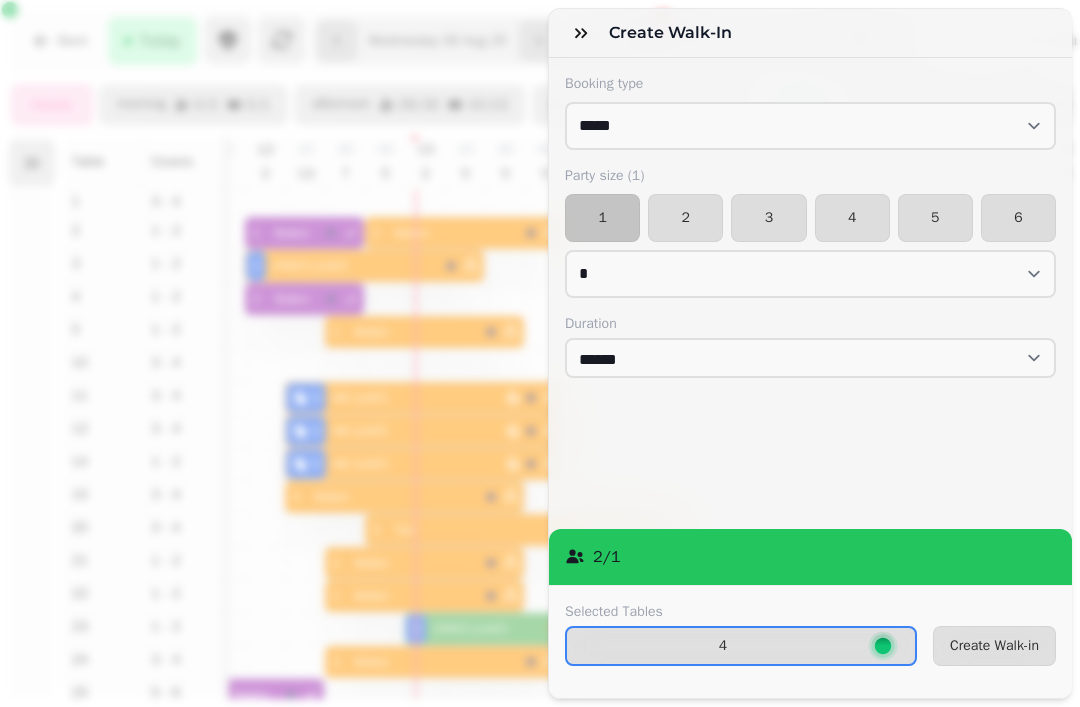 click on "Create Walk-in" at bounding box center (994, 646) 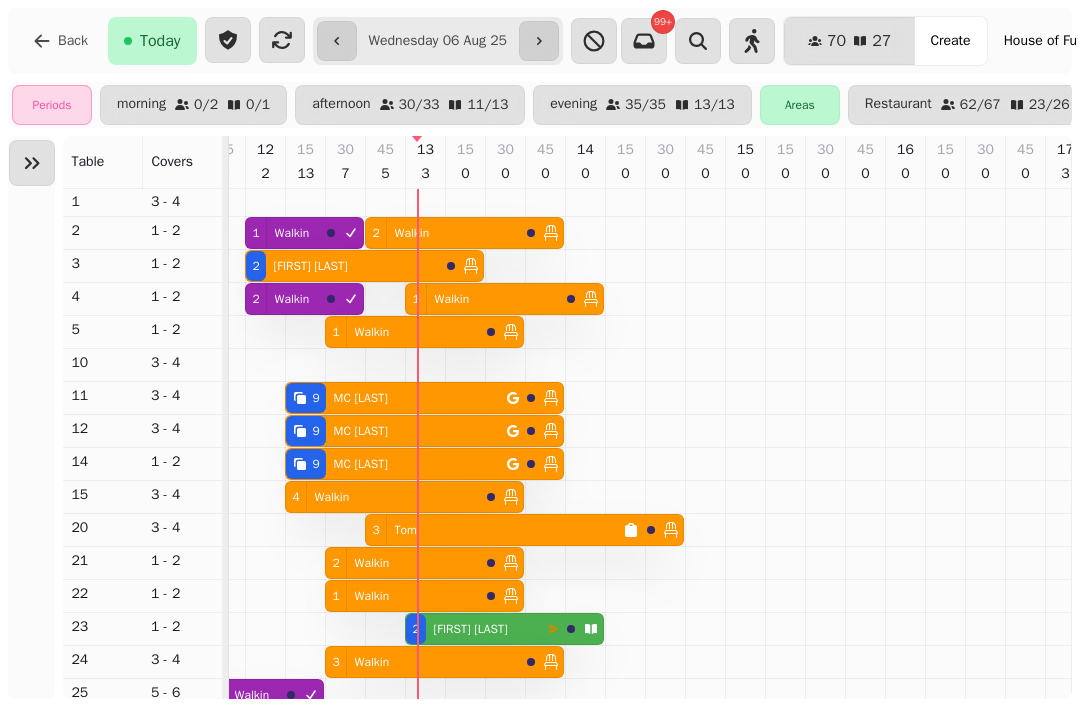 scroll, scrollTop: 105, scrollLeft: 27, axis: both 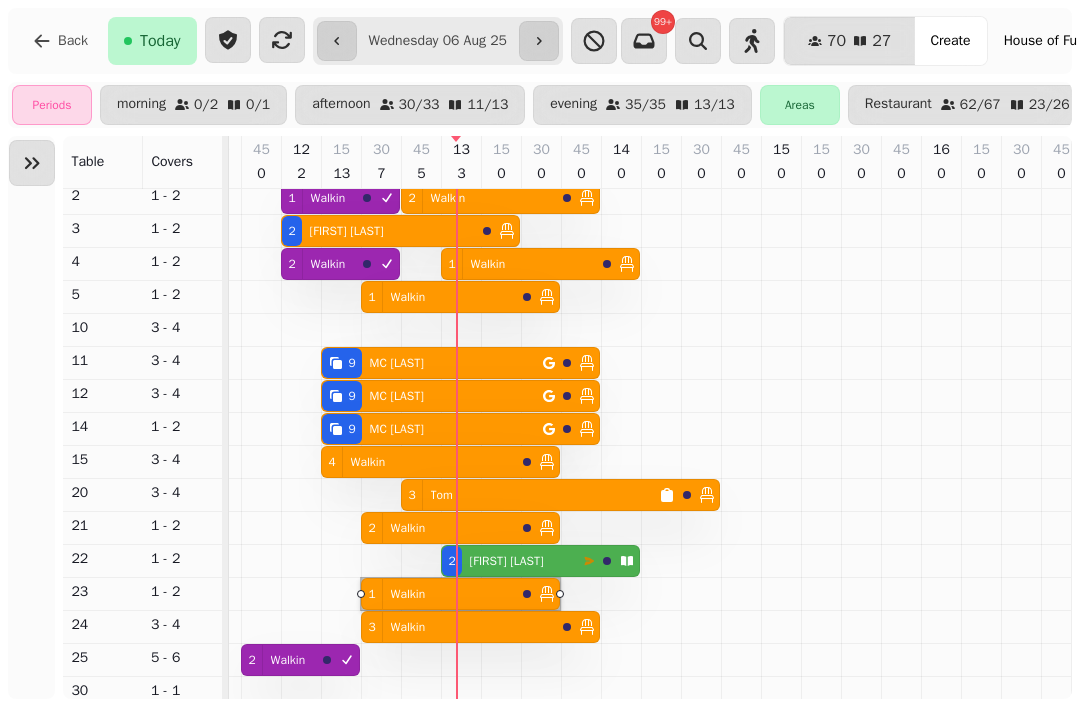 click on "2 Roona   Ohwoisi-Swinton" at bounding box center [512, 561] 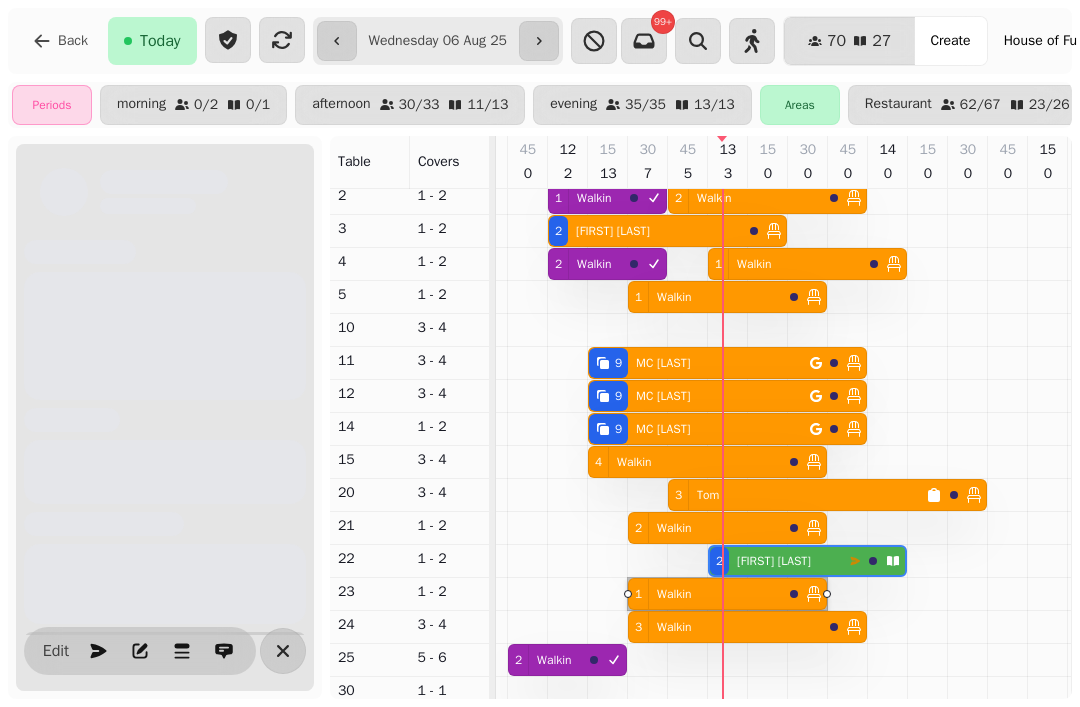 scroll, scrollTop: 0, scrollLeft: 227, axis: horizontal 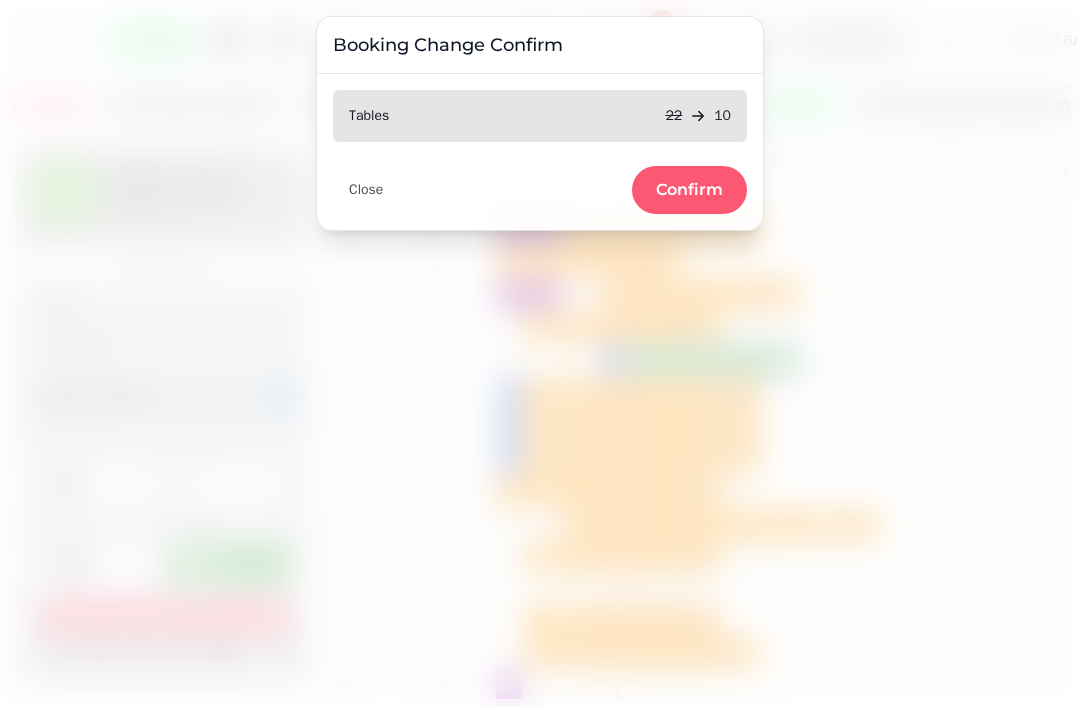 click on "Confirm" at bounding box center [689, 190] 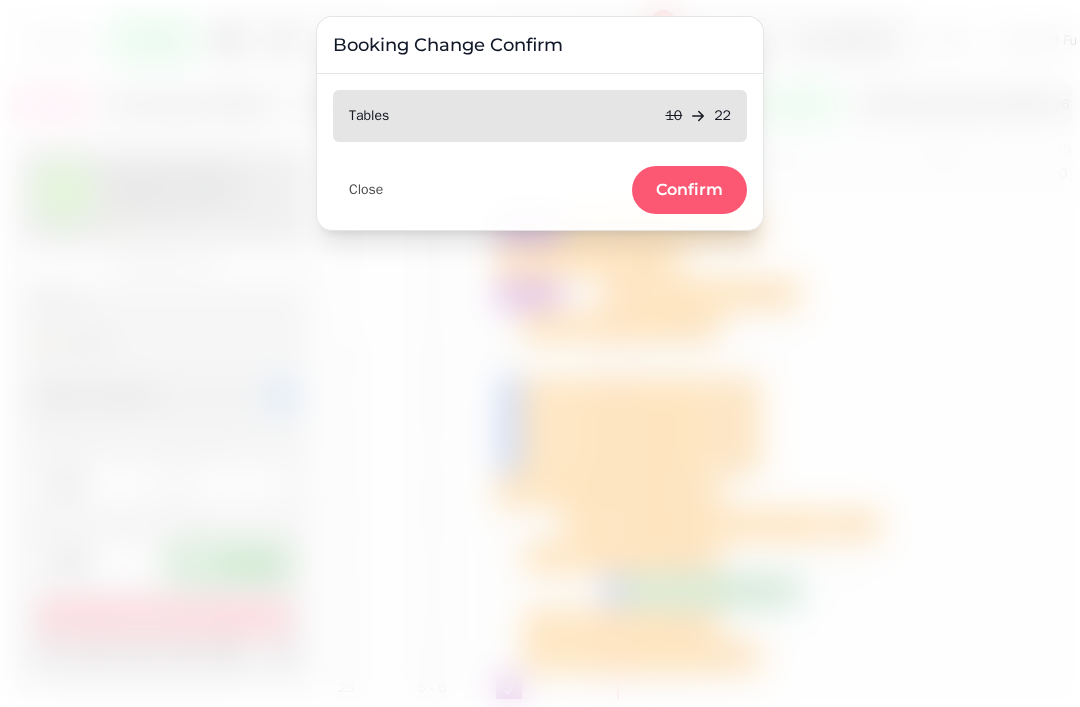 click on "Close Confirm" at bounding box center (540, 182) 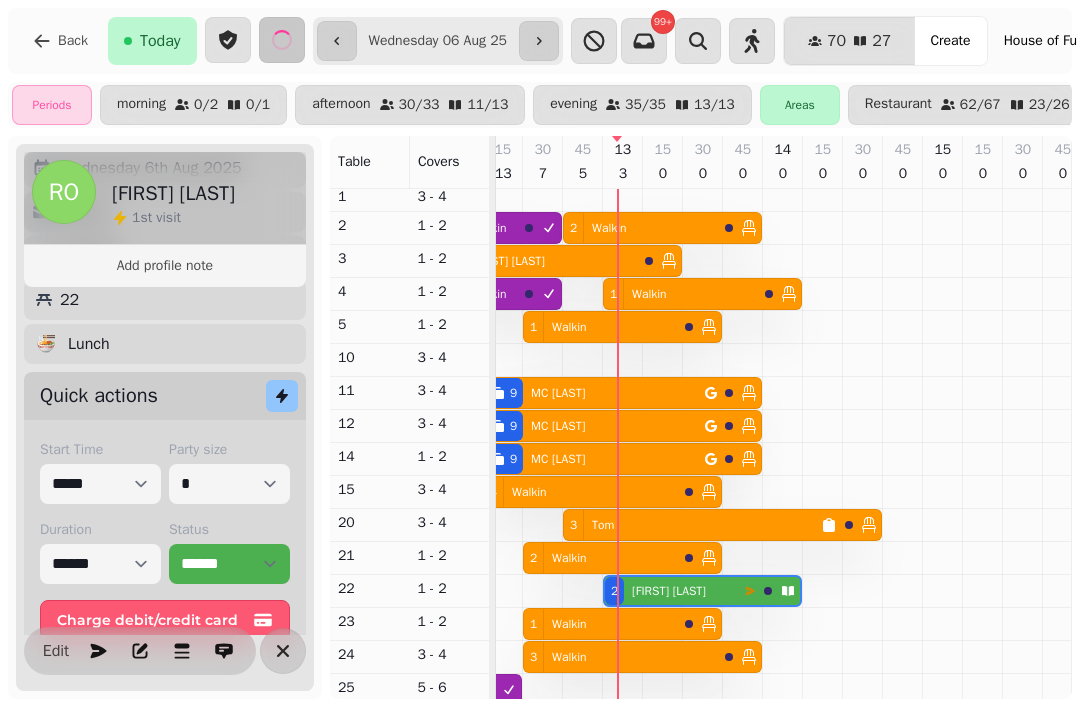 click on "Walkin" at bounding box center [569, 624] 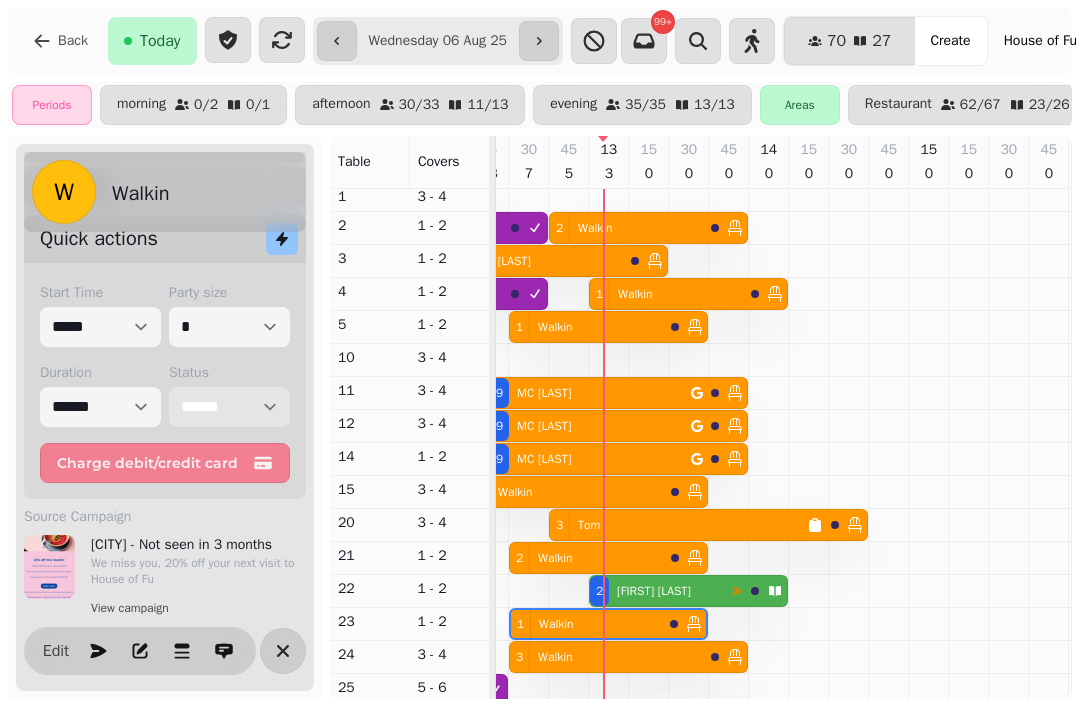 click on "**********" at bounding box center (229, 407) 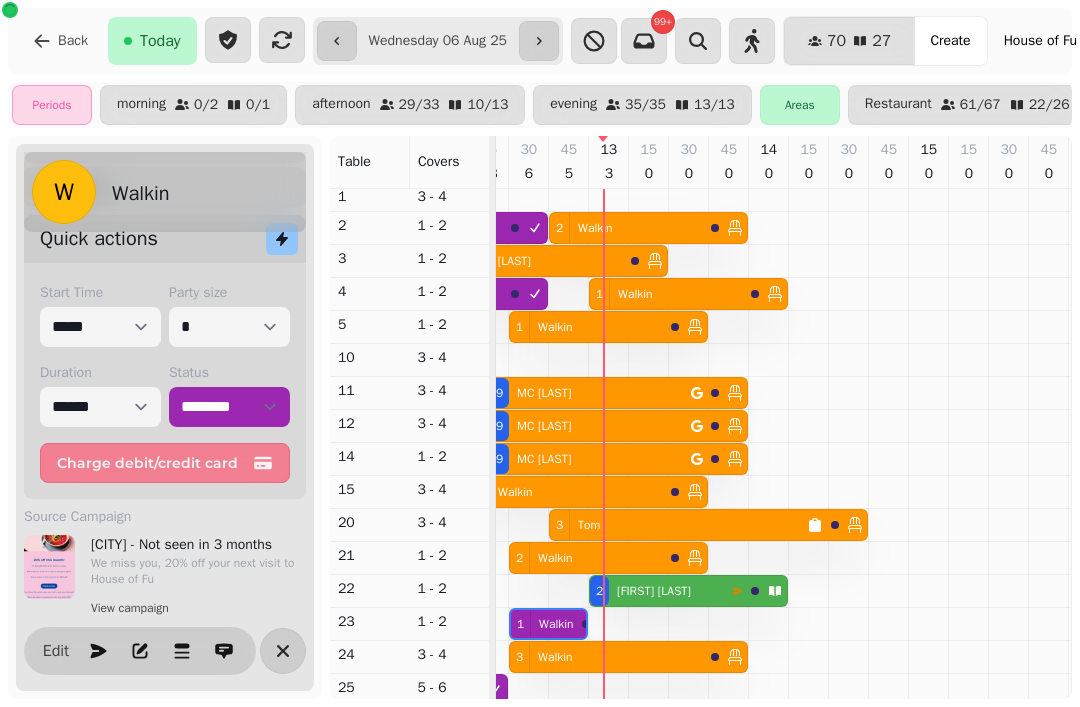 click on "1 Walkin" at bounding box center [586, 327] 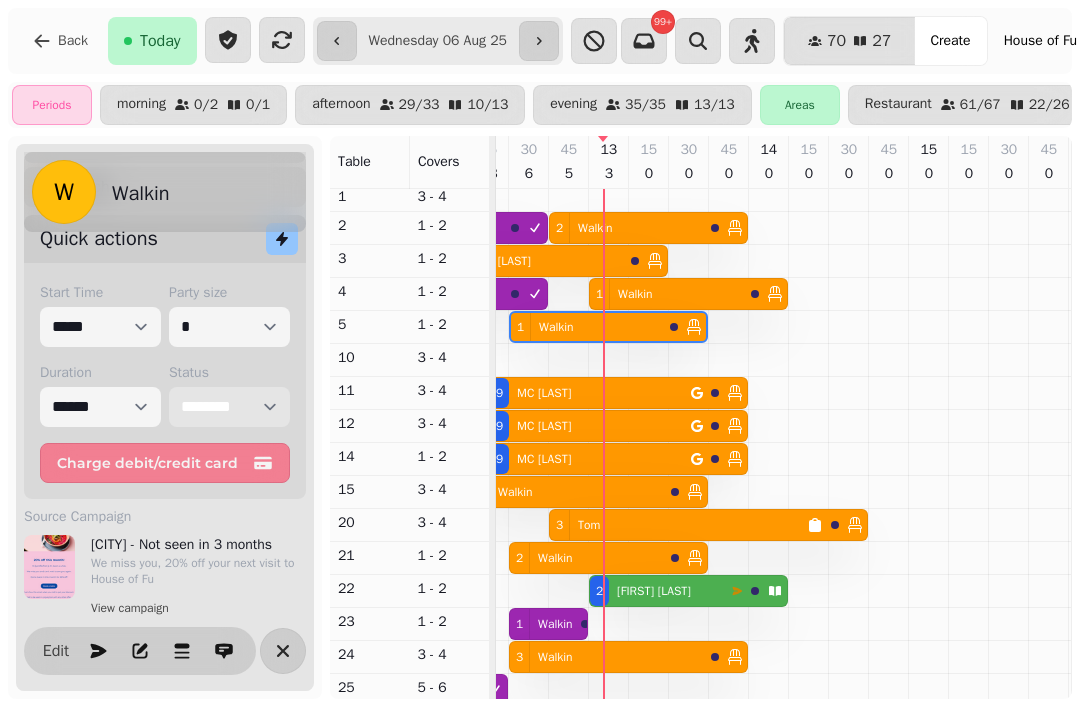 click on "**********" at bounding box center (229, 407) 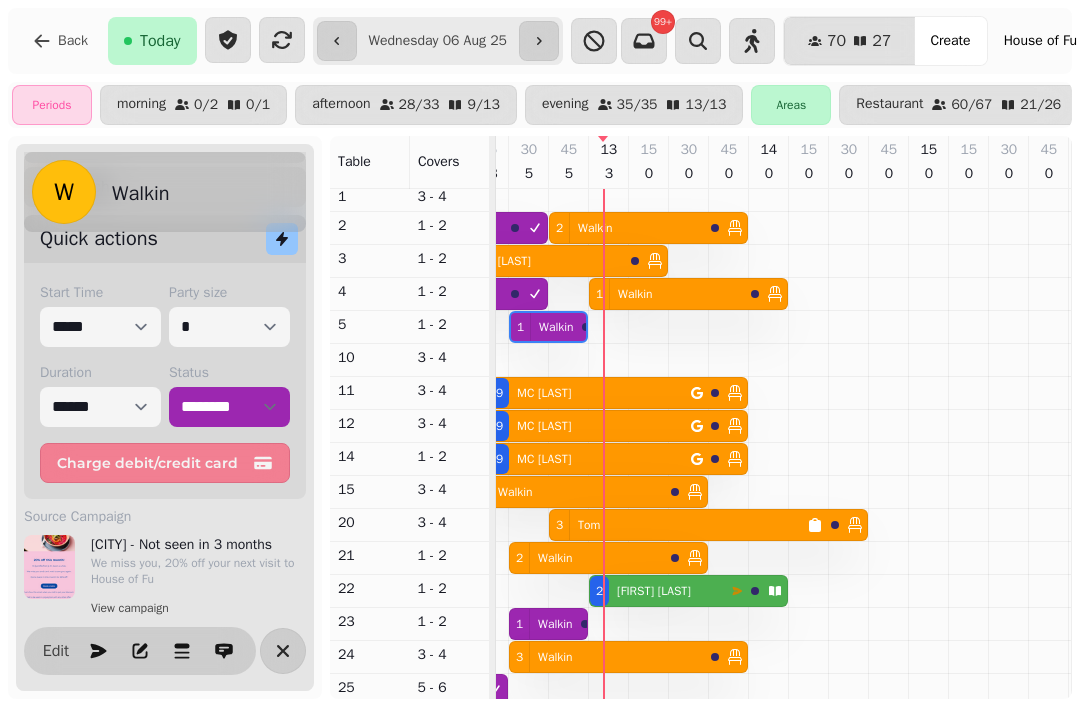 select on "*" 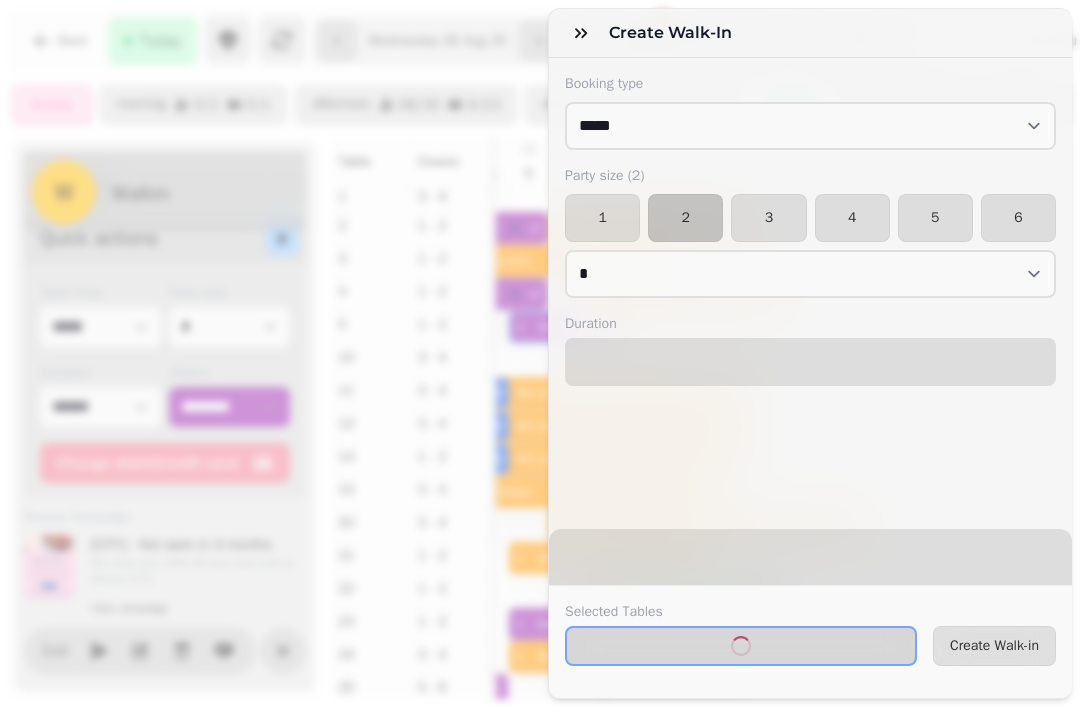 select on "****" 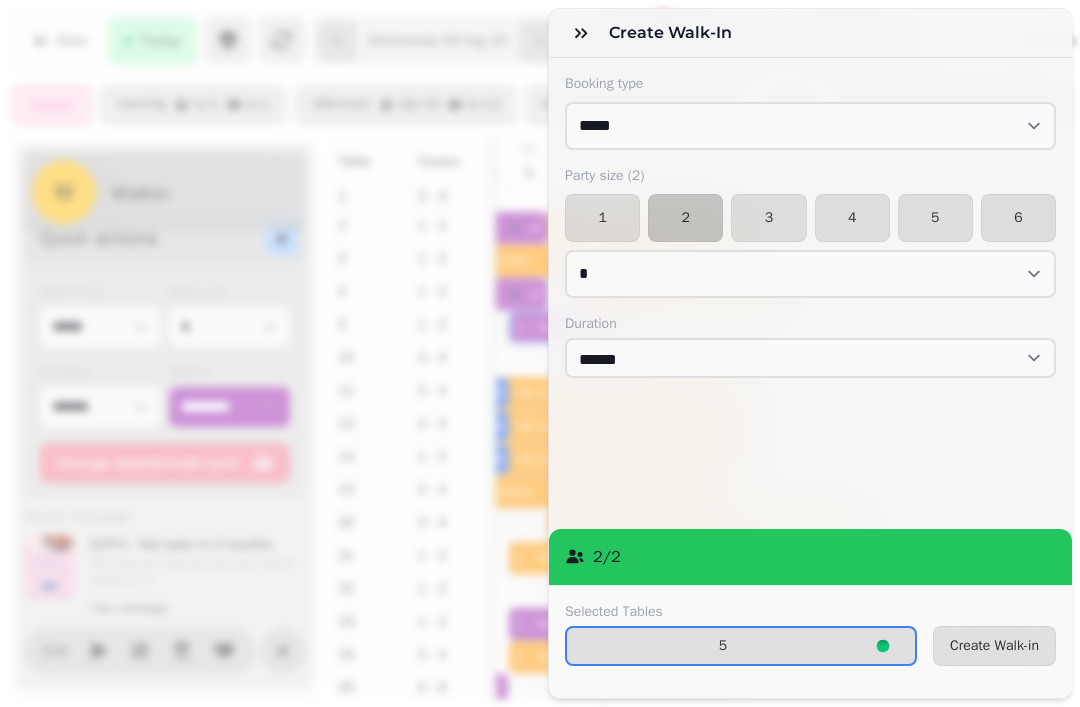 click on "Create Walk-in" at bounding box center (994, 646) 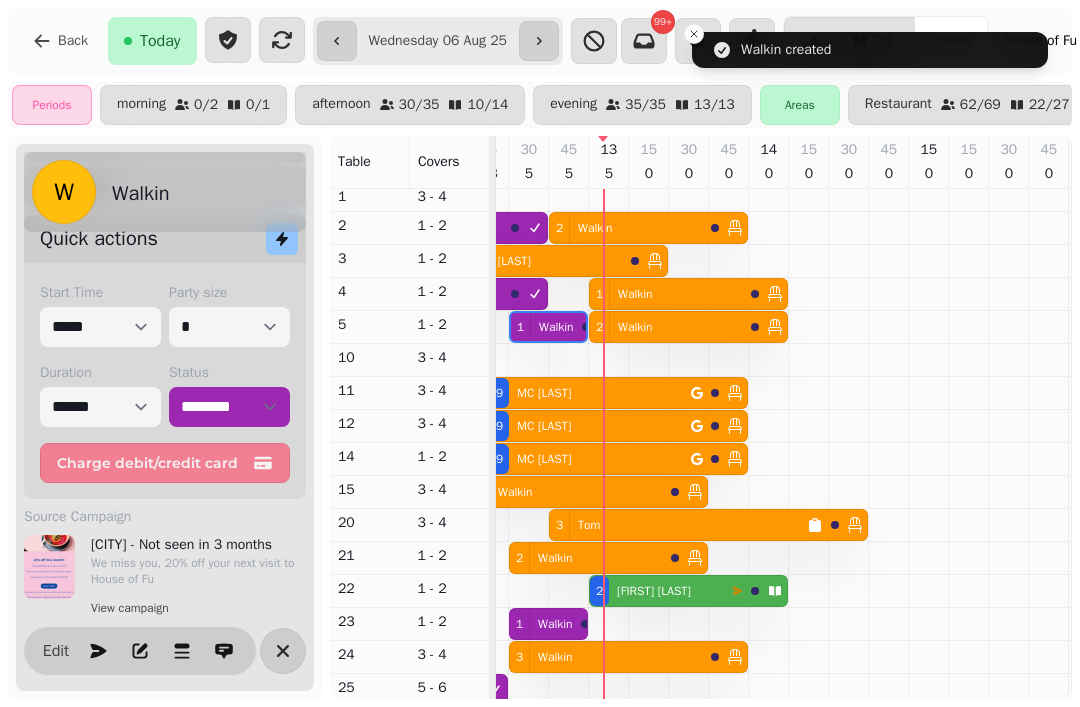 select on "*" 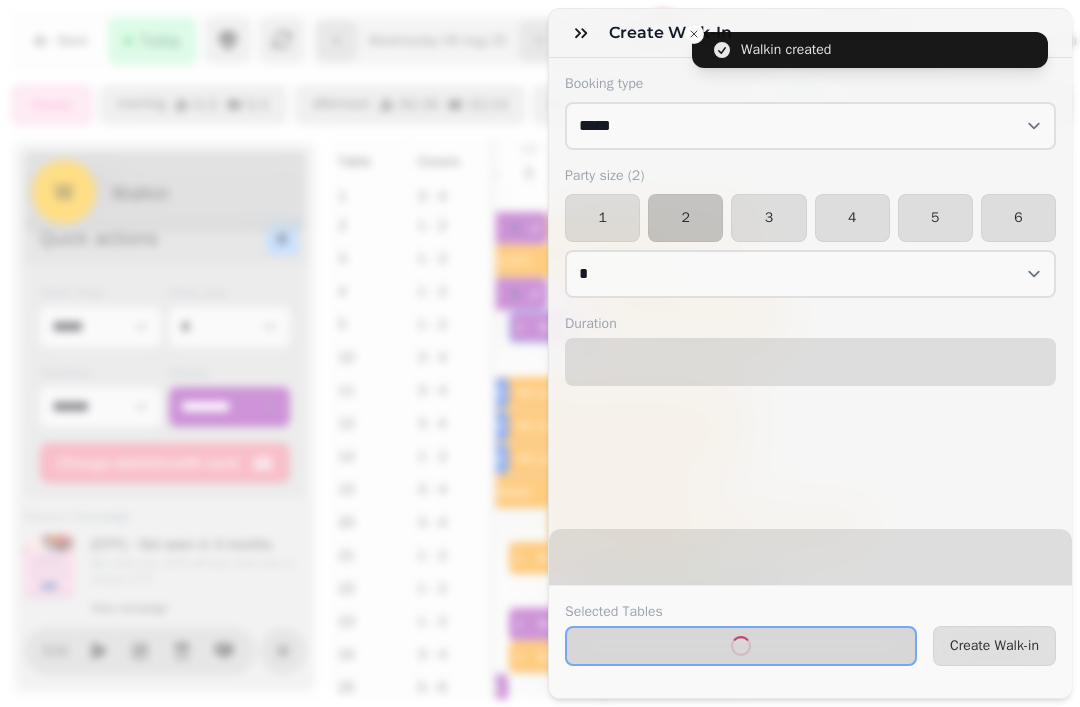 select on "****" 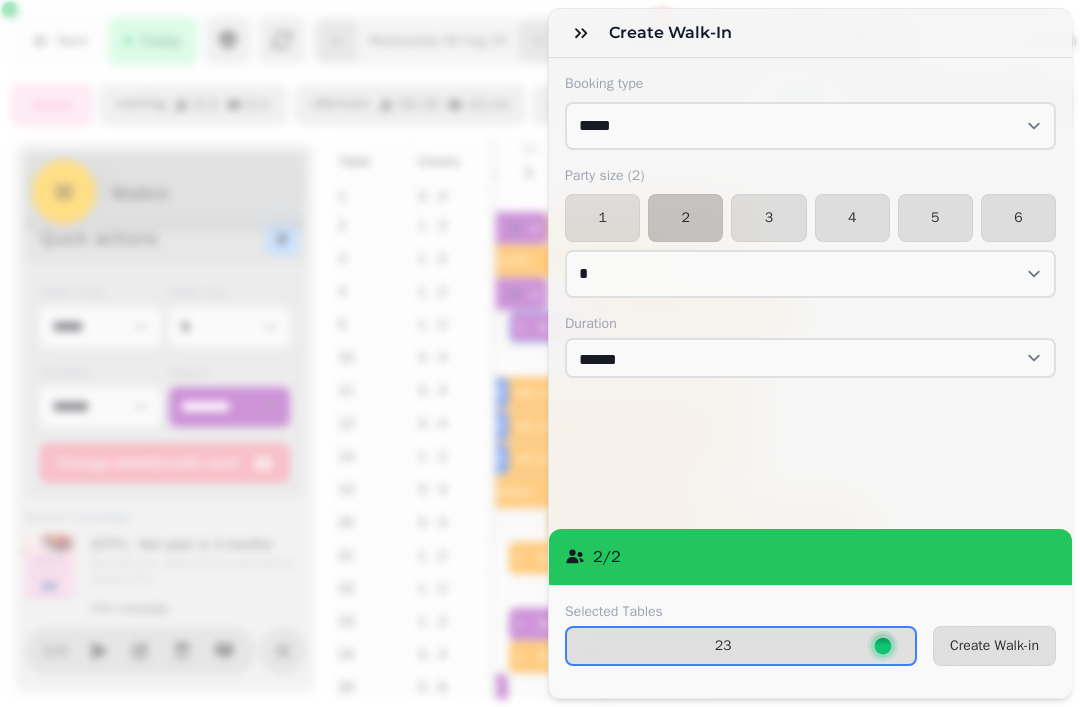 click on "1" at bounding box center [602, 218] 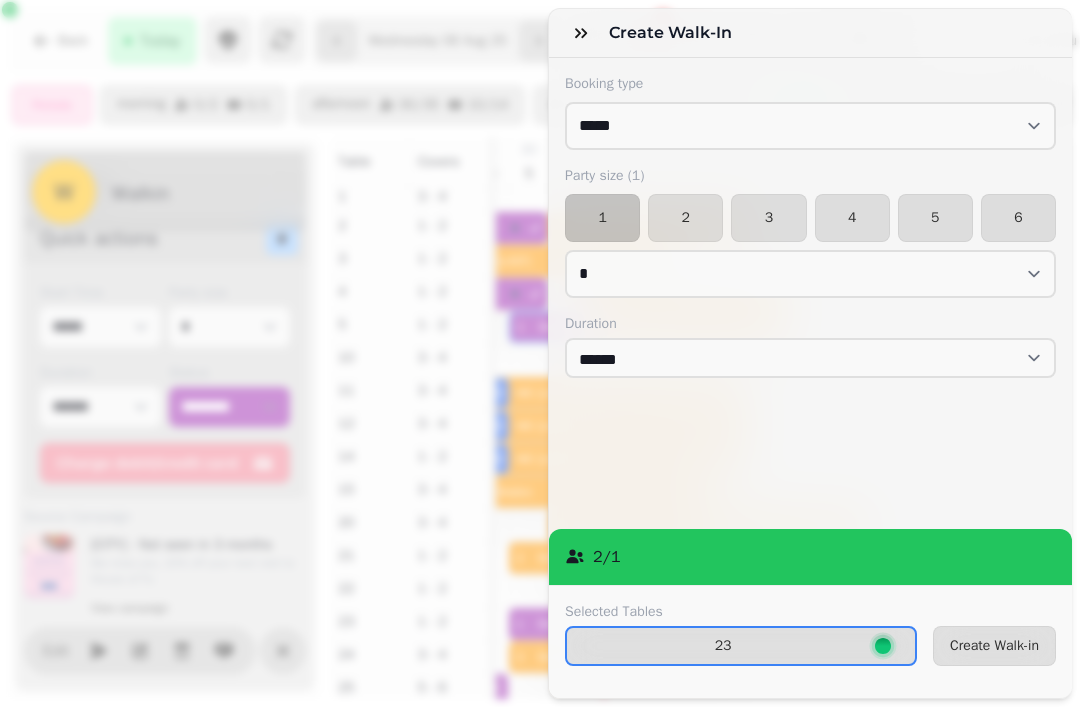 click on "Create Walk-in" at bounding box center (994, 646) 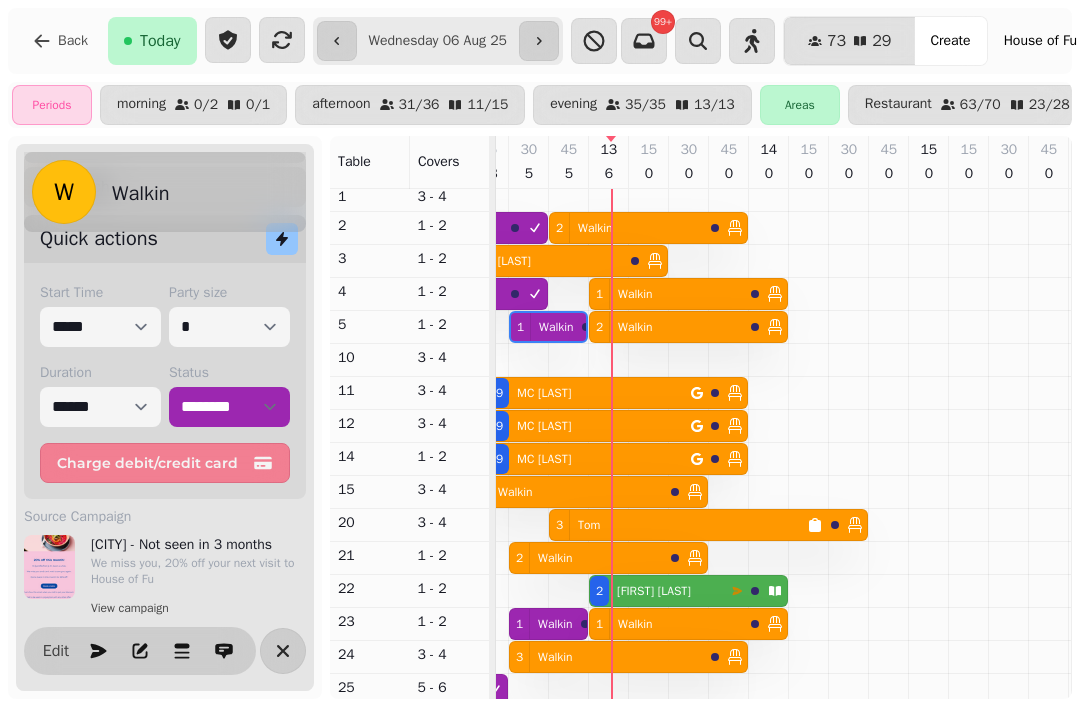 click on "Roona   Ohwoisi-Swinton" at bounding box center (654, 591) 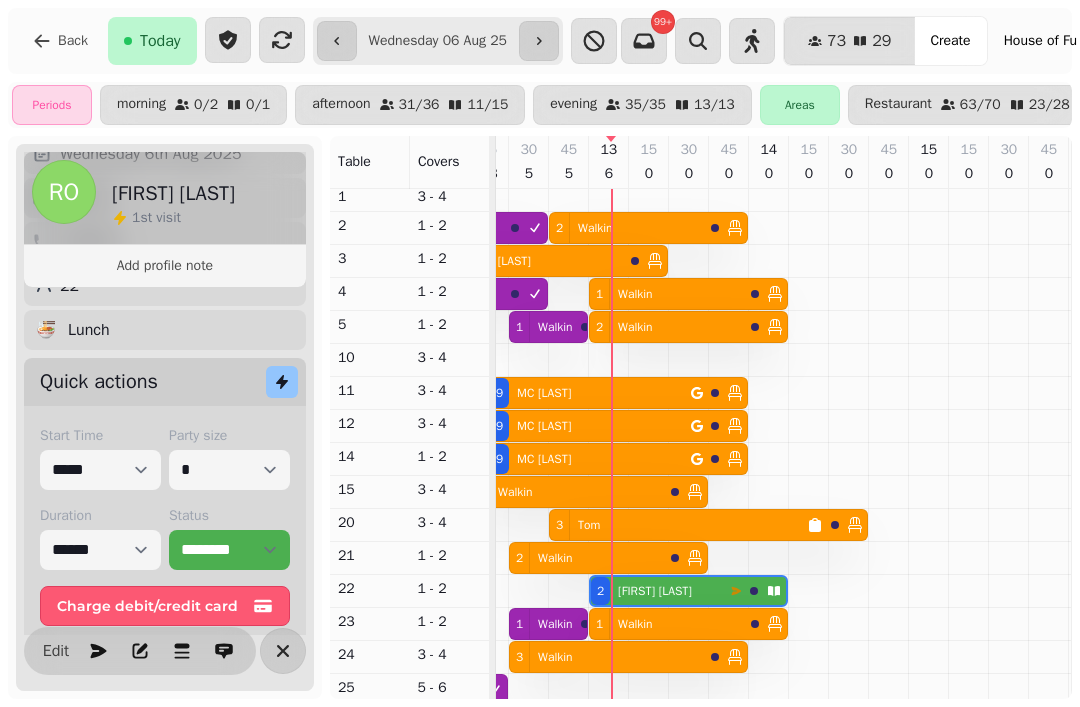 scroll, scrollTop: 0, scrollLeft: 227, axis: horizontal 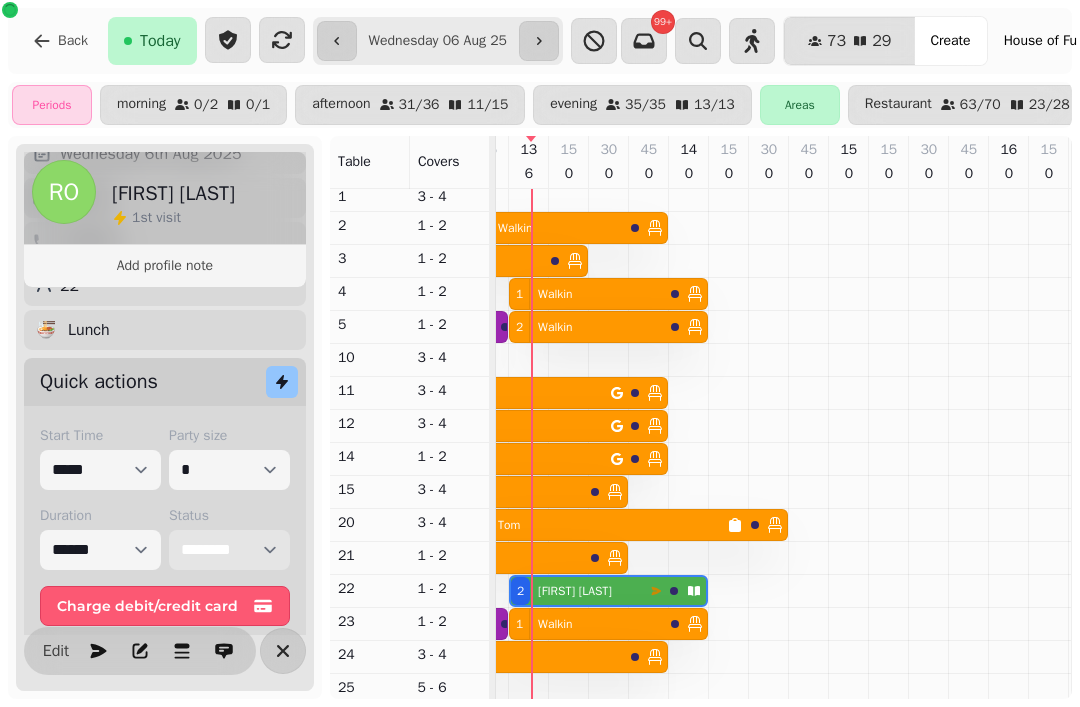 click on "**********" at bounding box center [229, 550] 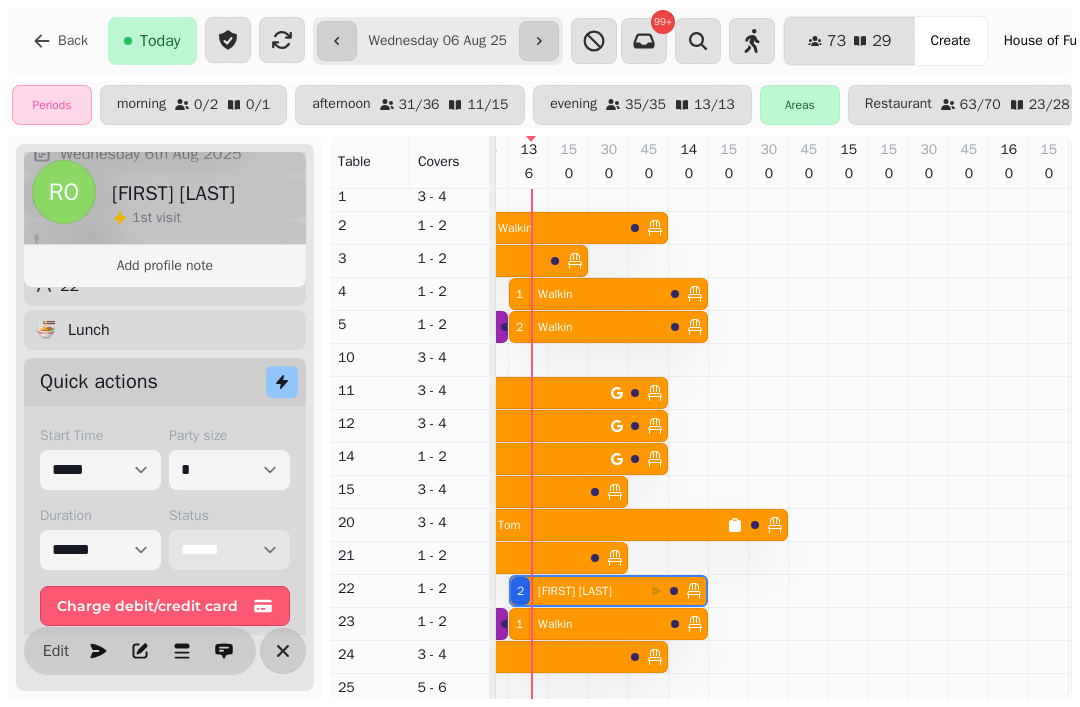 scroll, scrollTop: 205, scrollLeft: 148, axis: both 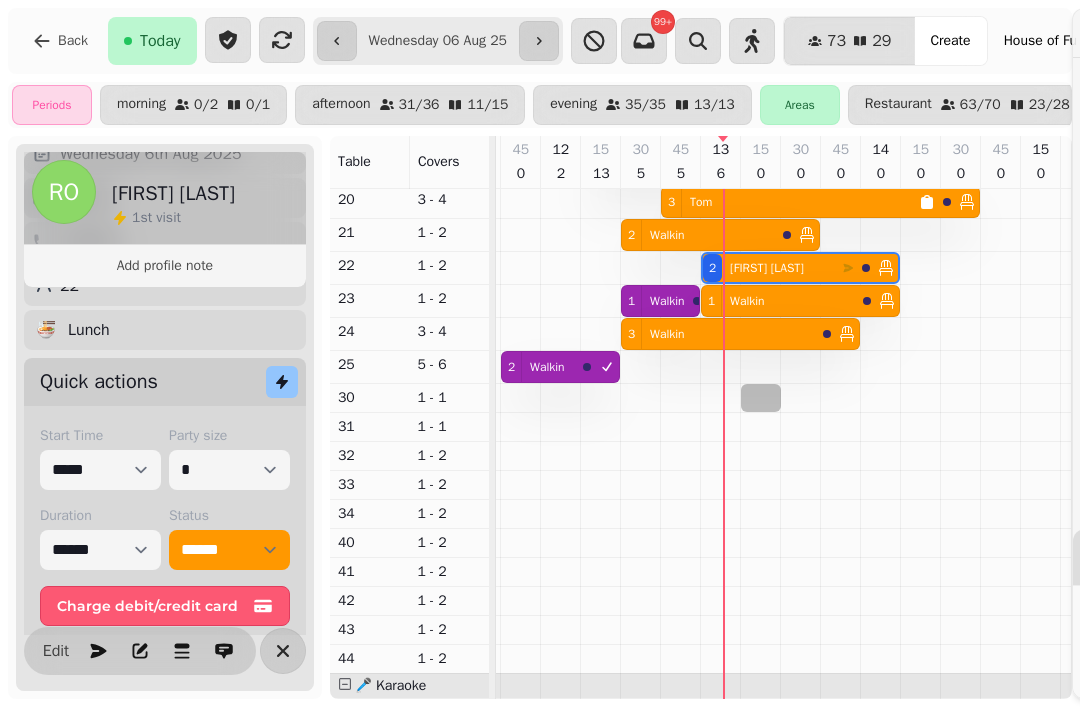 select on "****" 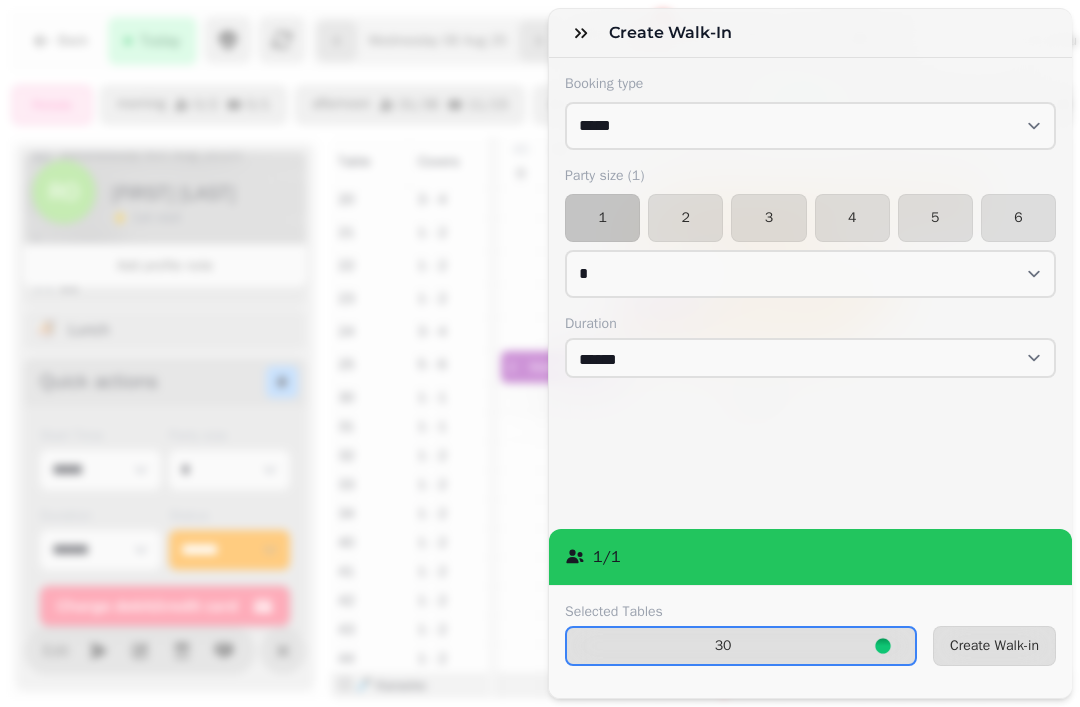 click on "Create Walk-in" at bounding box center [994, 646] 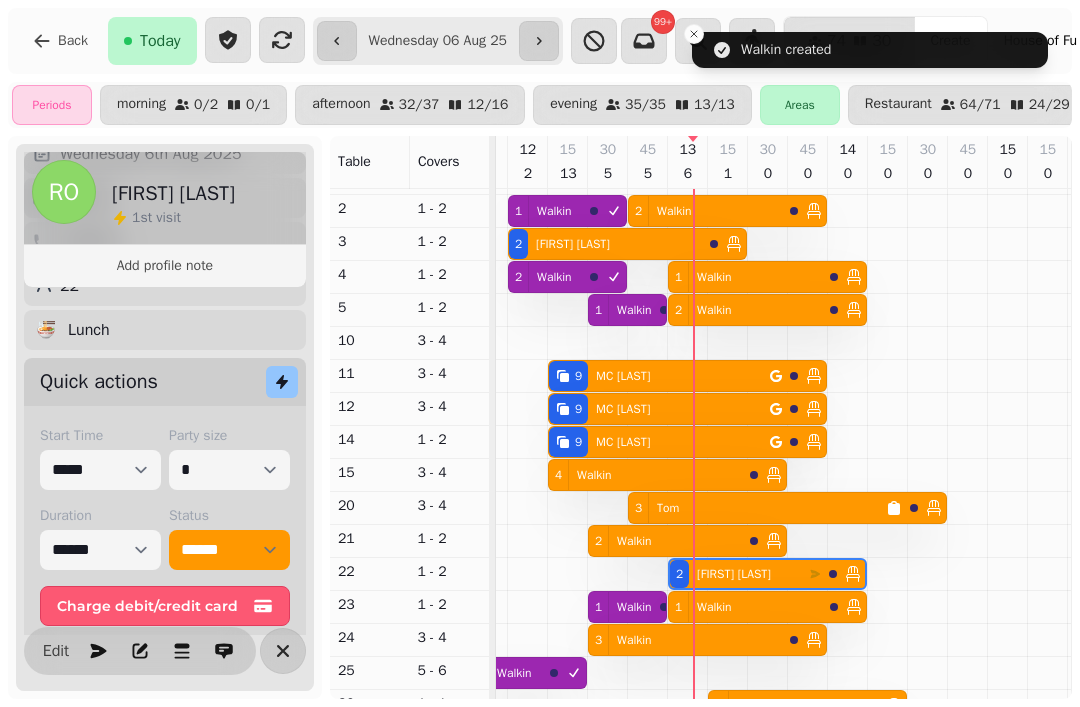 click on "4 Walkin" at bounding box center (645, 475) 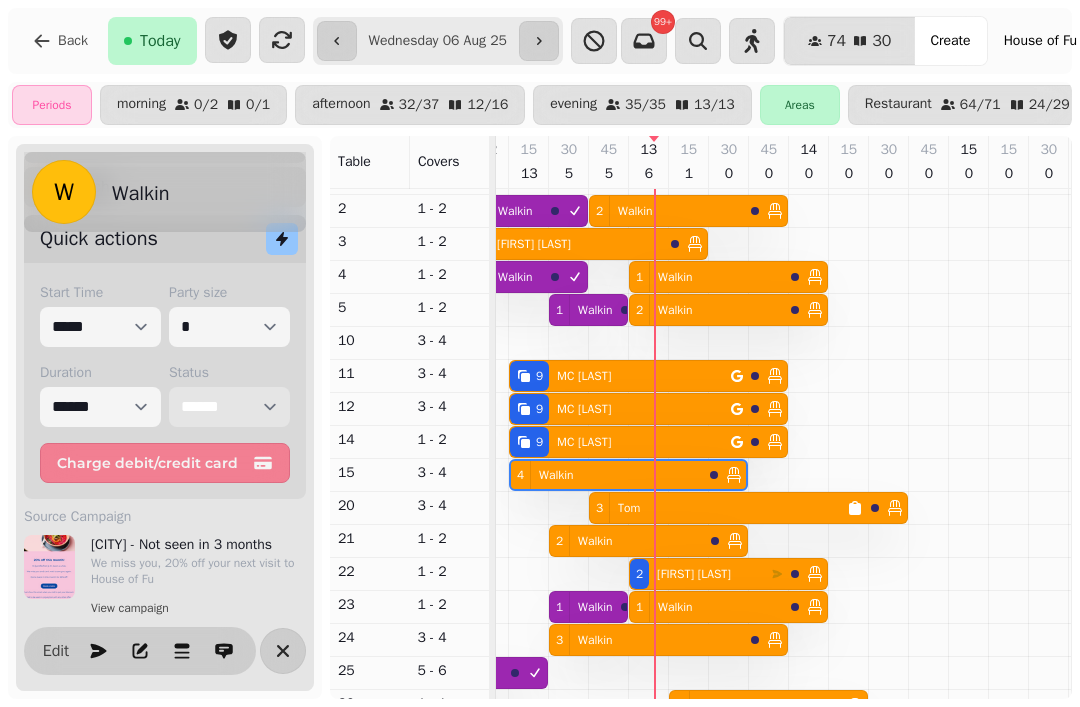 click on "**********" at bounding box center (229, 407) 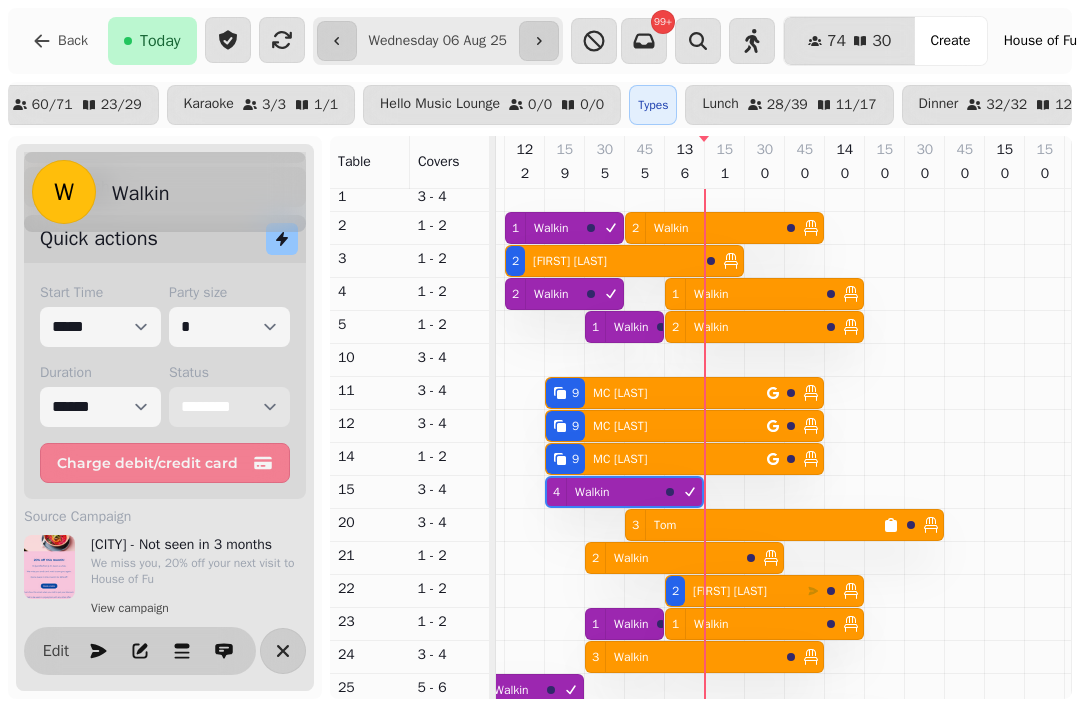 scroll, scrollTop: 131, scrollLeft: 76, axis: both 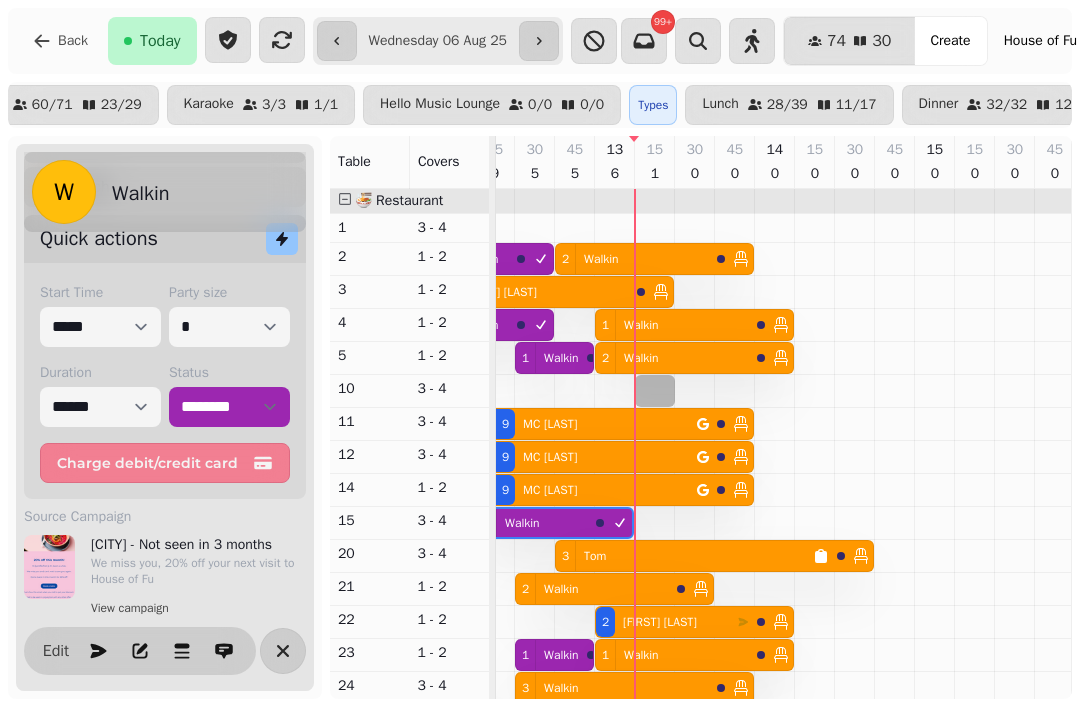 select on "*" 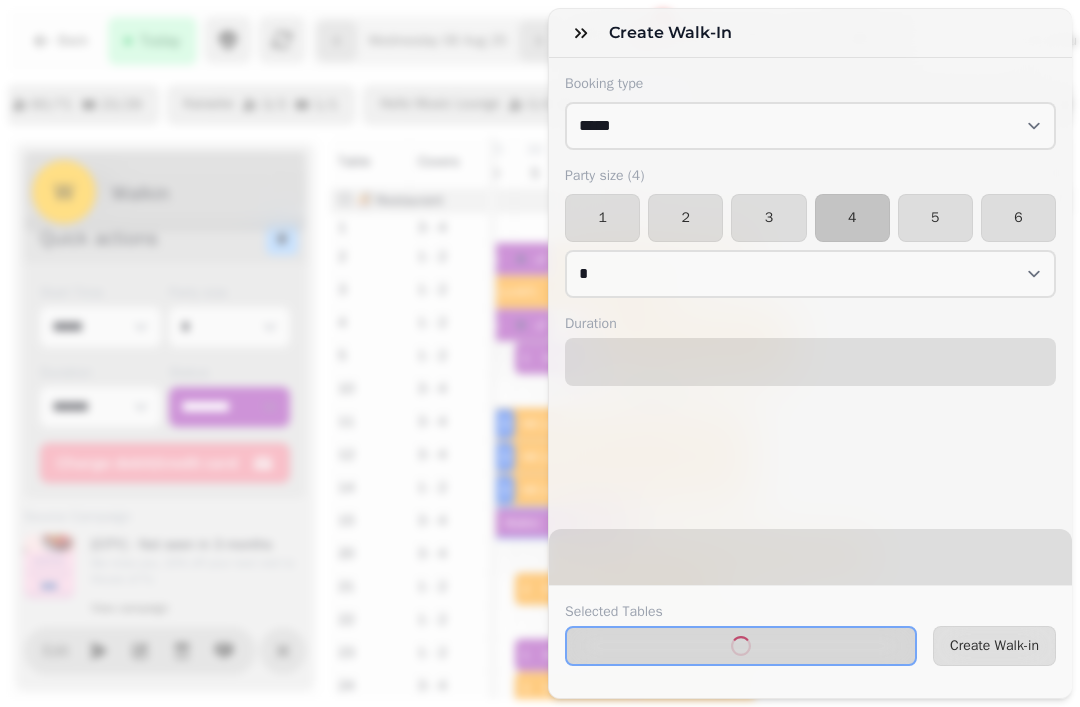select on "****" 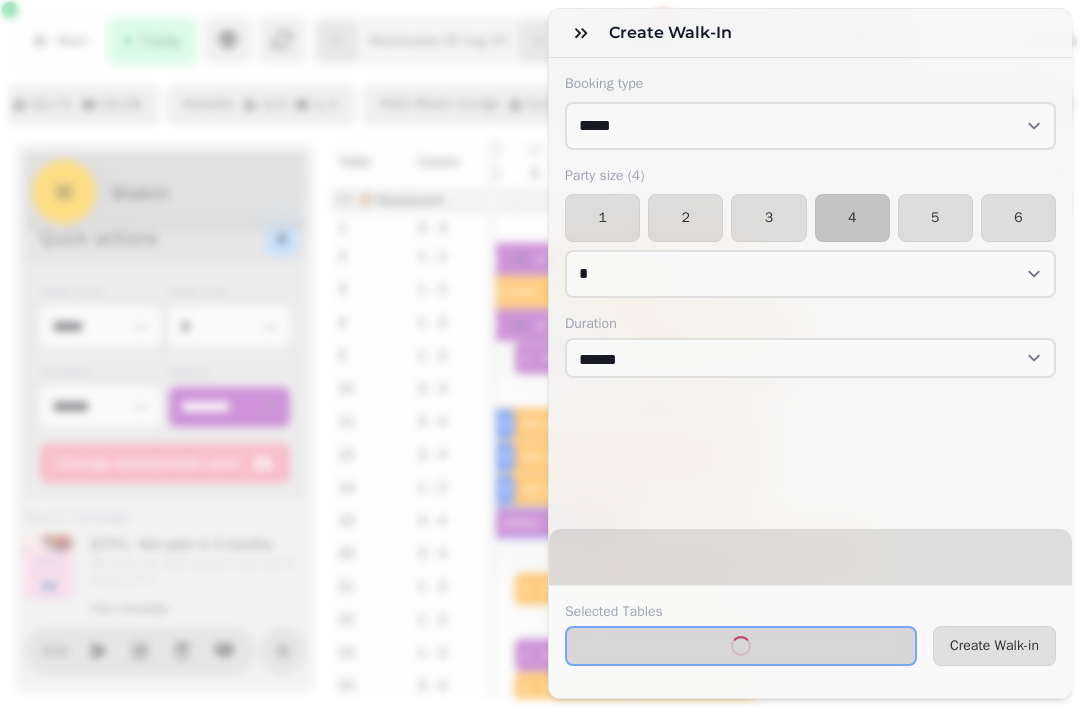 click on "2" at bounding box center (685, 218) 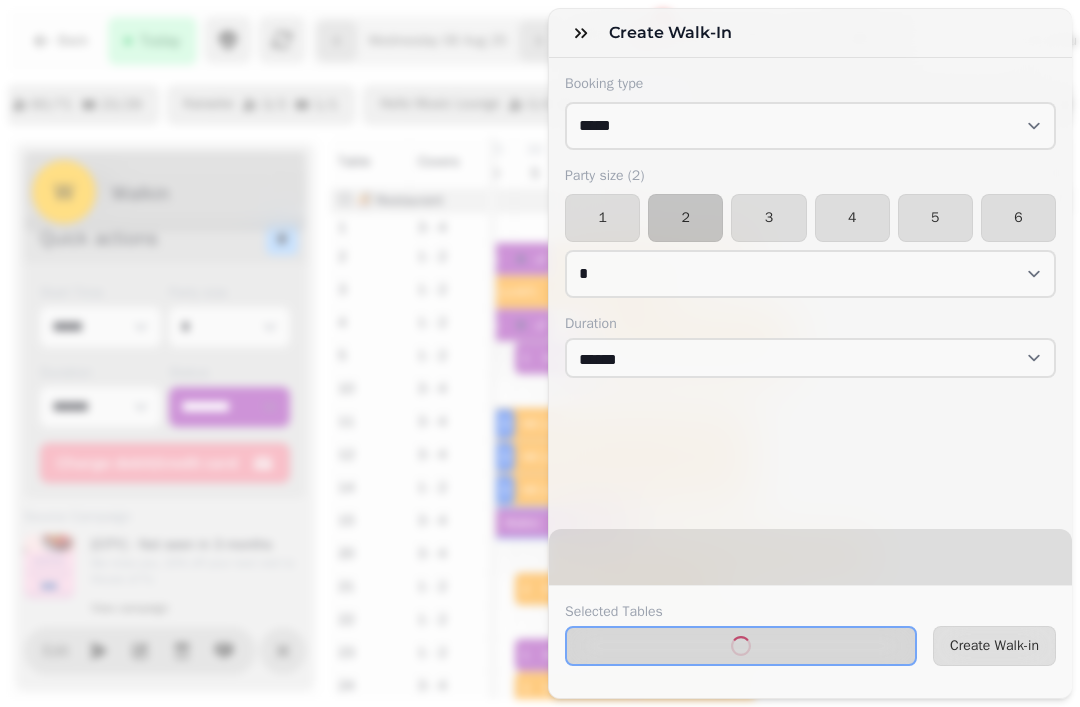 click on "Create Walk-in" at bounding box center [994, 646] 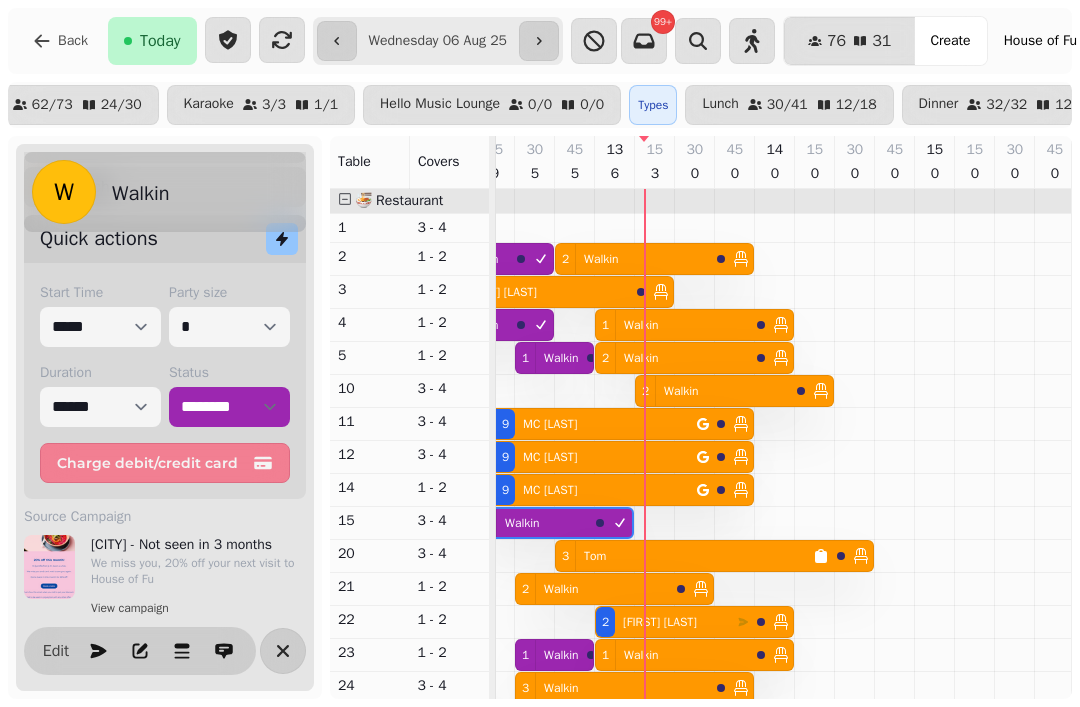 click on "Kristian   Errington" at bounding box center [500, 292] 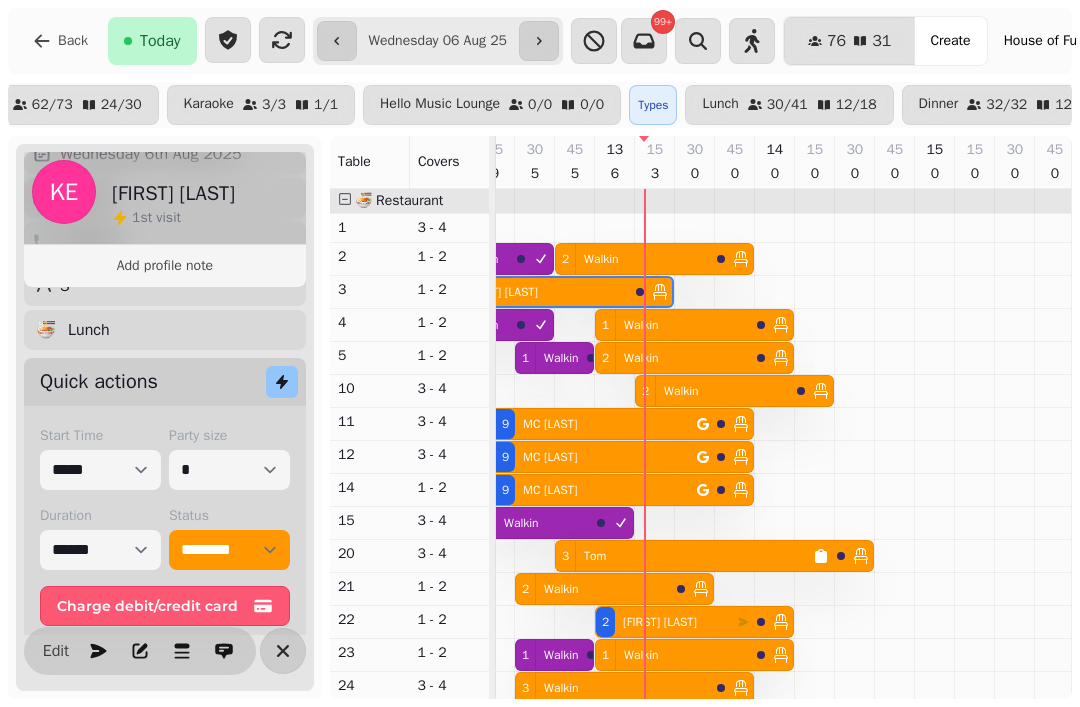 scroll, scrollTop: 0, scrollLeft: 67, axis: horizontal 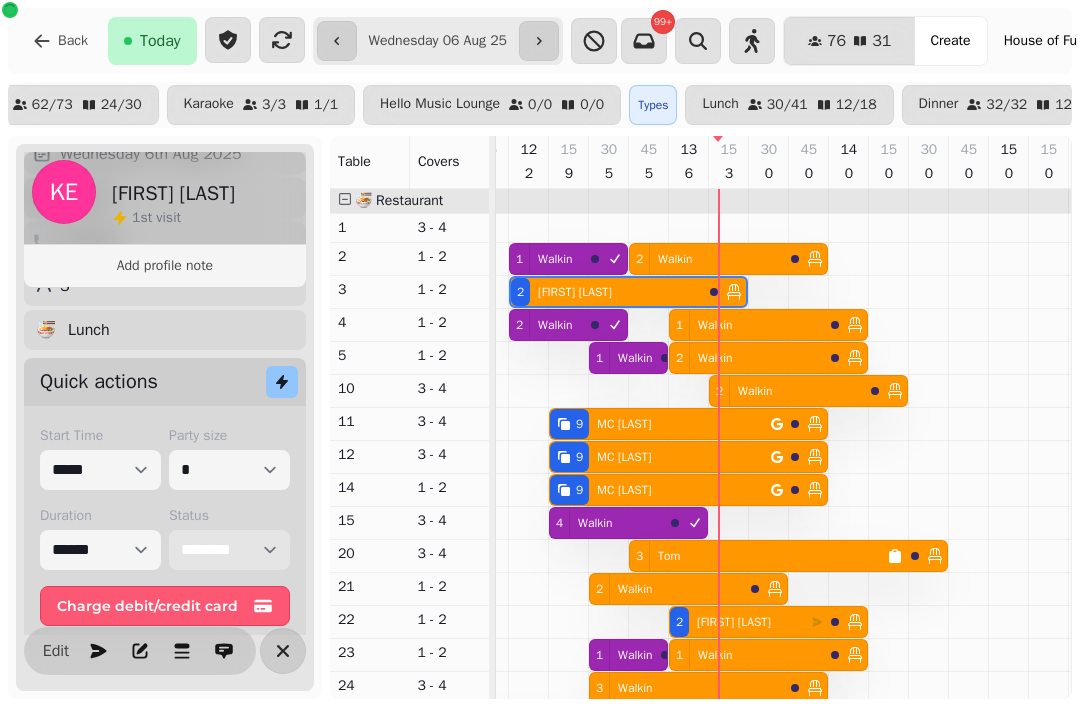 click on "**********" at bounding box center [229, 550] 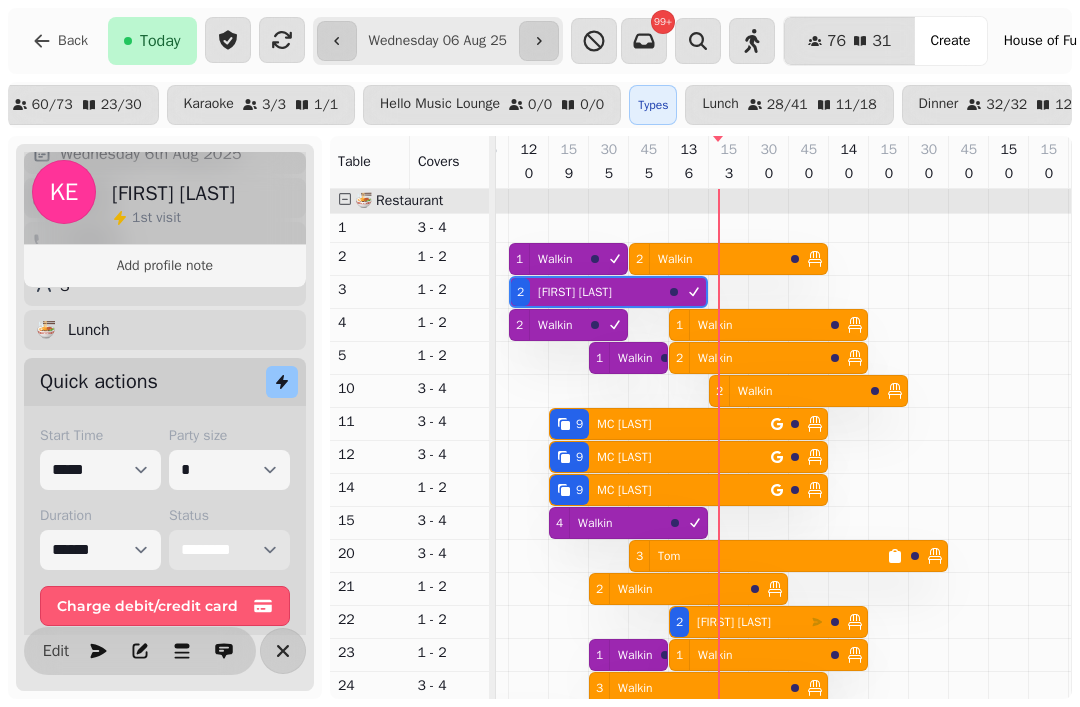 scroll, scrollTop: 86, scrollLeft: 67, axis: both 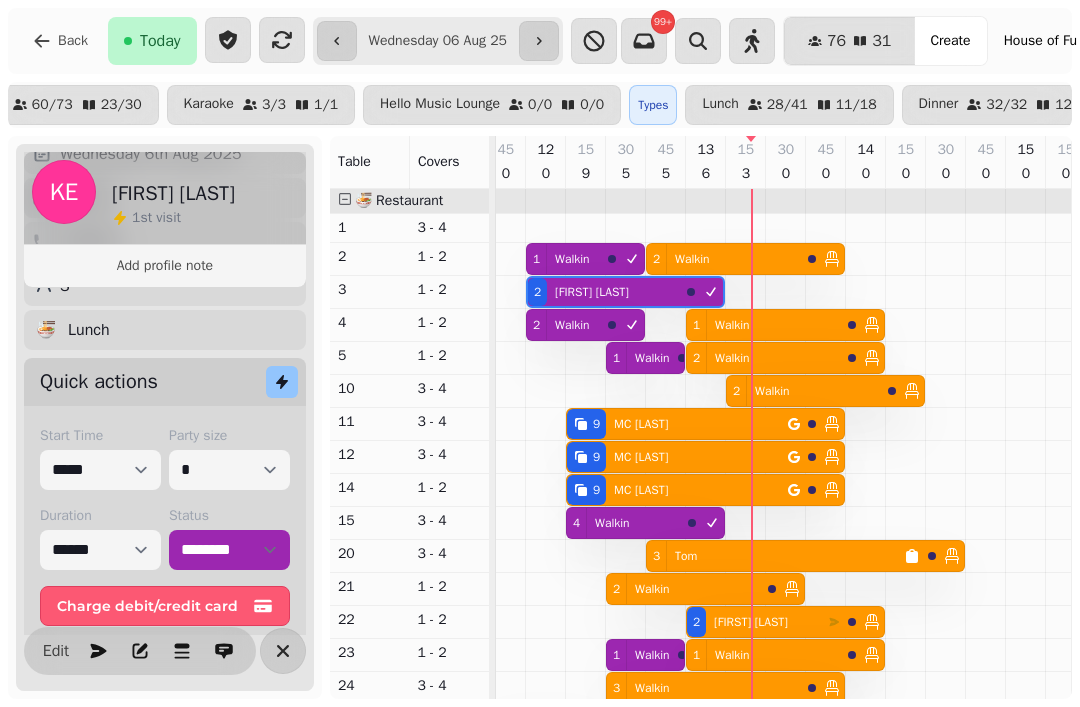 click on "3 Walkin" at bounding box center [703, 688] 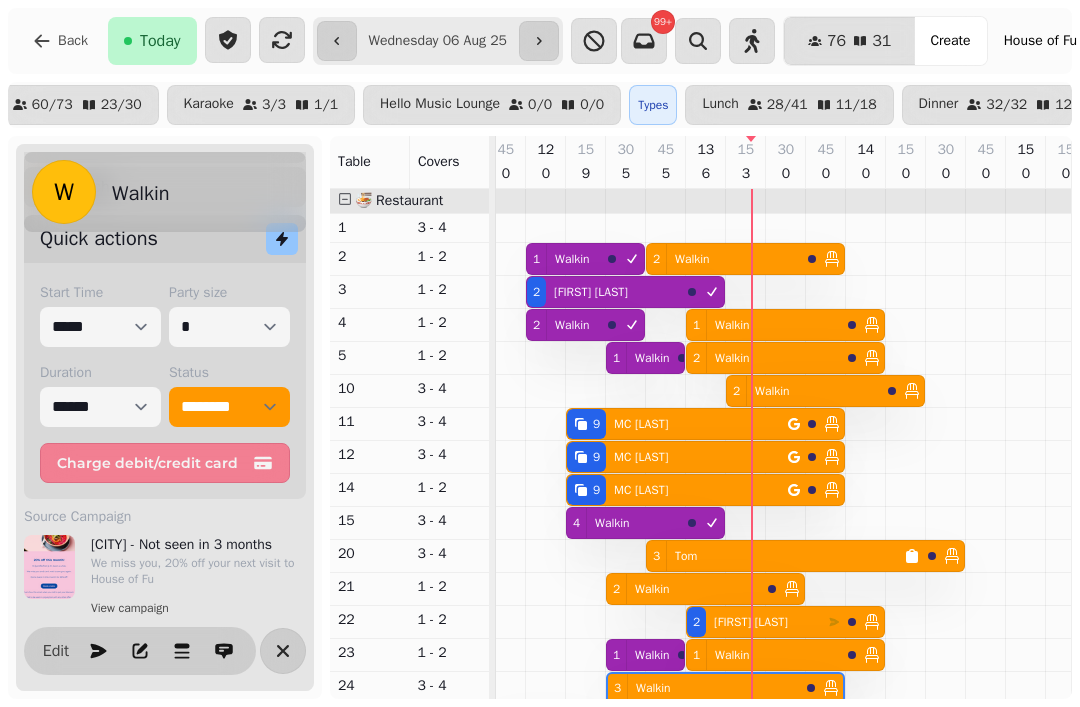 scroll, scrollTop: 0, scrollLeft: 147, axis: horizontal 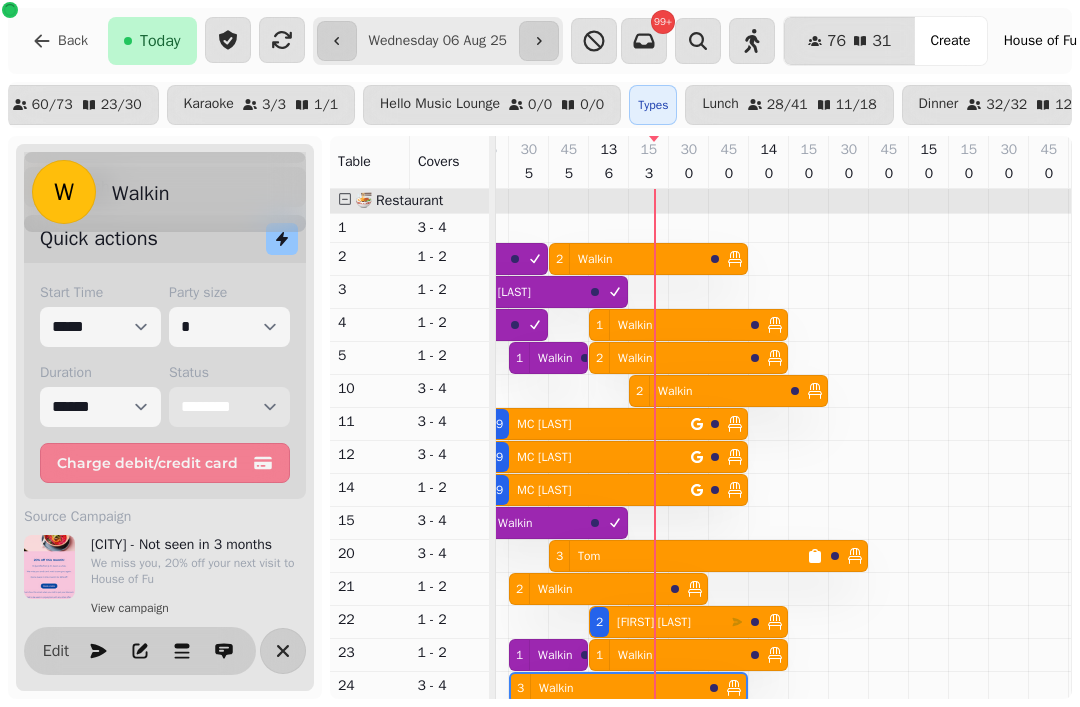 click on "**********" at bounding box center [229, 407] 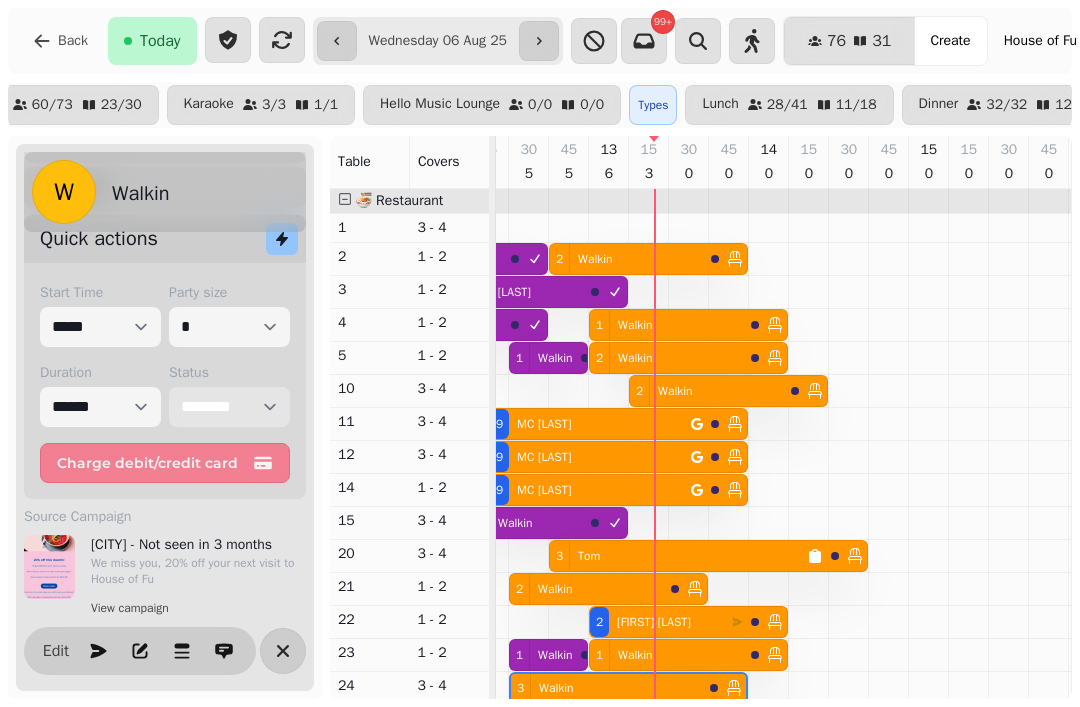 select on "********" 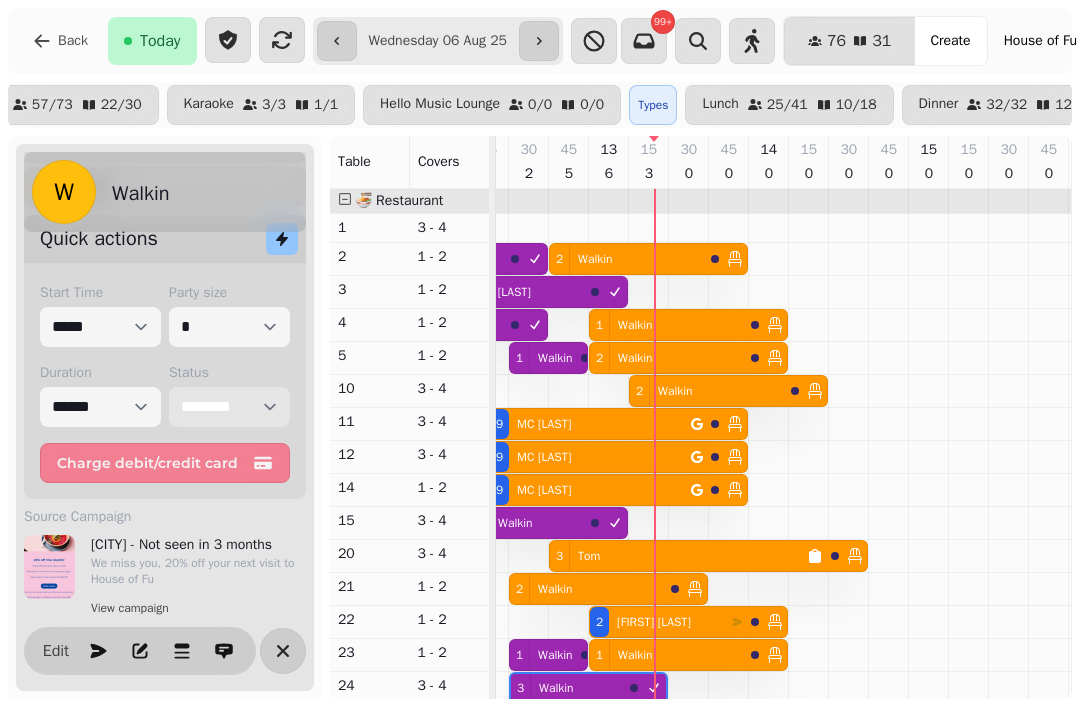 scroll, scrollTop: 145, scrollLeft: 165, axis: both 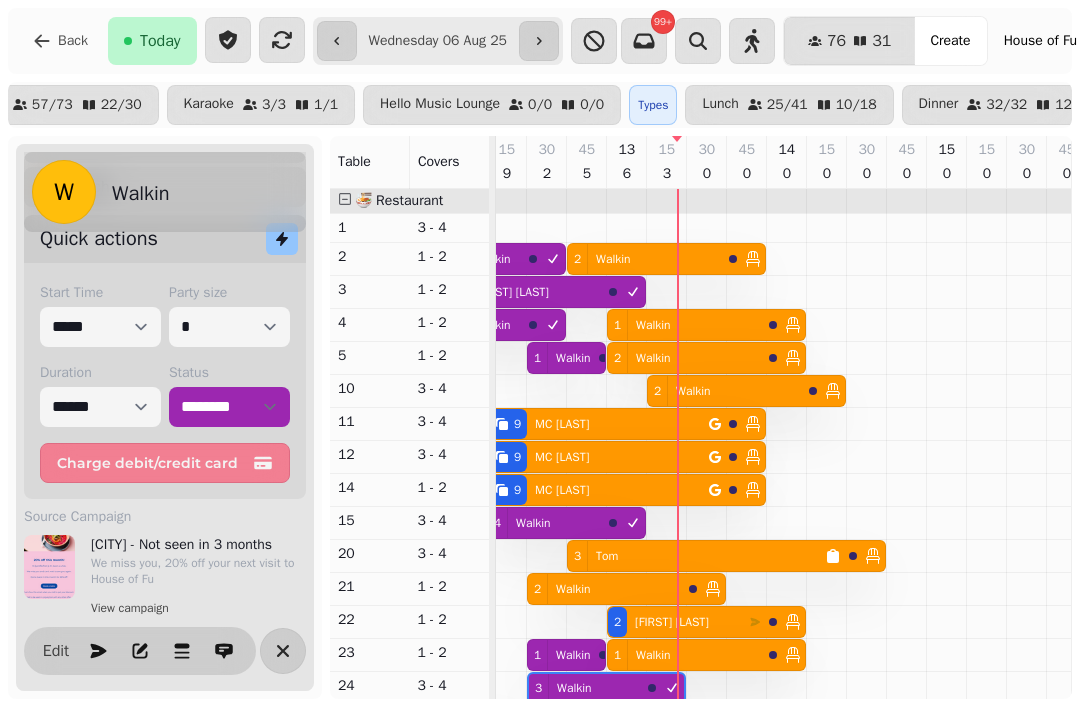 click 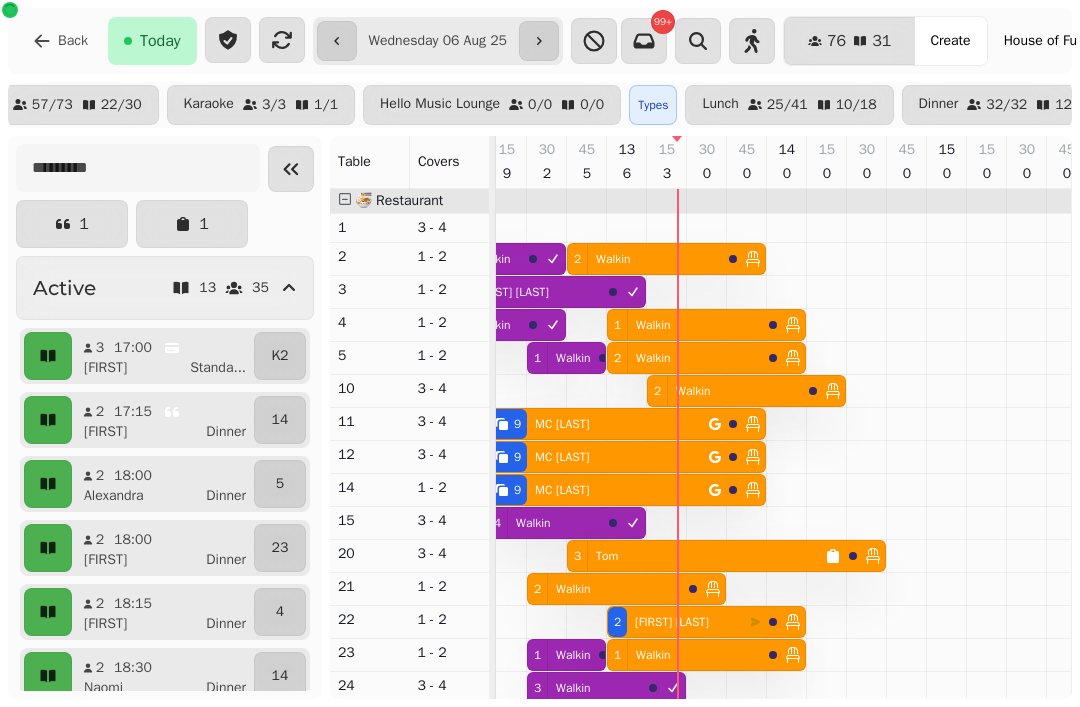 click at bounding box center [291, 169] 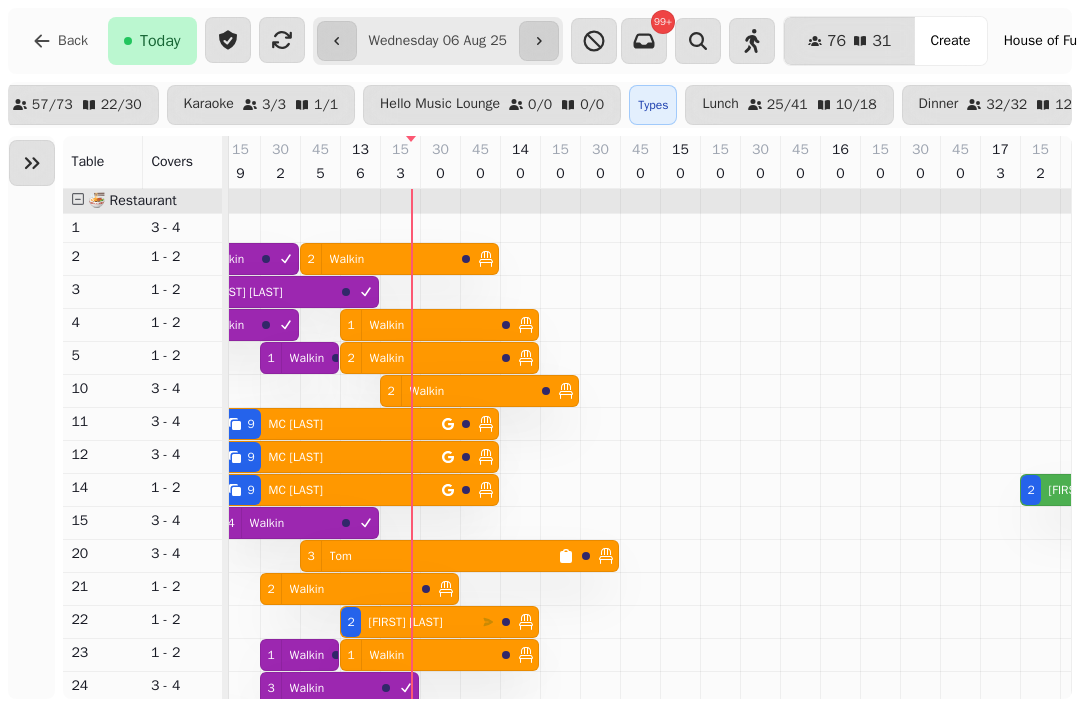 scroll, scrollTop: 26, scrollLeft: 0, axis: vertical 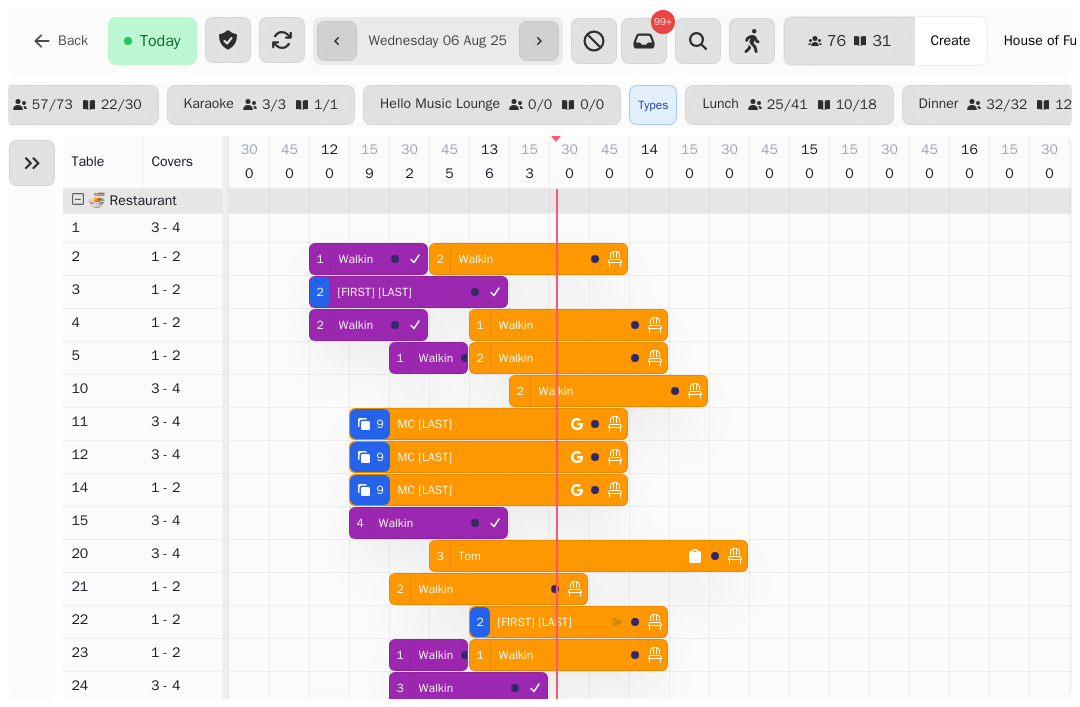 click on "2 Walkin" at bounding box center (506, 259) 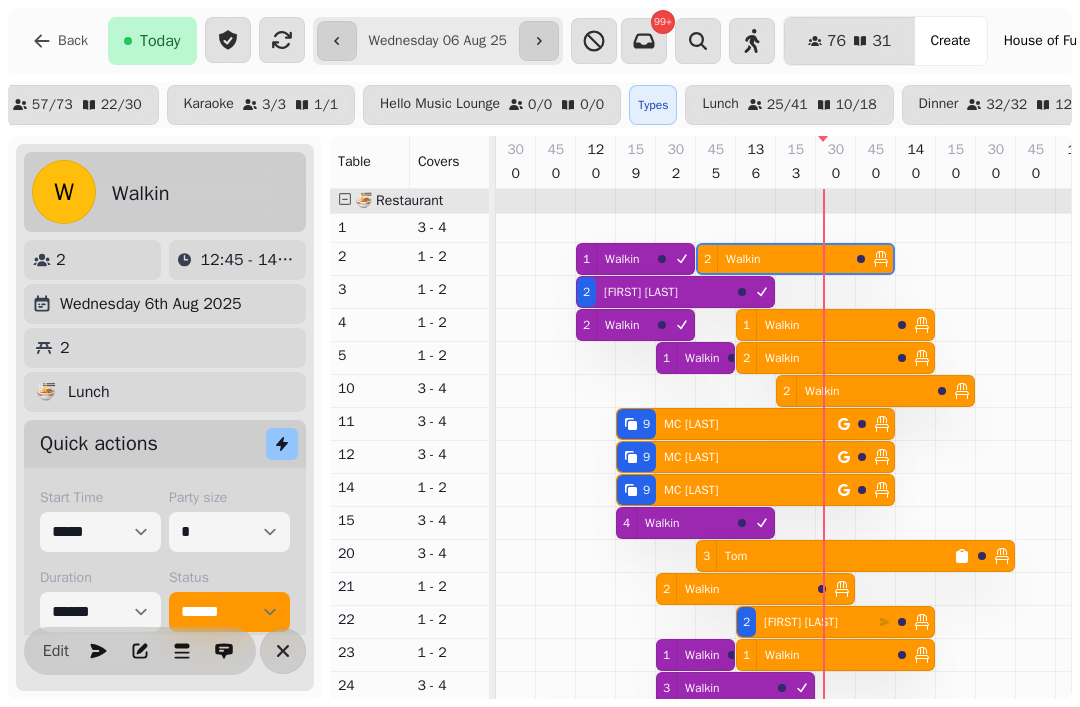 scroll, scrollTop: 0, scrollLeft: 187, axis: horizontal 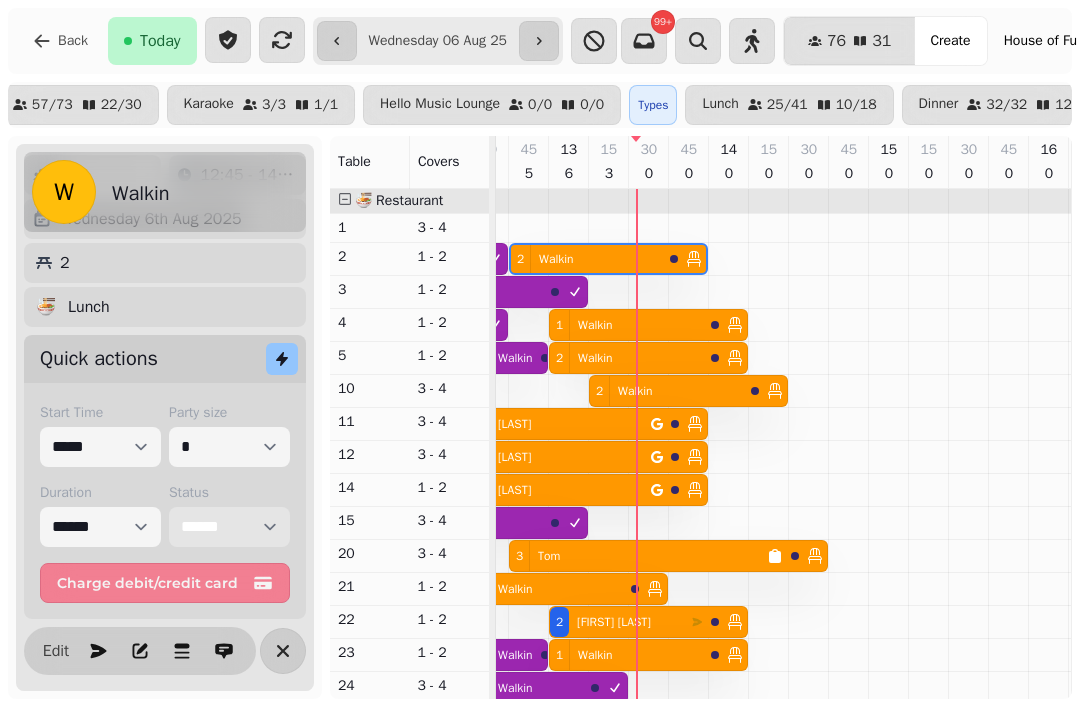 click on "**********" at bounding box center (229, 527) 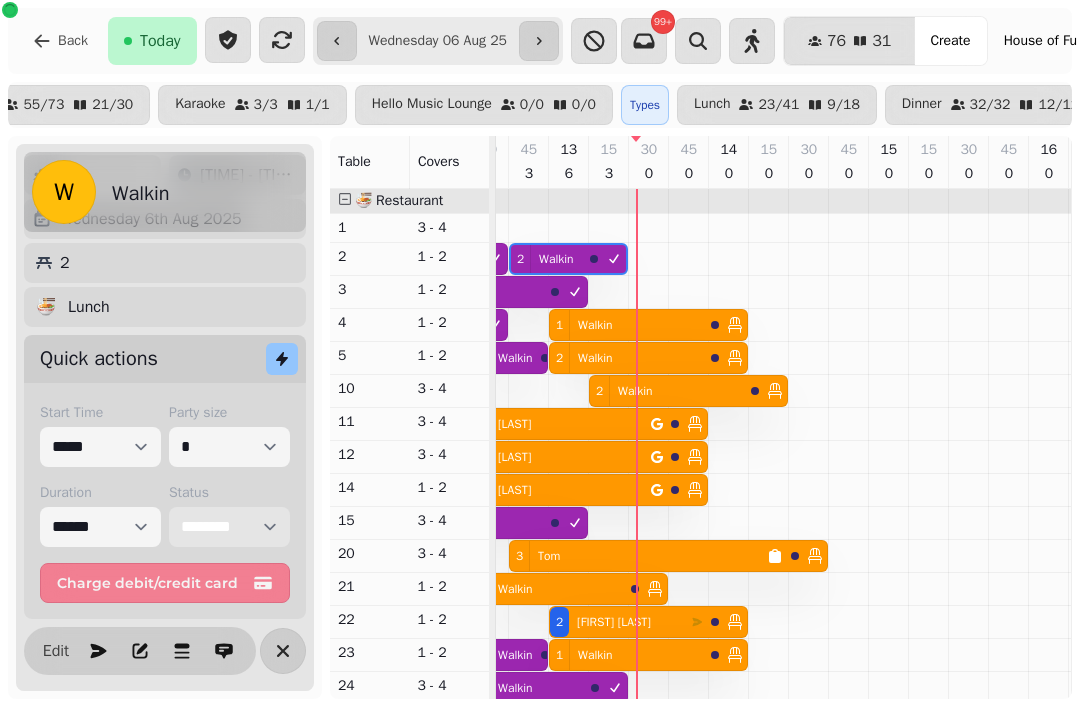 scroll, scrollTop: 107, scrollLeft: 162, axis: both 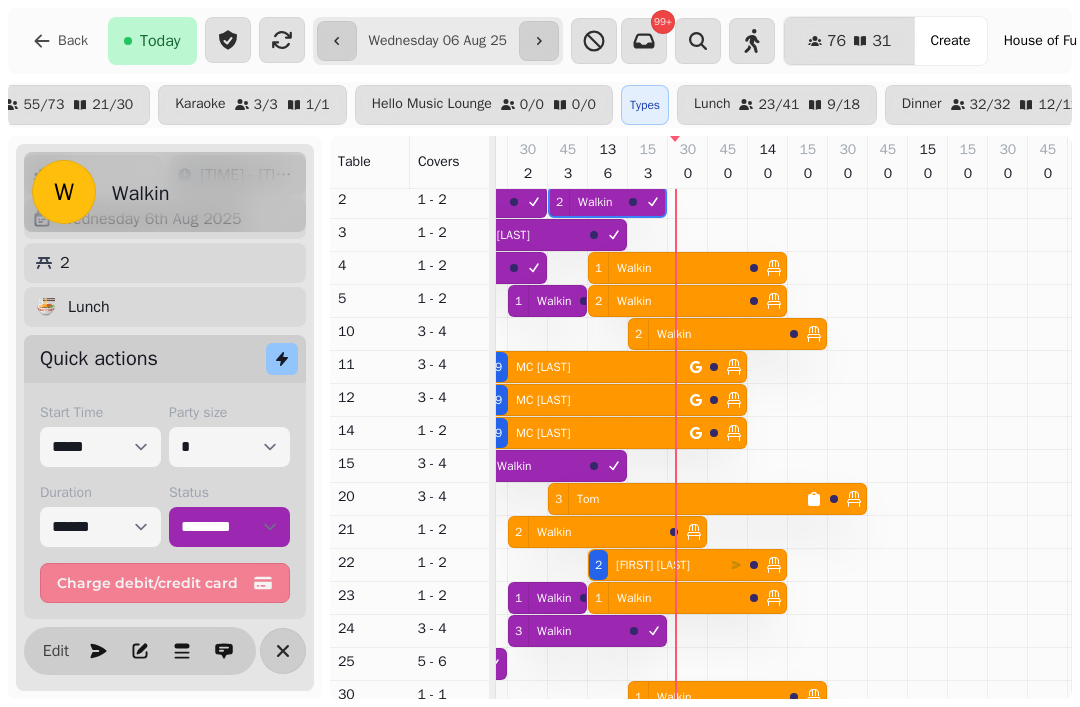 click on "2 Walkin" at bounding box center [585, 532] 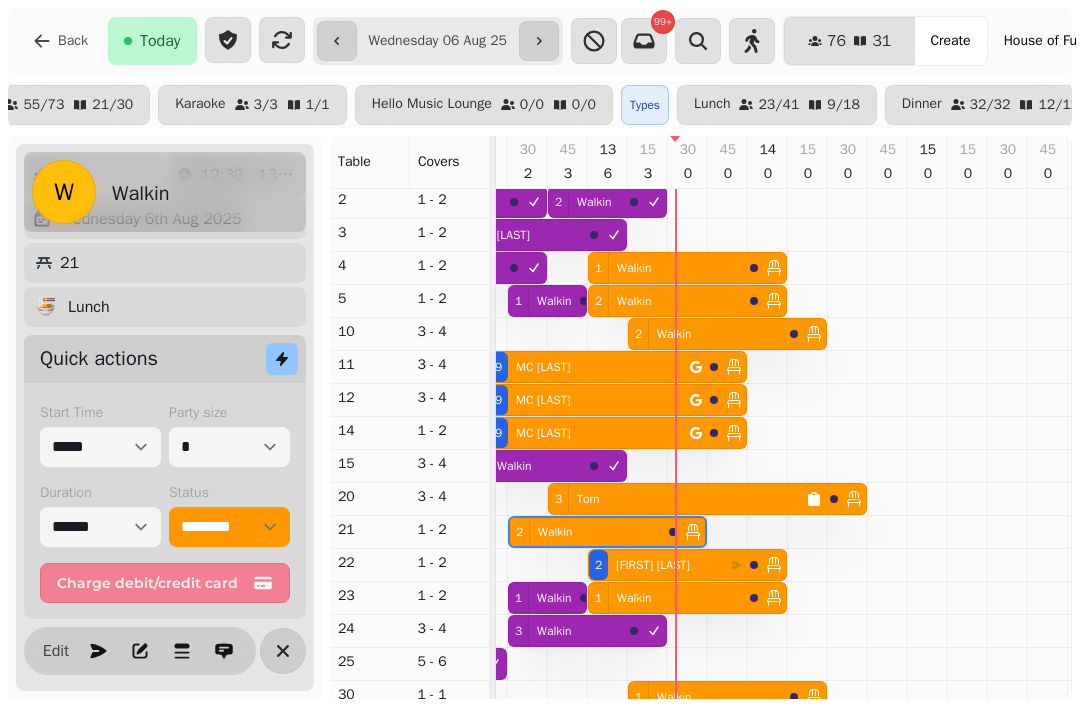 scroll, scrollTop: 0, scrollLeft: 147, axis: horizontal 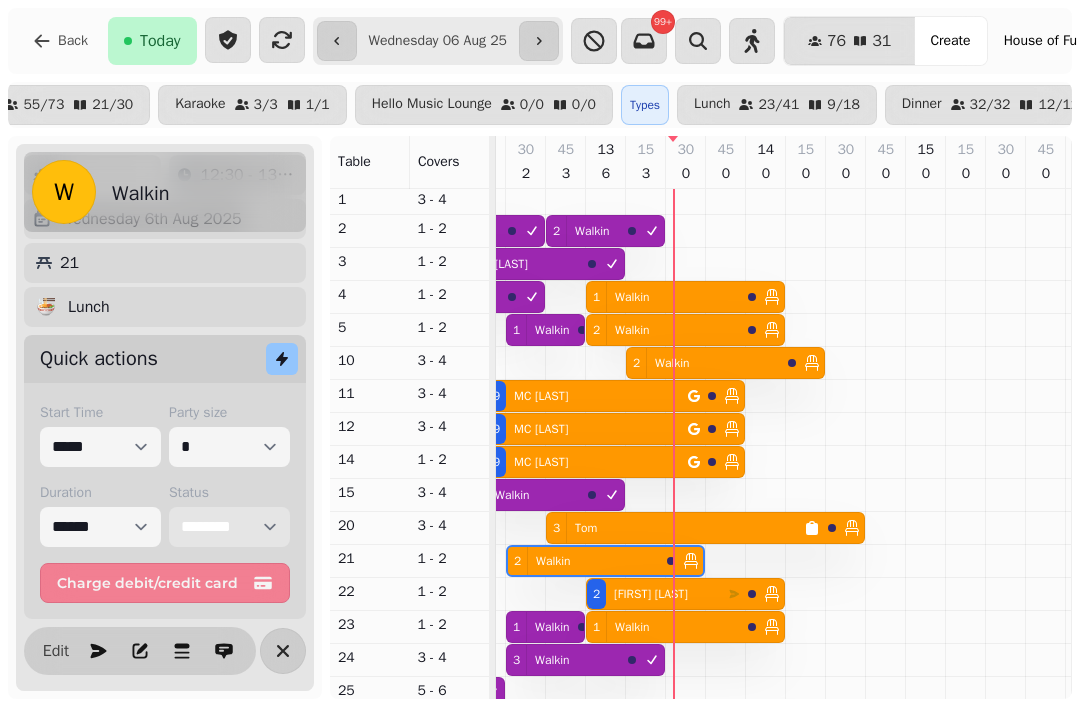 click on "**********" at bounding box center [229, 527] 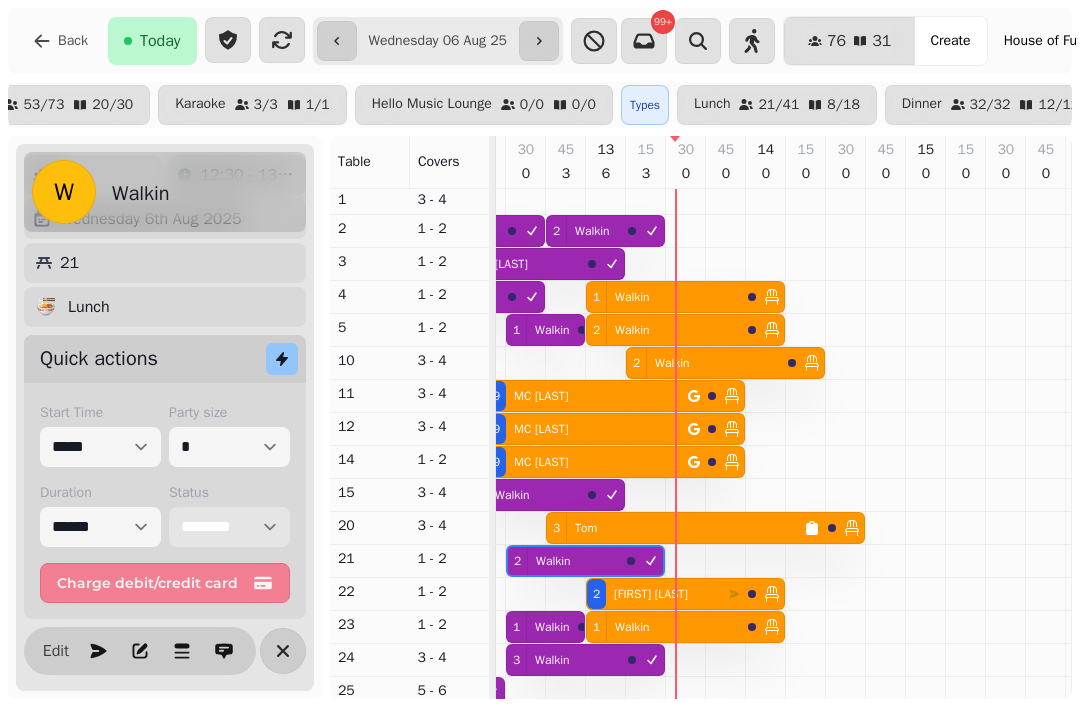 scroll, scrollTop: 6, scrollLeft: 147, axis: both 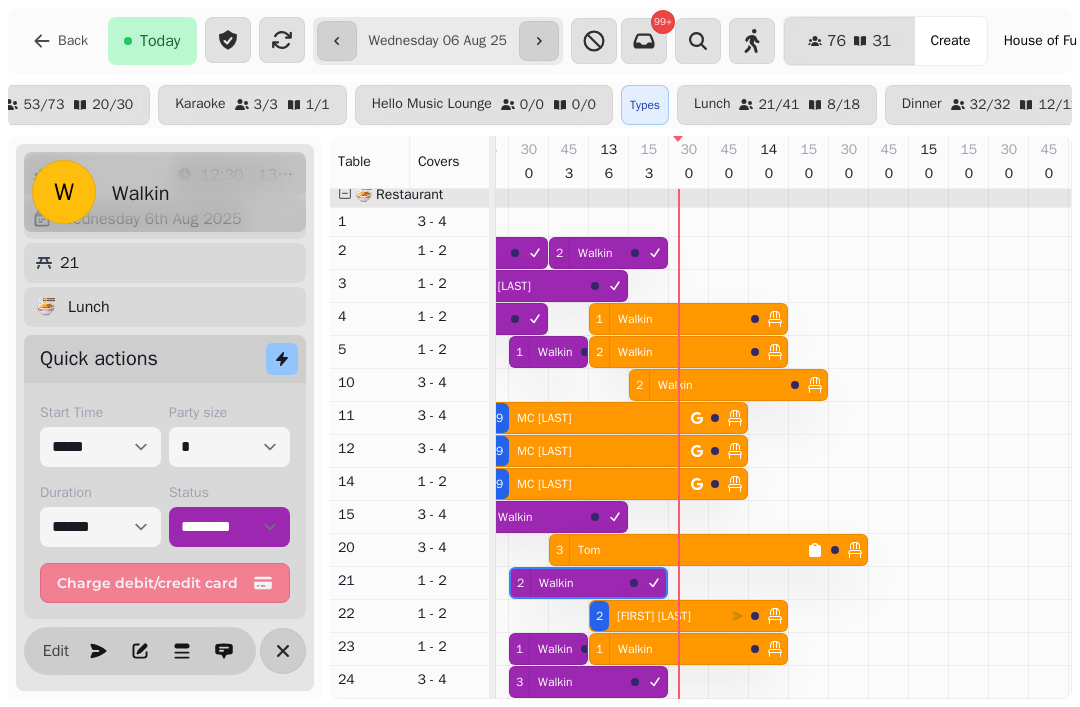 select on "*" 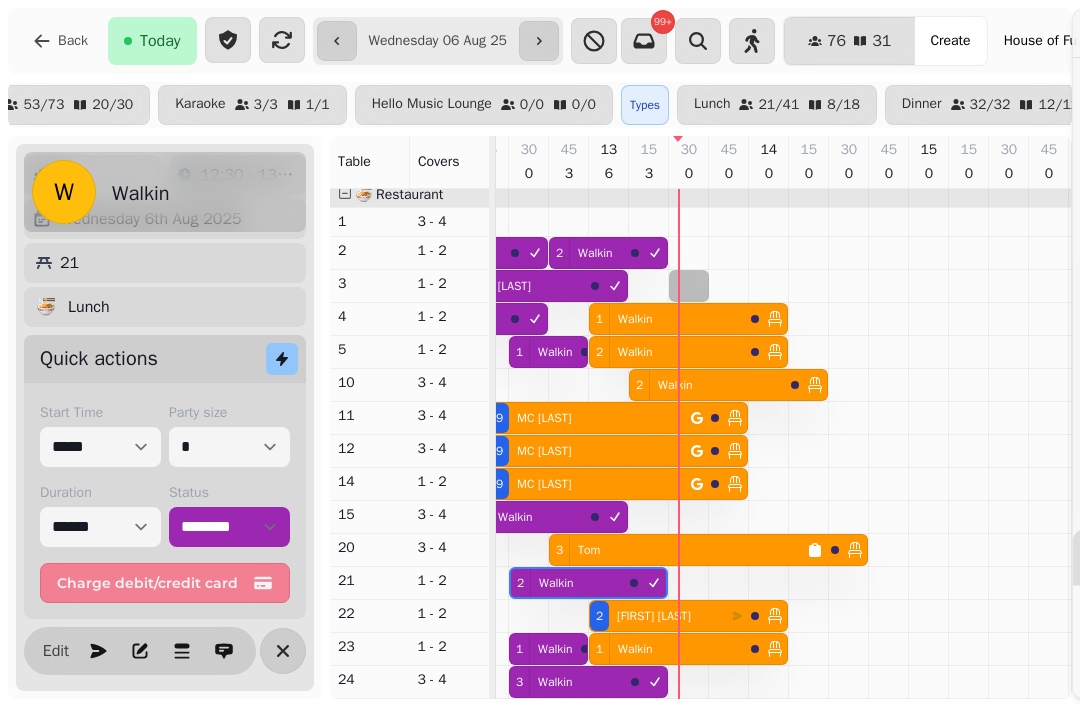 select on "****" 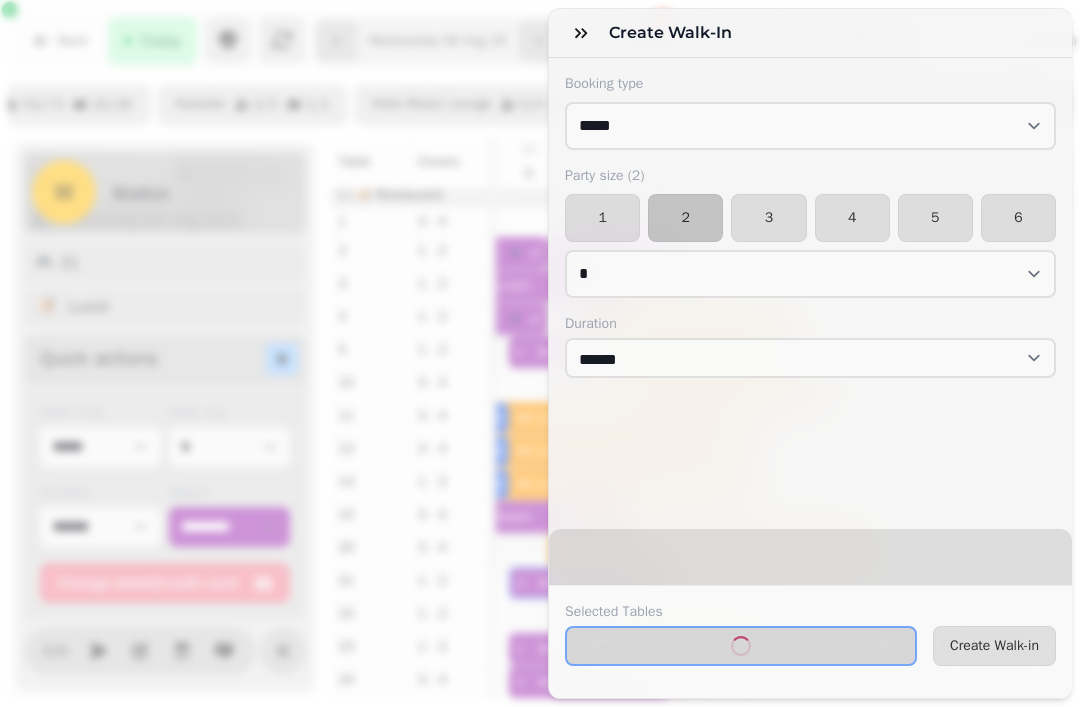 click on "1" at bounding box center [602, 218] 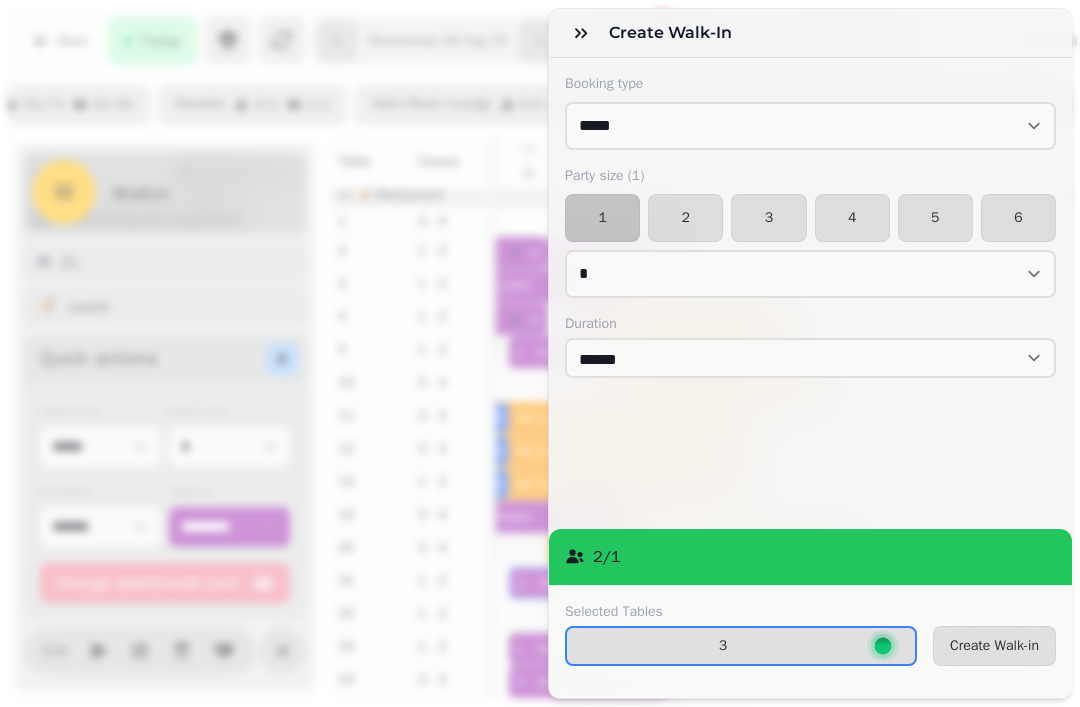 click on "Create Walk-in" at bounding box center [994, 646] 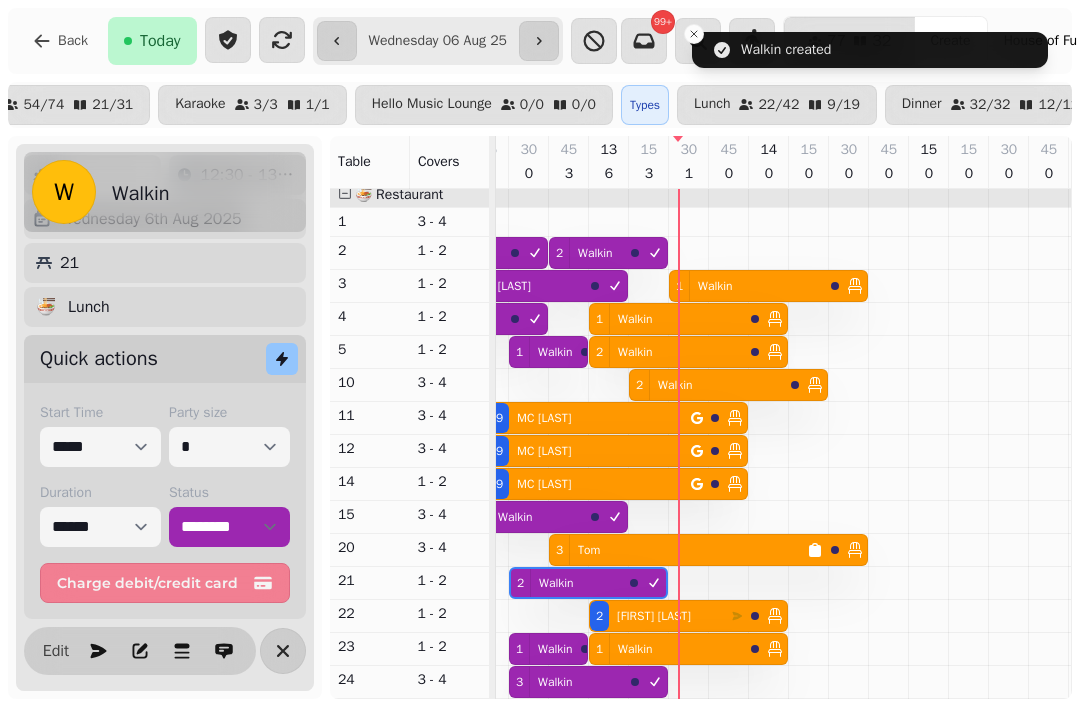 click at bounding box center (283, 651) 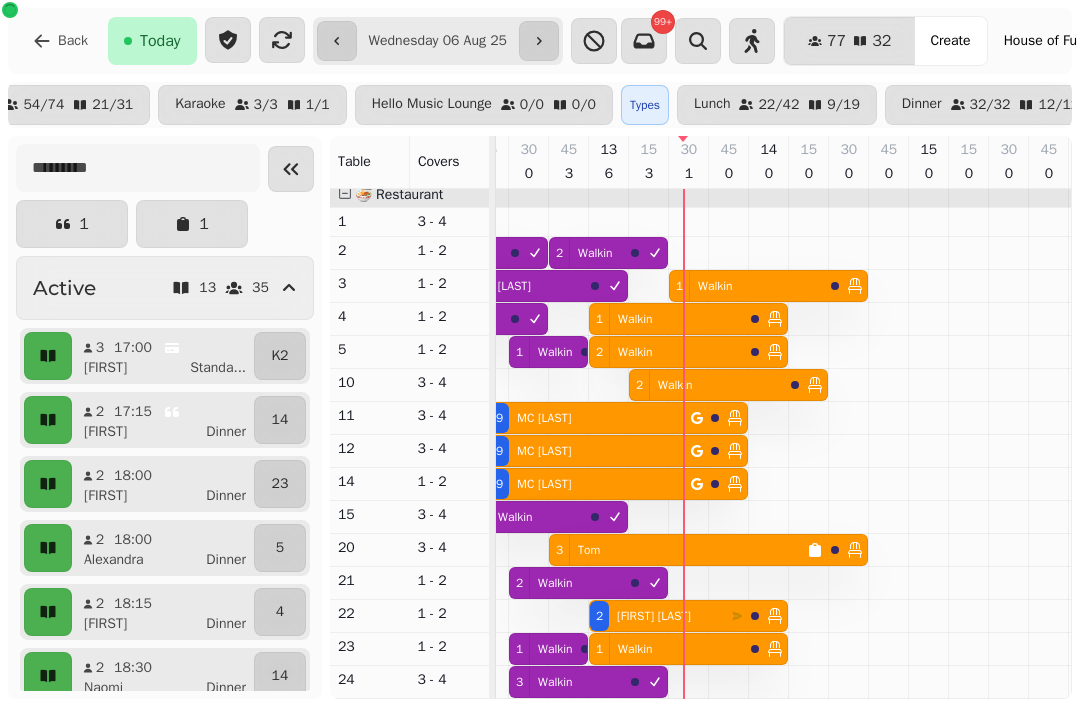 click on "9 MC   PEAN" at bounding box center (580, 418) 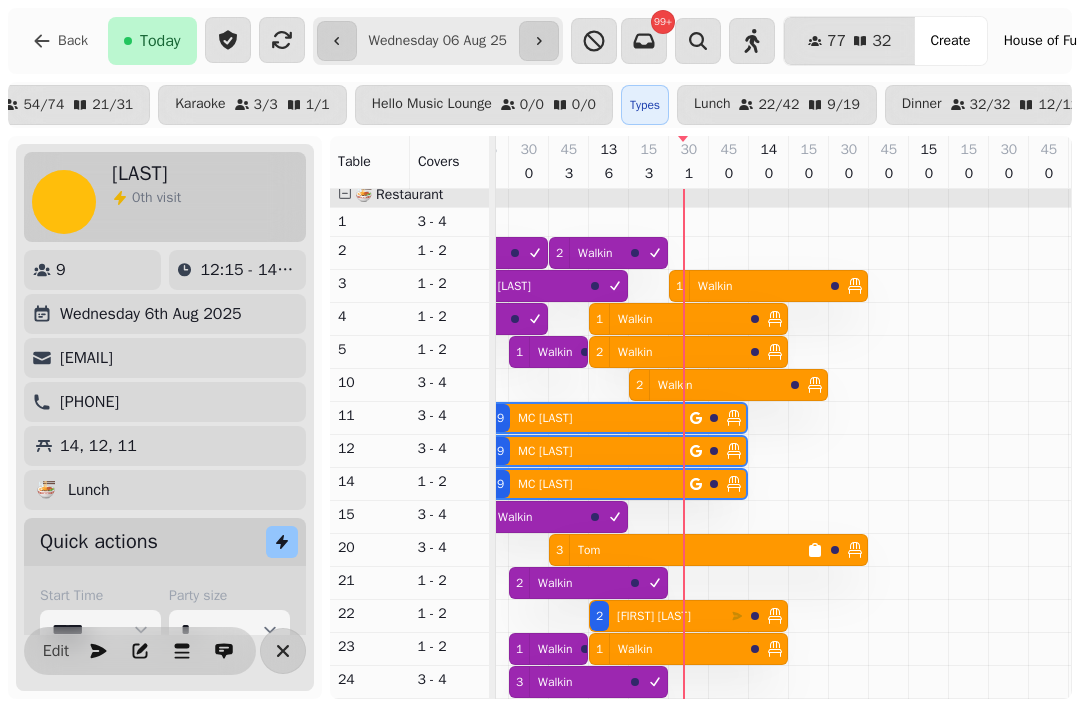 scroll, scrollTop: 0, scrollLeft: 107, axis: horizontal 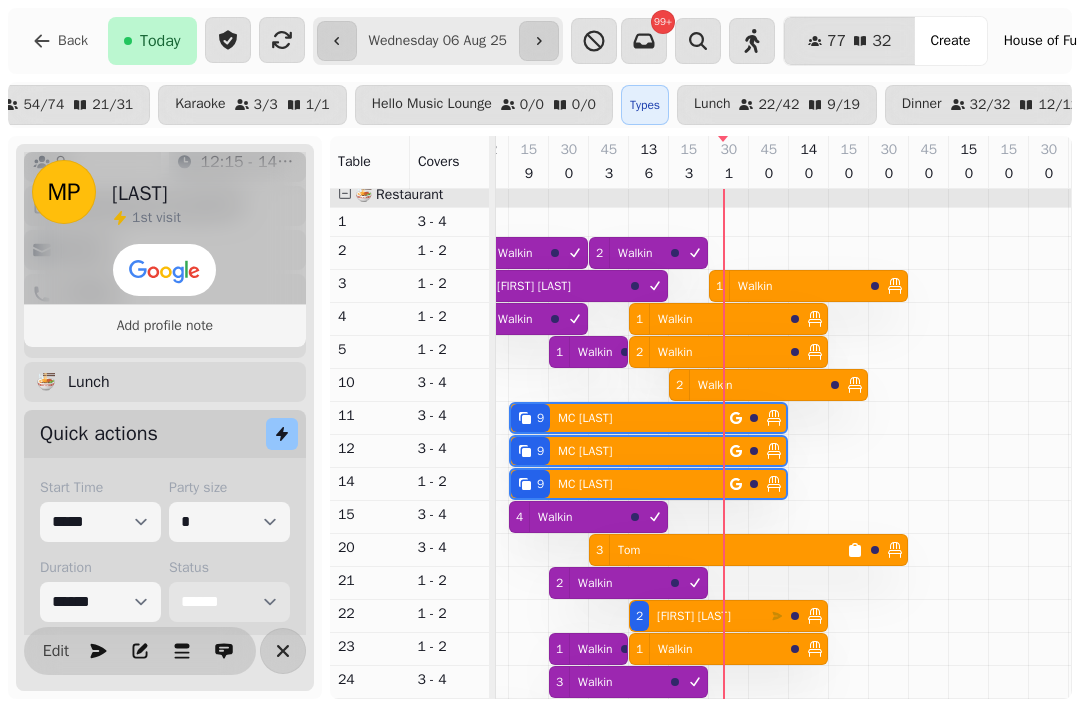 click on "**********" at bounding box center (229, 602) 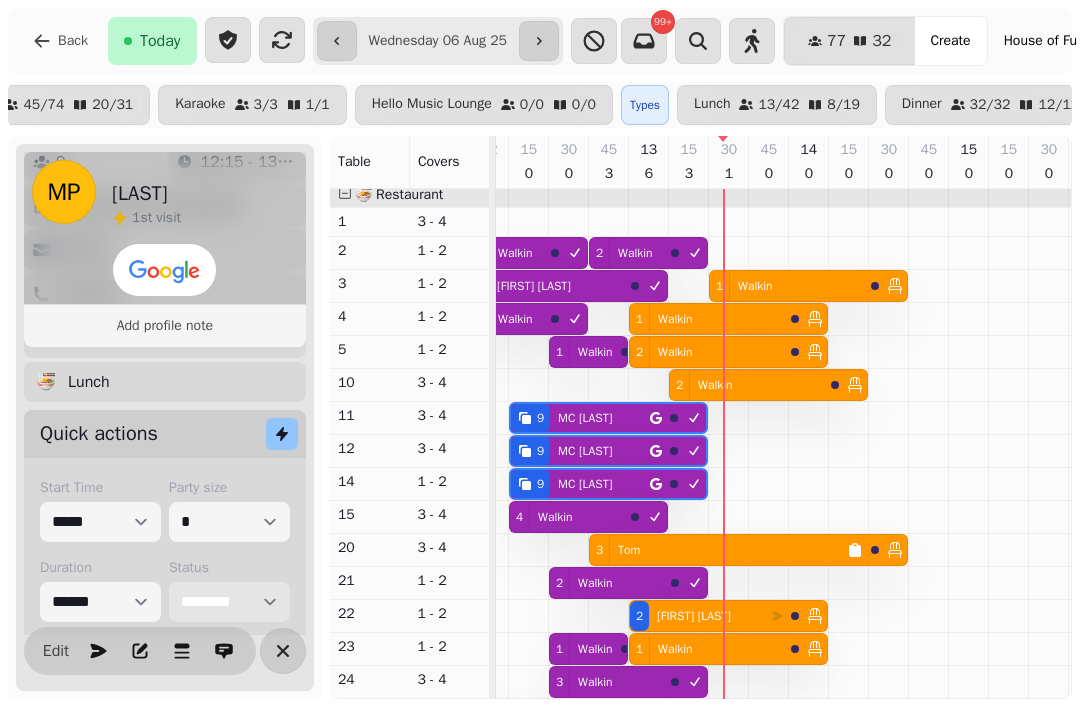 scroll, scrollTop: 90, scrollLeft: 83, axis: both 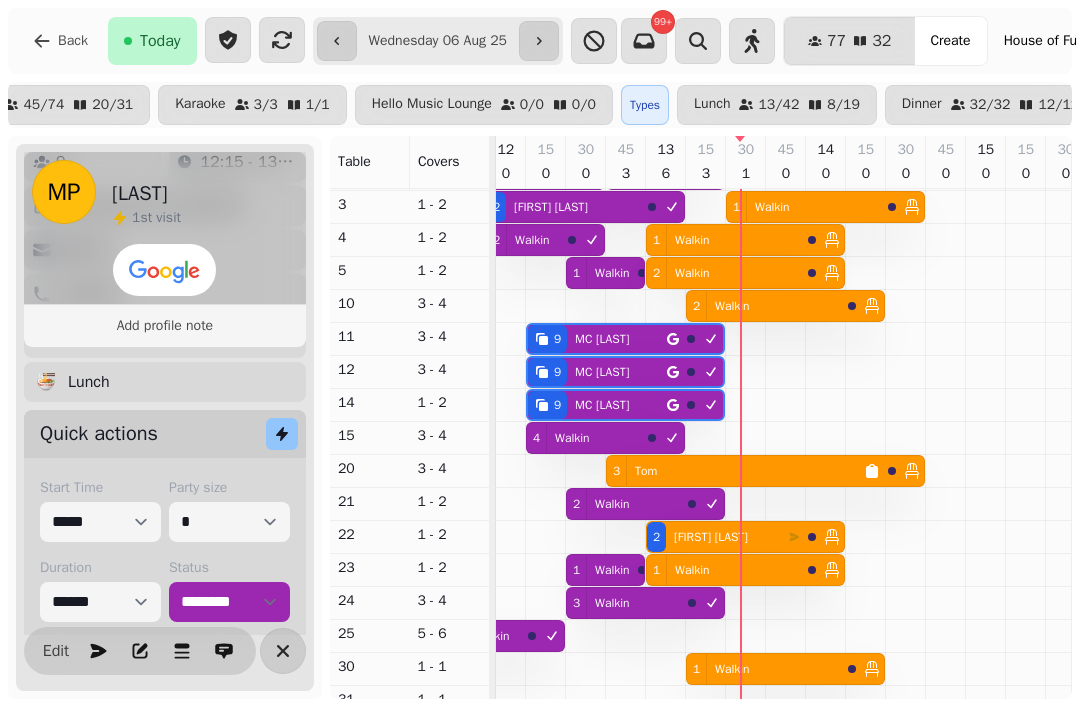click on "3 Tom" at bounding box center [735, 471] 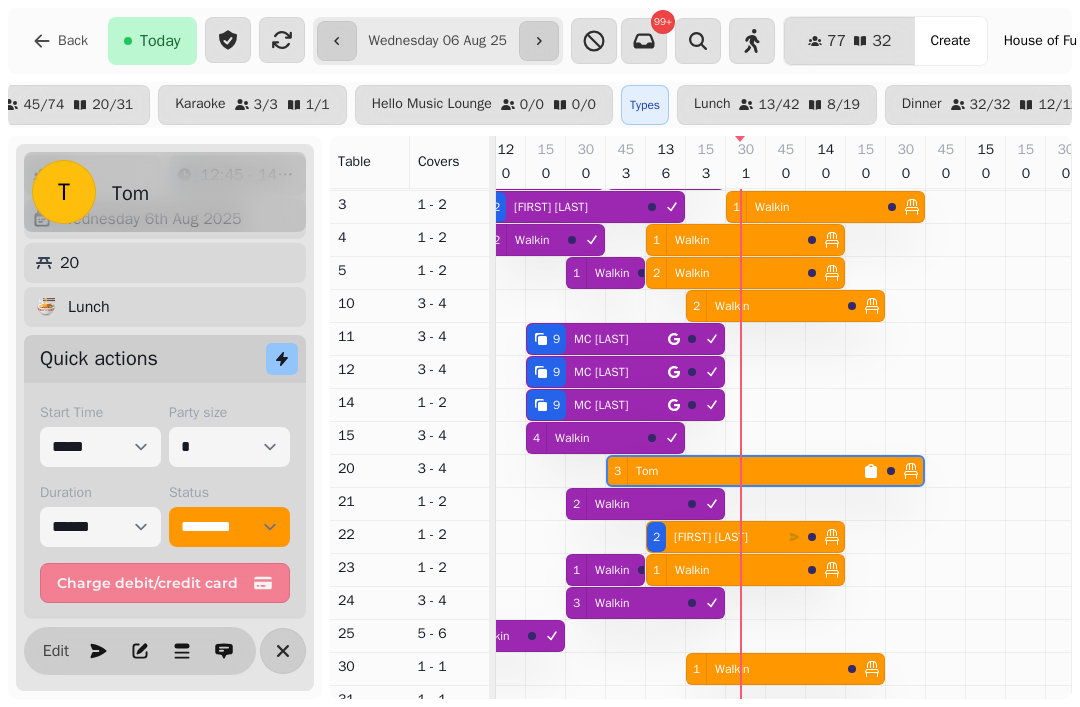 scroll, scrollTop: 85, scrollLeft: 0, axis: vertical 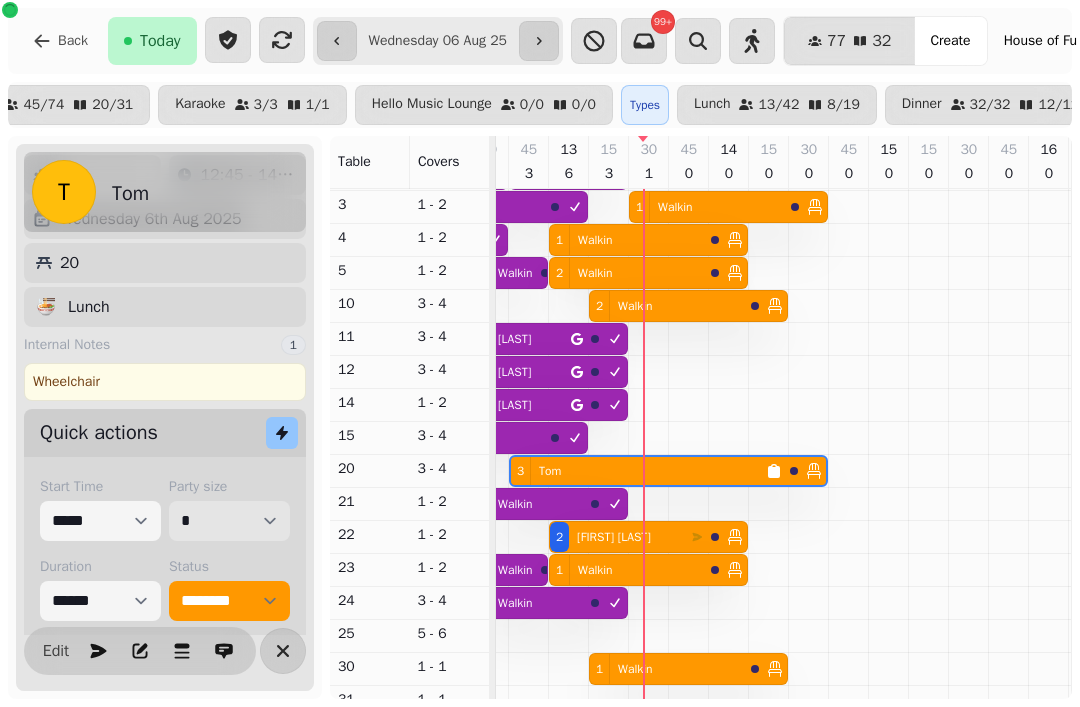 click on "* * * * * * * * * ** ** ** ** ** ** ** ** ** ** ** ** ** ** ** ** ** ** ** ** ** ** ** ** ** ** ** ** ** ** ** ** ** ** ** ** ** ** ** ** ** ** ** ** ** ** ** ** ** ** ** ** ** ** ** ** ** ** ** ** ** ** ** ** ** ** ** ** ** ** ** ** ** ** ** ** ** ** ** ** ** ** ** ** ** ** ** ** ** ** *** *** *** *** *** *** *** *** *** *** *** *** *** *** *** *** *** *** *** *** *** *** *** *** *** *** *** *** *** *** *** *** *** *** *** *** *** *** *** *** *** *** *** *** *** *** *** *** *** *** *** *** *** *** *** *** *** *** *** *** *** *** *** *** *** *** *** *** *** *** *** *** *** *** *** *** *** *** *** *** *** *** *** *** *** *** *** *** *** *** *** *** *** *** *** *** *** *** *** *** *** *** *** *** *** *** *** *** *** *** *** *** *** *** *** *** *** *** *** *** *** *** *** *** *** *** *** *** *** *** *** *** *** *** *** *** *** *** *** *** *** *** *** *** *** *** *** *** *** *** ***" at bounding box center (229, 521) 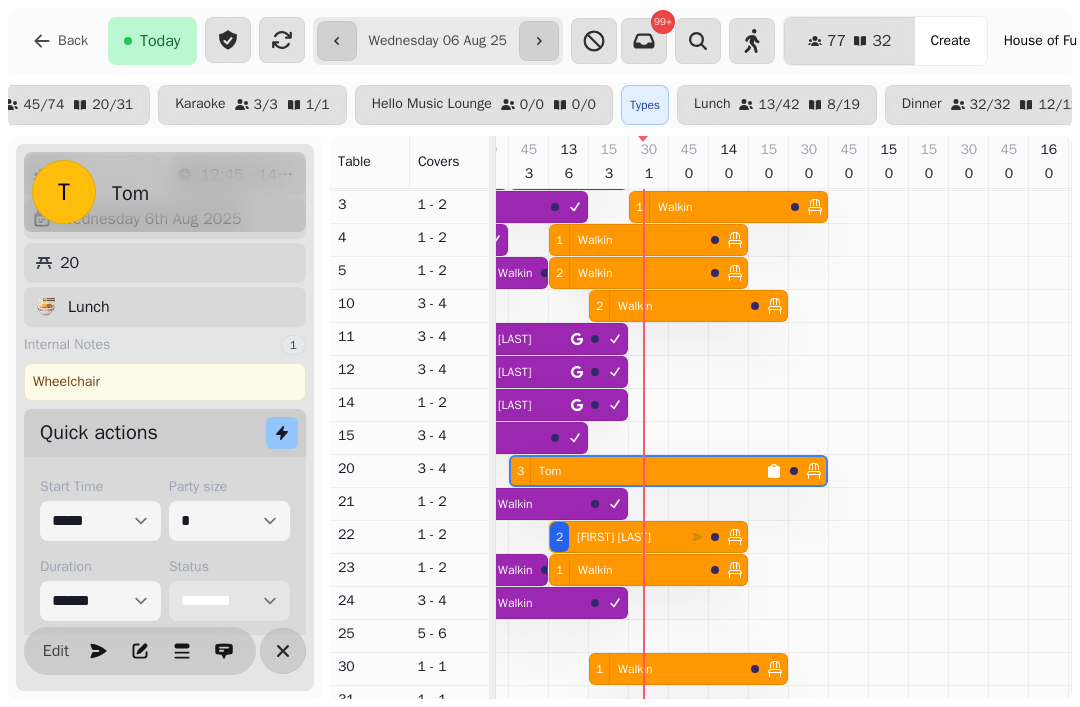 click on "**********" at bounding box center [229, 601] 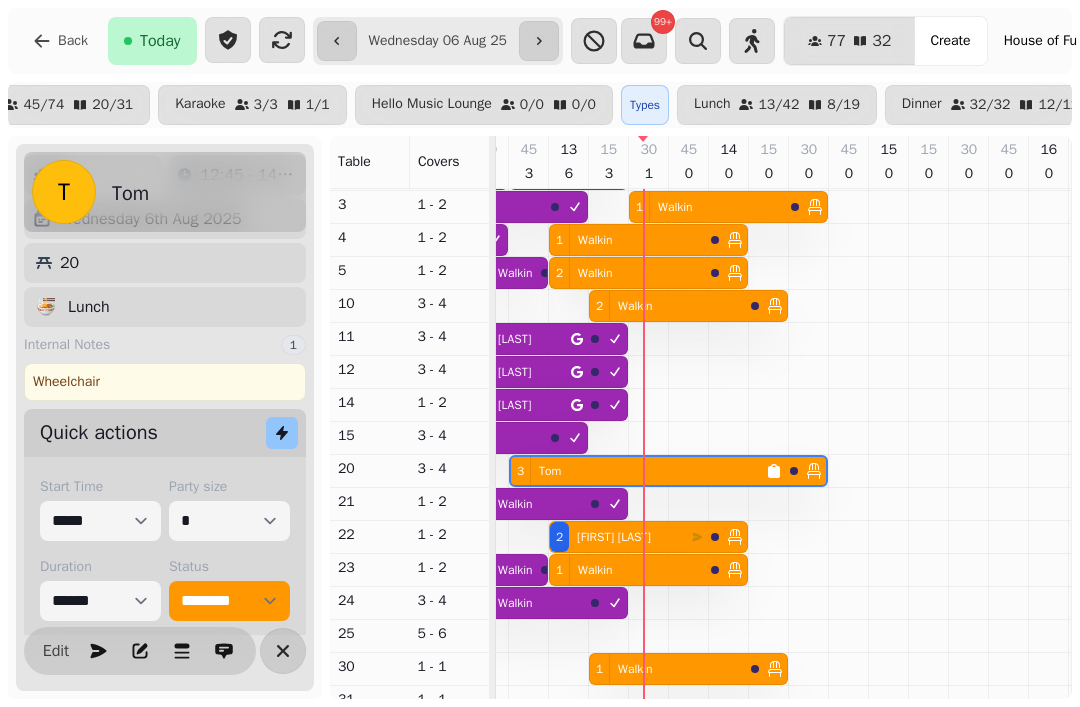 click 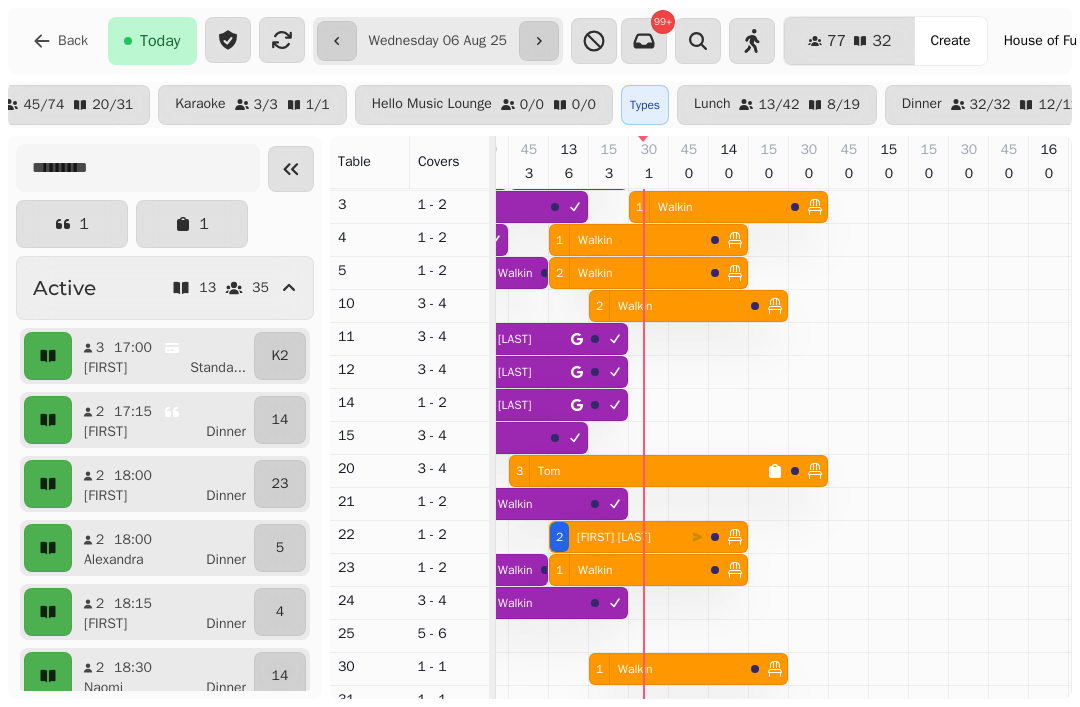 click on "3 Tom" at bounding box center [638, 471] 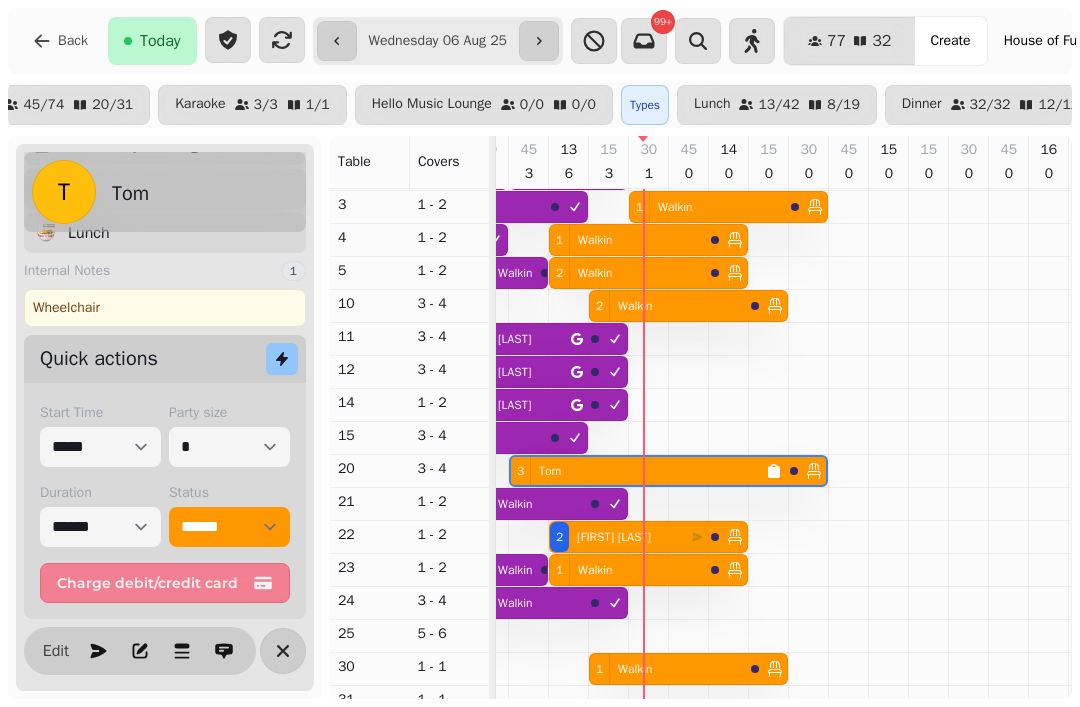 scroll, scrollTop: 159, scrollLeft: 0, axis: vertical 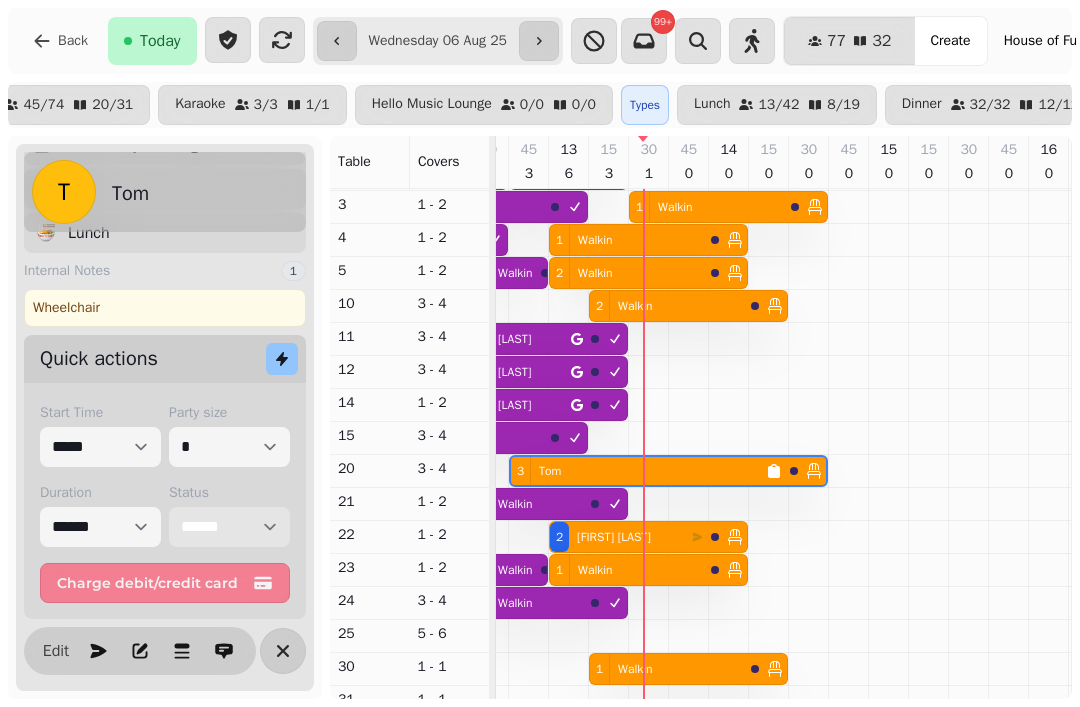 click on "**********" at bounding box center (229, 527) 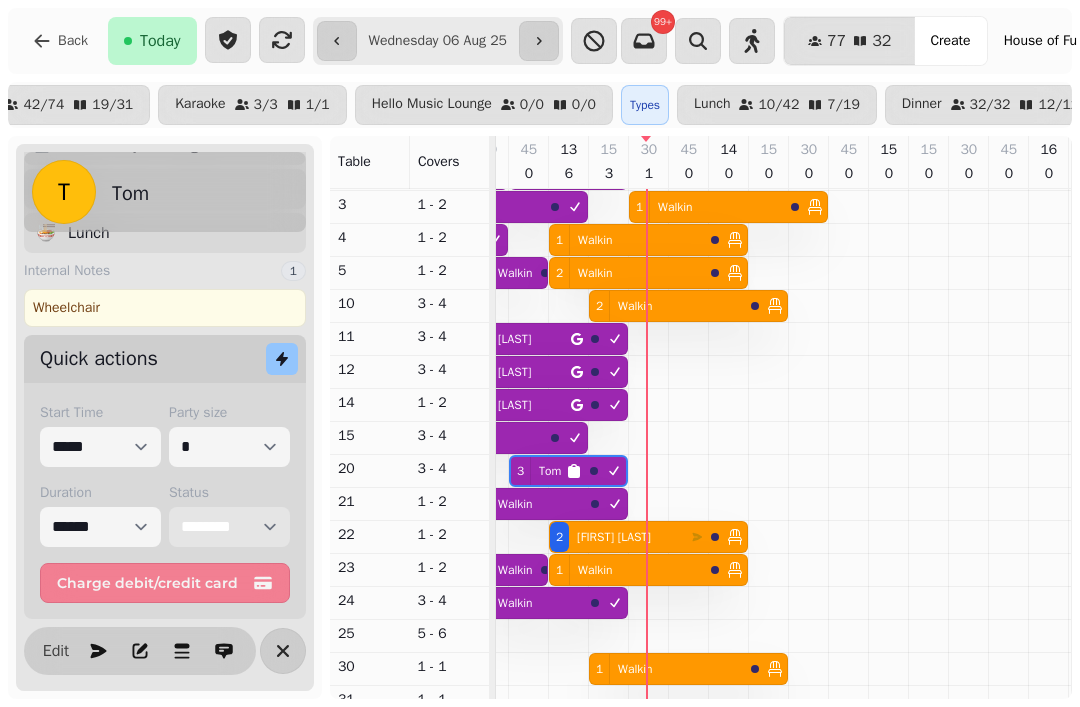 scroll, scrollTop: 12, scrollLeft: 85, axis: both 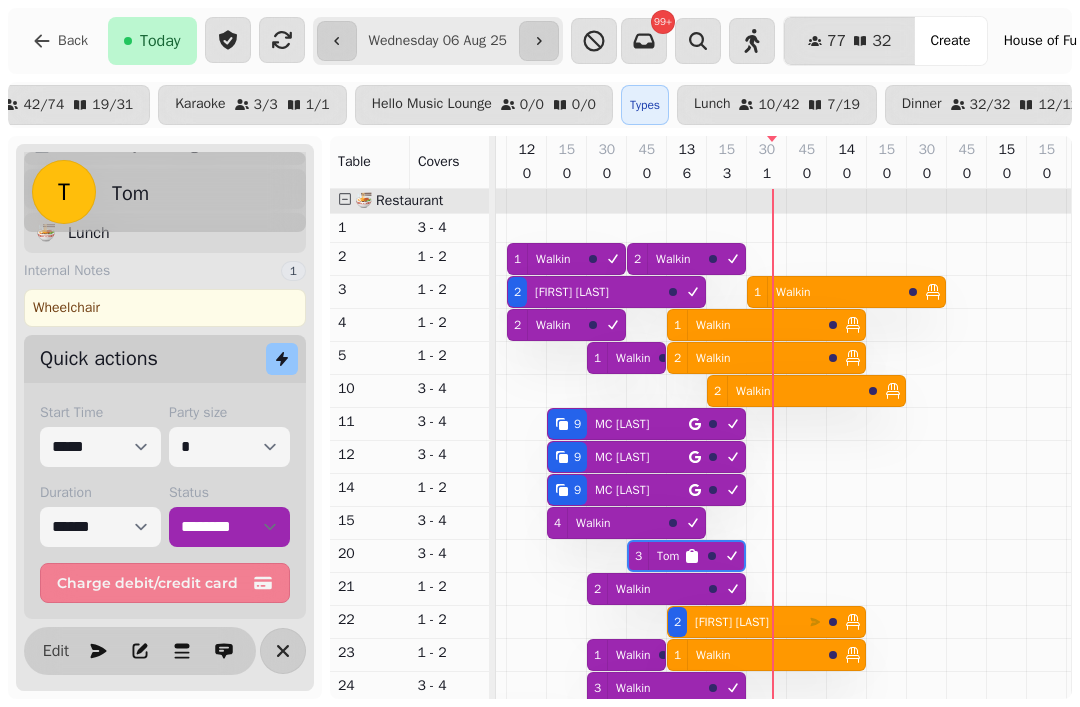 select on "**********" 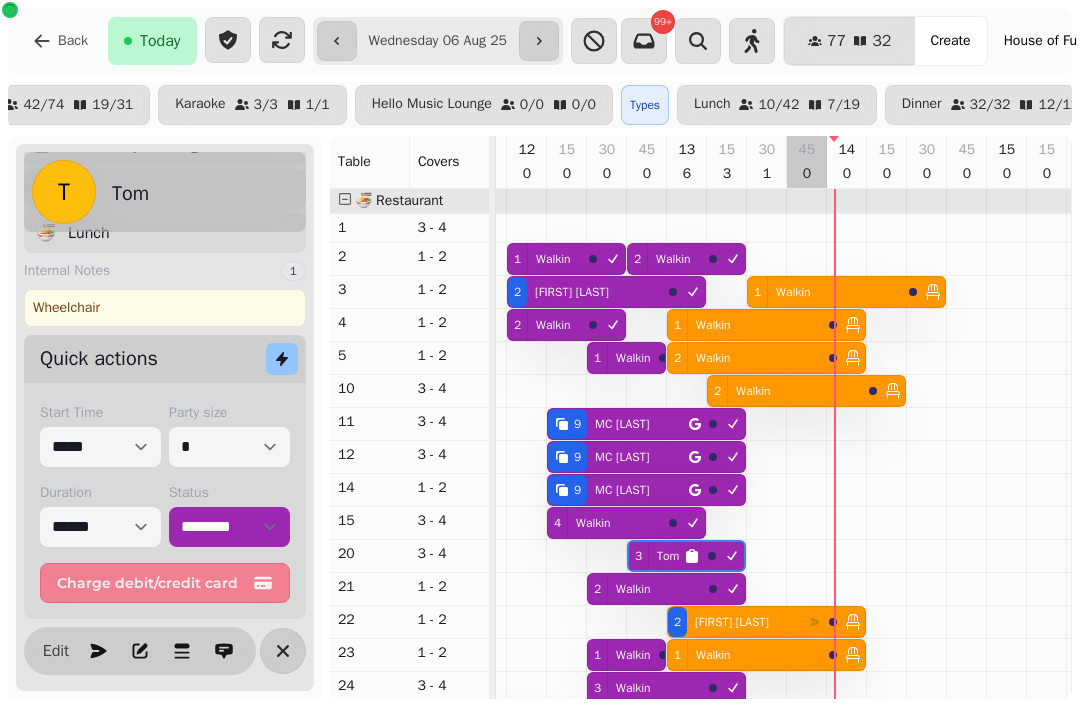 click at bounding box center (807, 738) 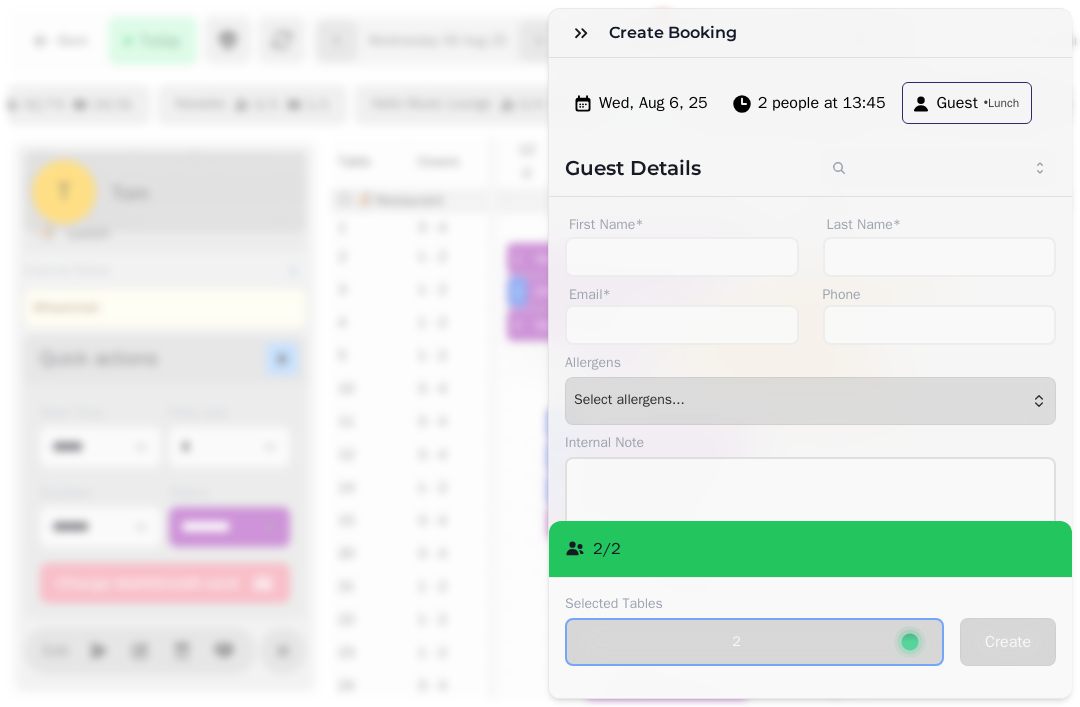 click at bounding box center (581, 33) 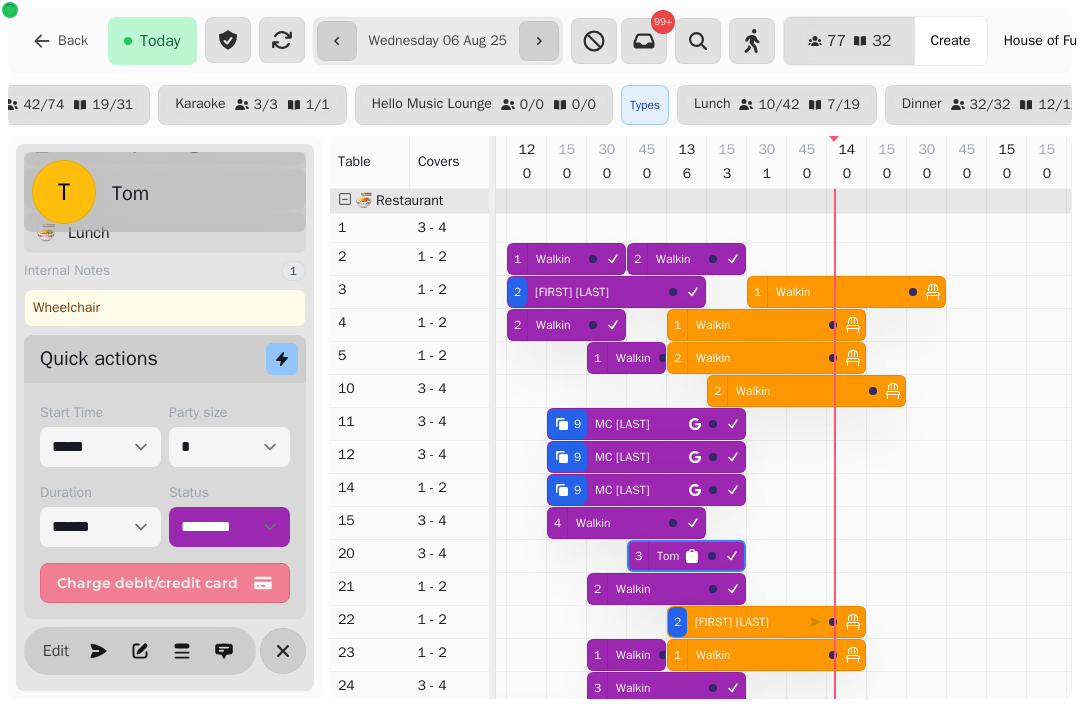 select on "*" 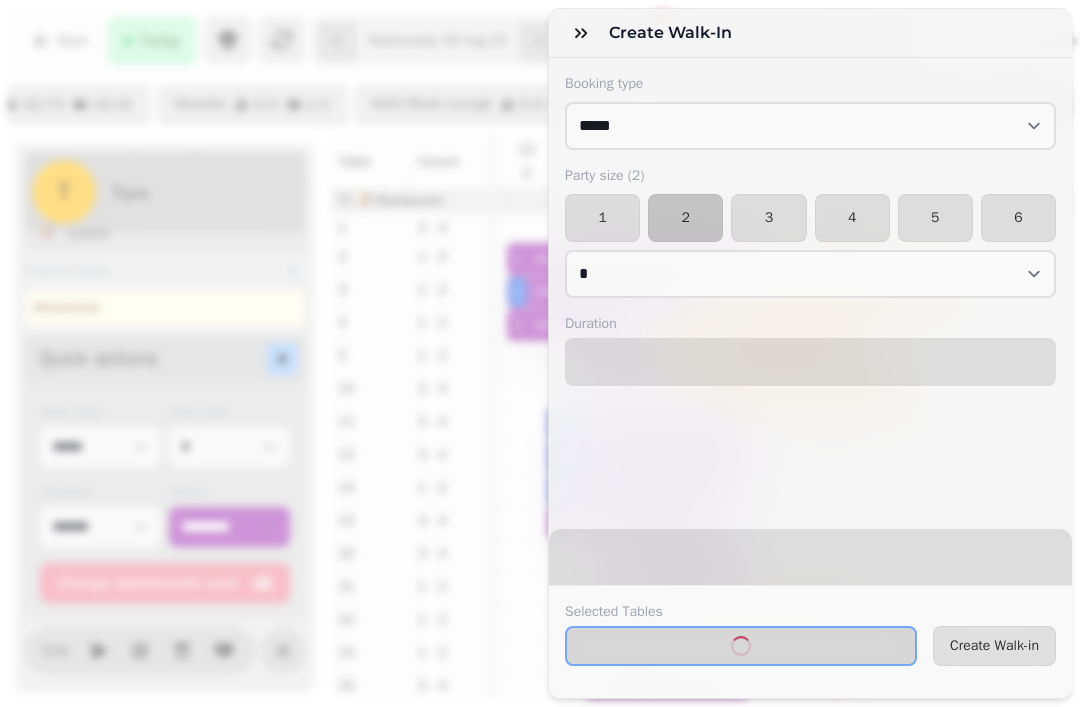select on "****" 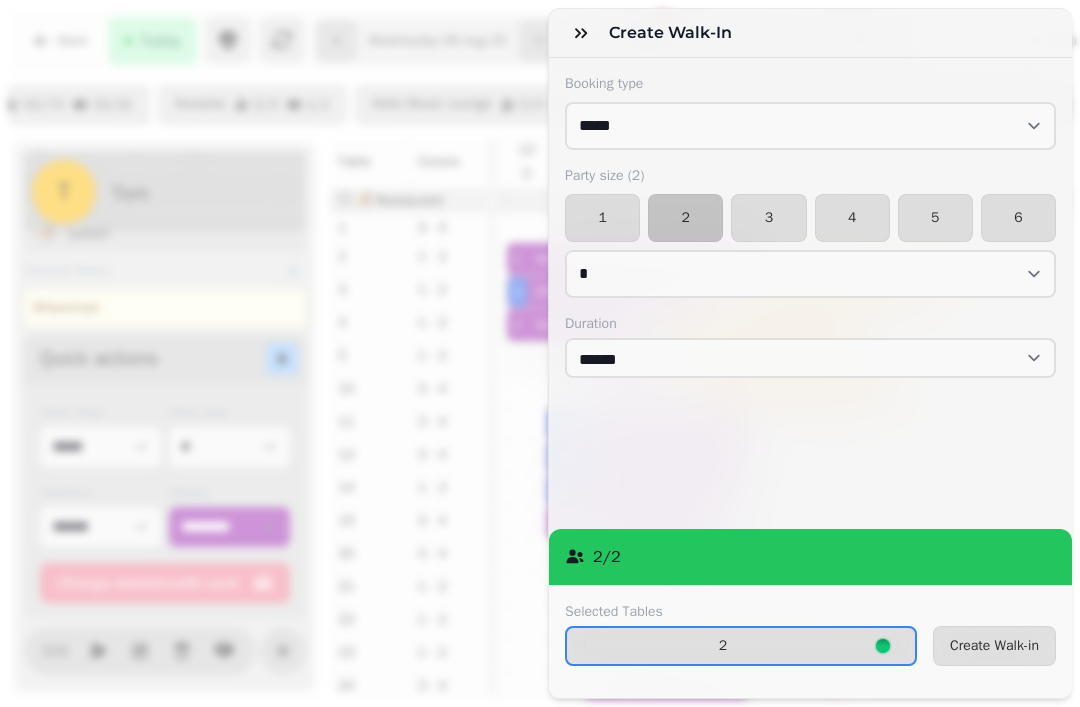 click on "Create Walk-in" at bounding box center [994, 646] 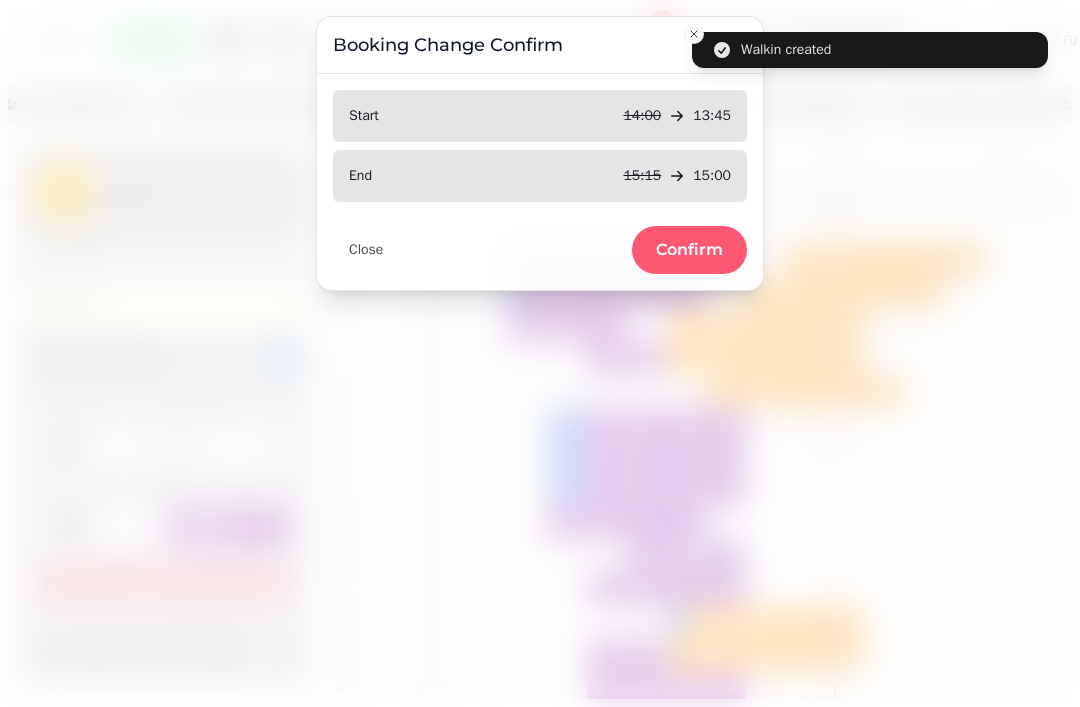 click on "Close Confirm" at bounding box center [540, 242] 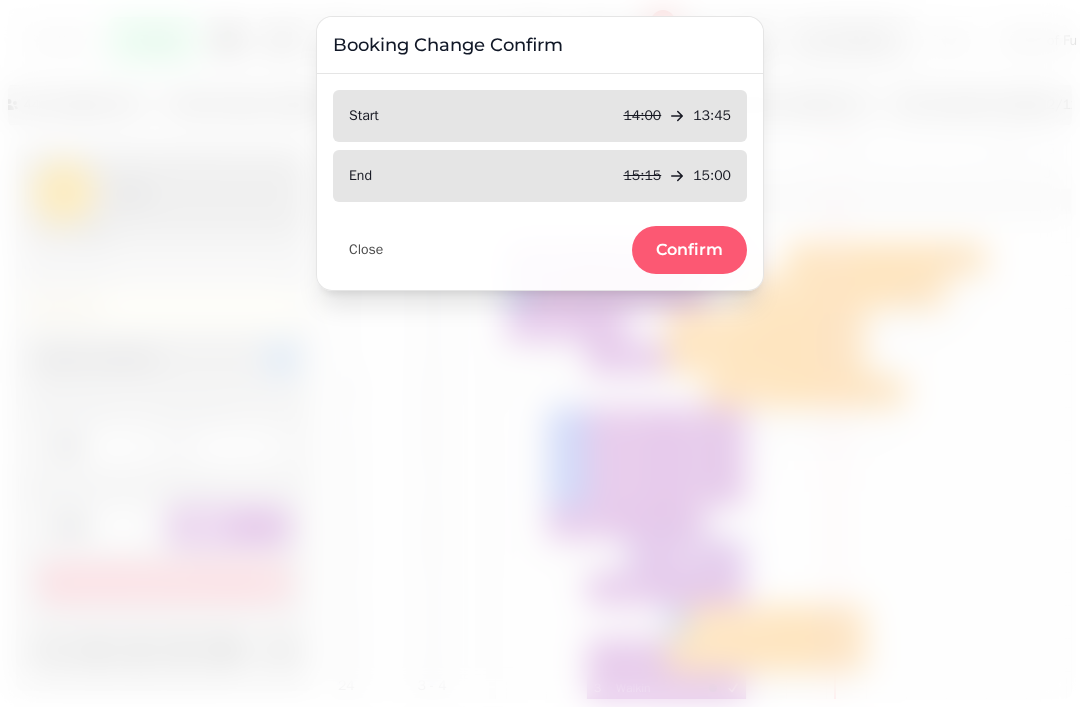 click on "Close Confirm" at bounding box center [540, 242] 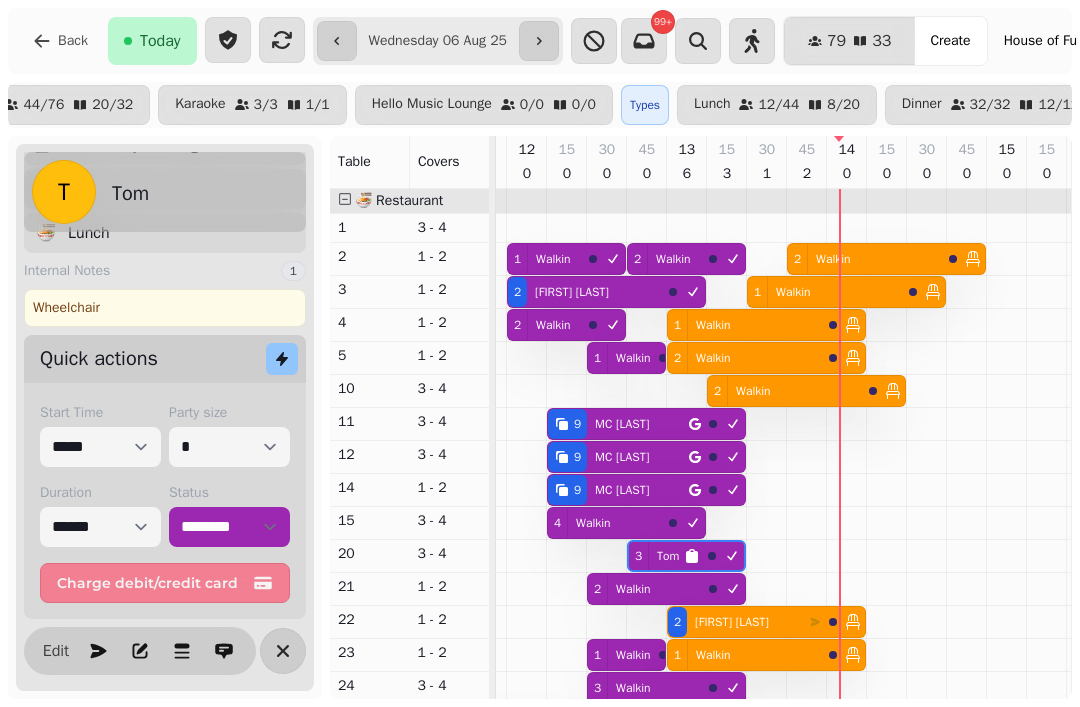 click on "Walkin" at bounding box center [709, 325] 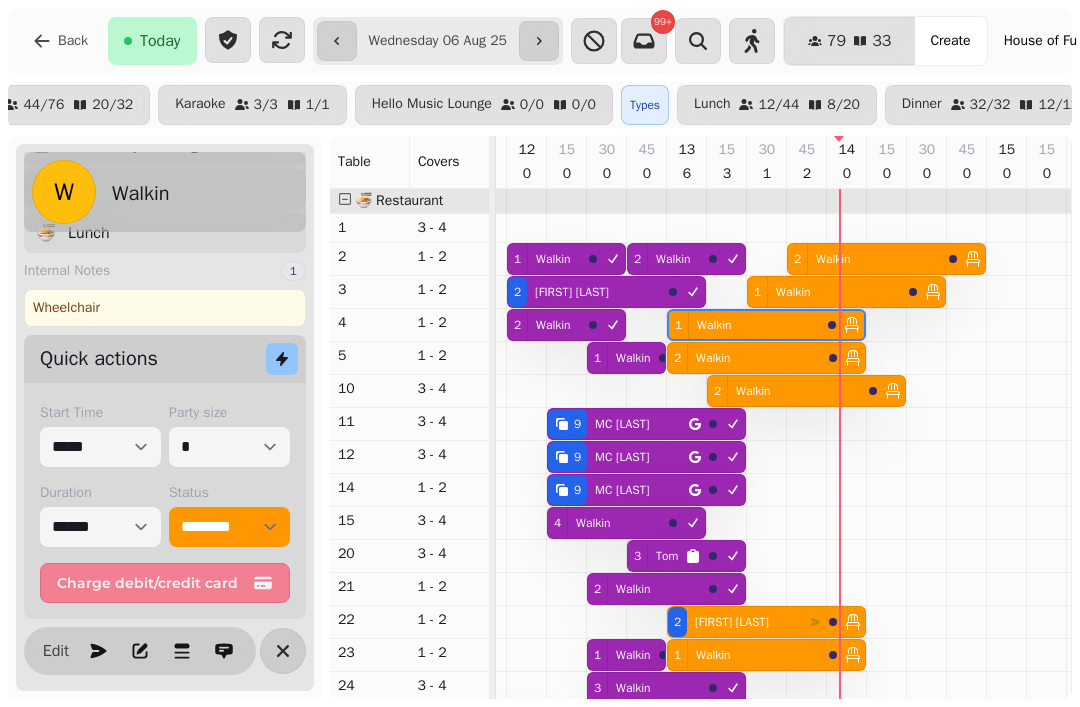 scroll, scrollTop: 0, scrollLeft: 227, axis: horizontal 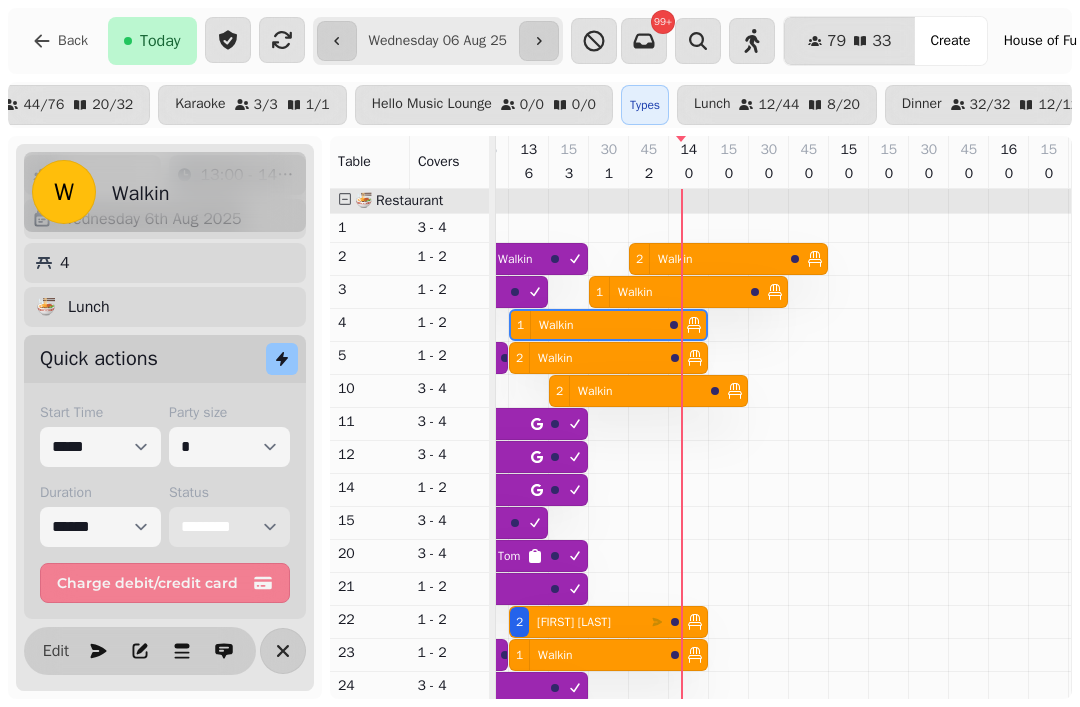 click on "**********" at bounding box center [229, 527] 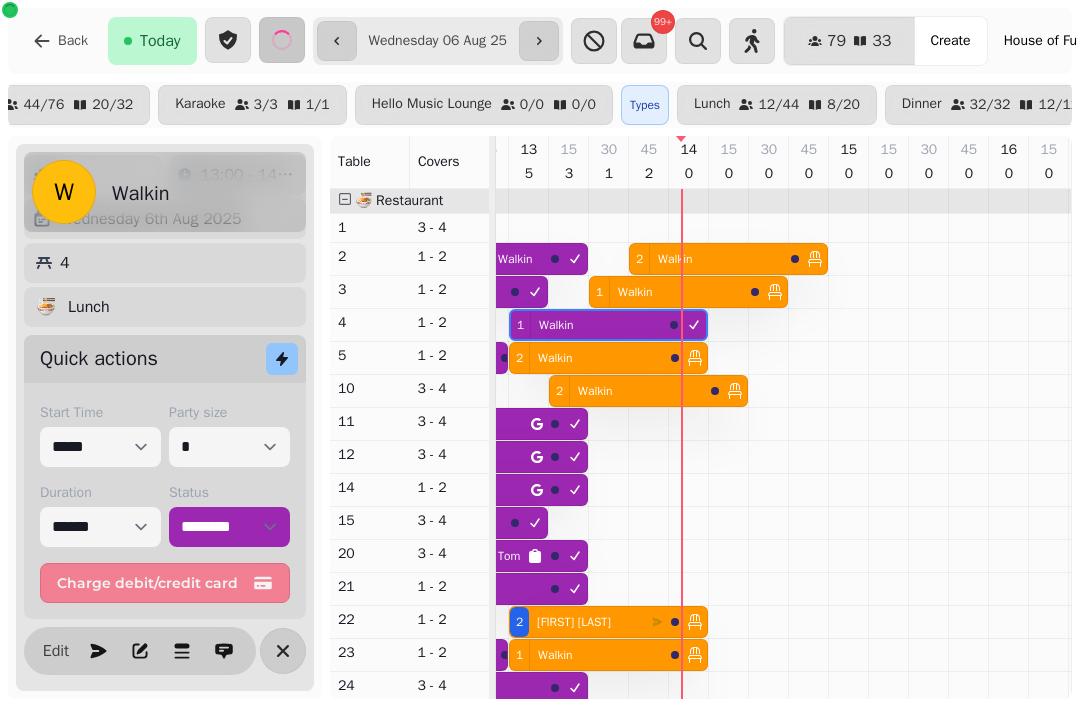 click on "Walkin" at bounding box center (551, 358) 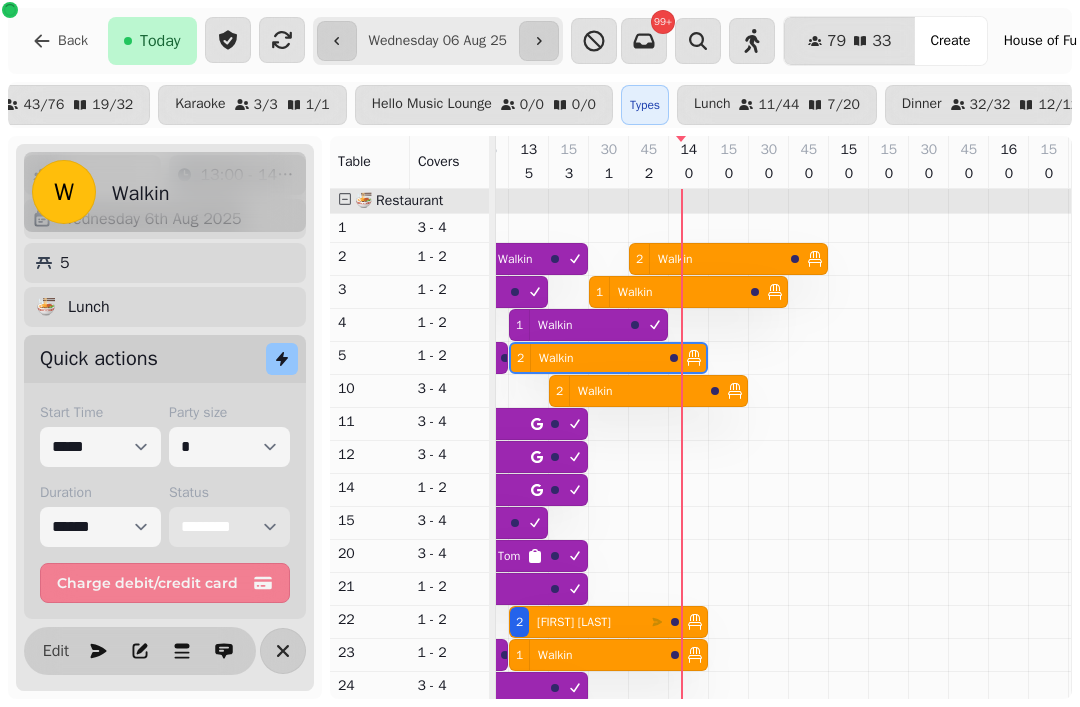 click on "**********" at bounding box center [229, 527] 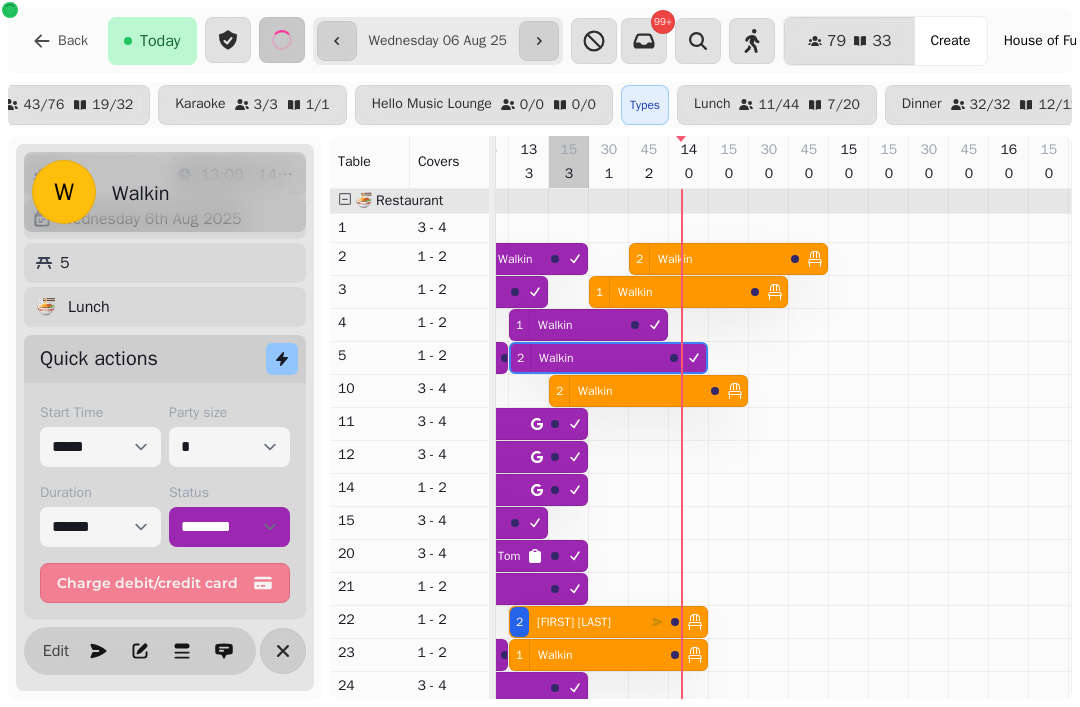 click at bounding box center (569, 738) 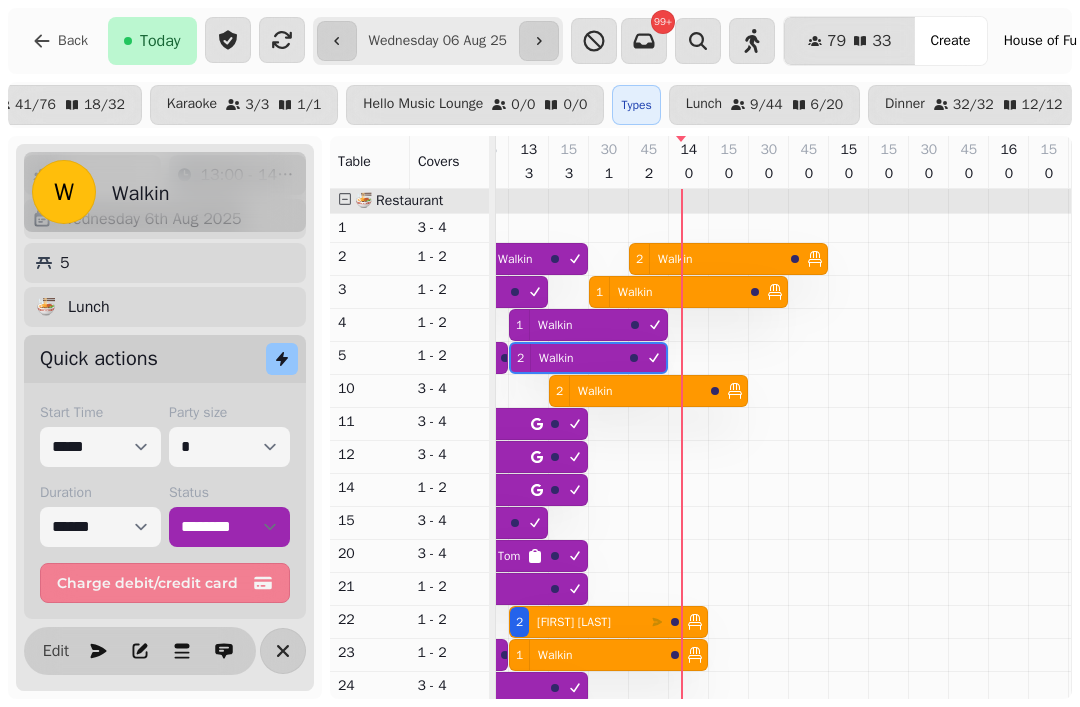 click on "Walkin" at bounding box center (595, 391) 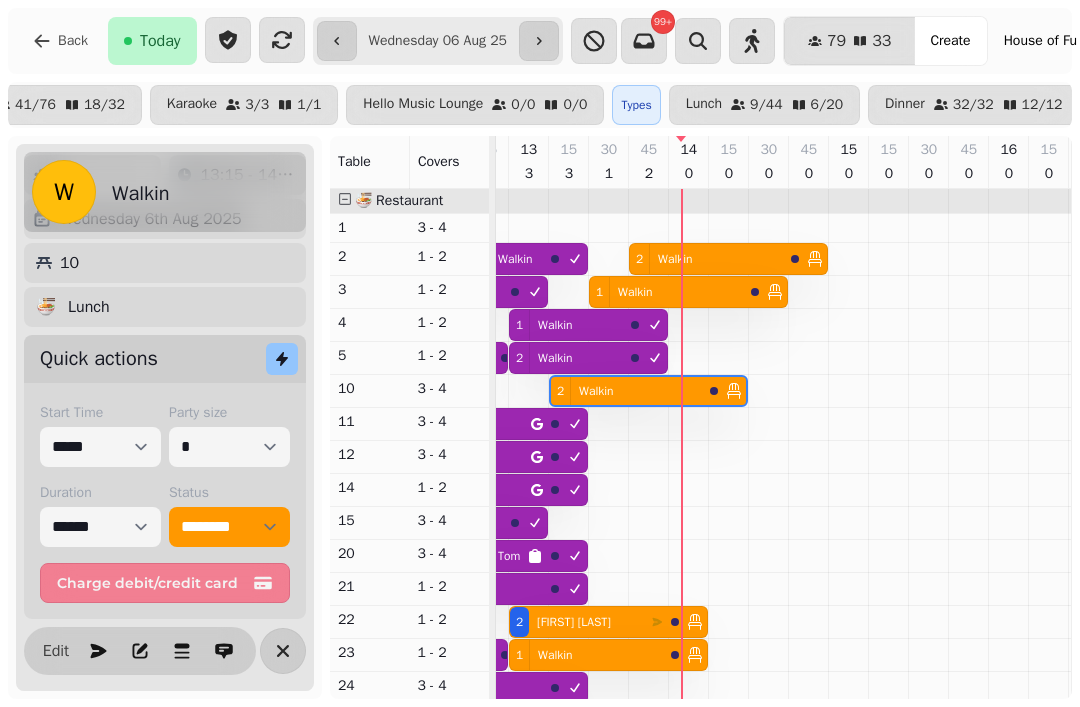 scroll, scrollTop: 0, scrollLeft: 267, axis: horizontal 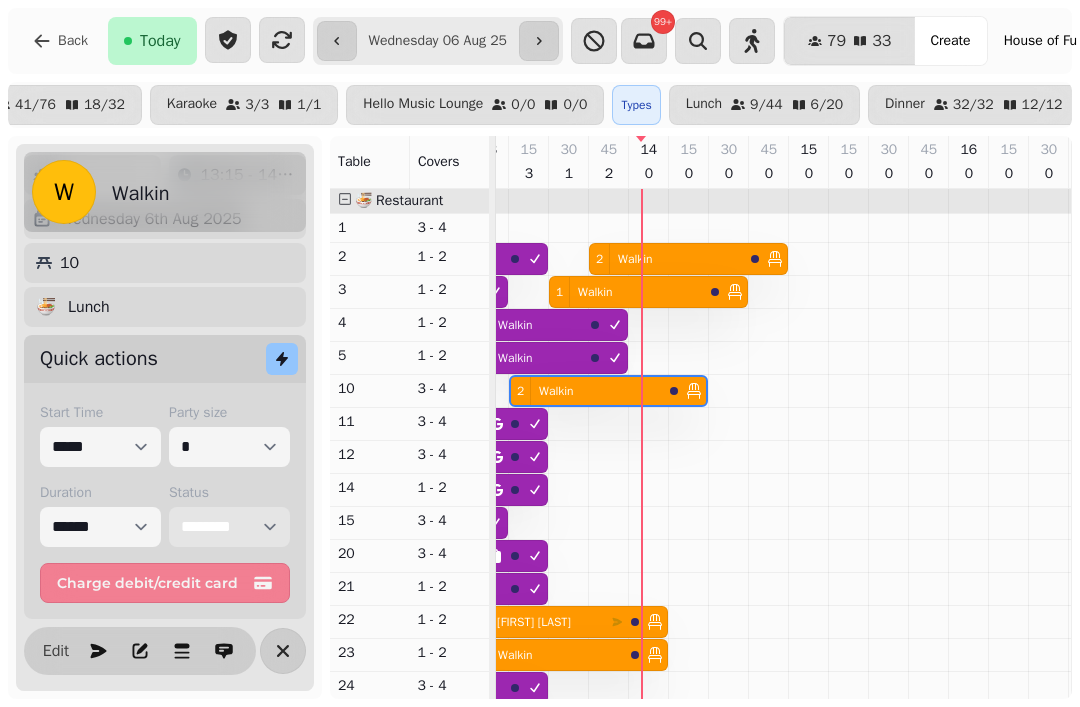click on "**********" at bounding box center (229, 527) 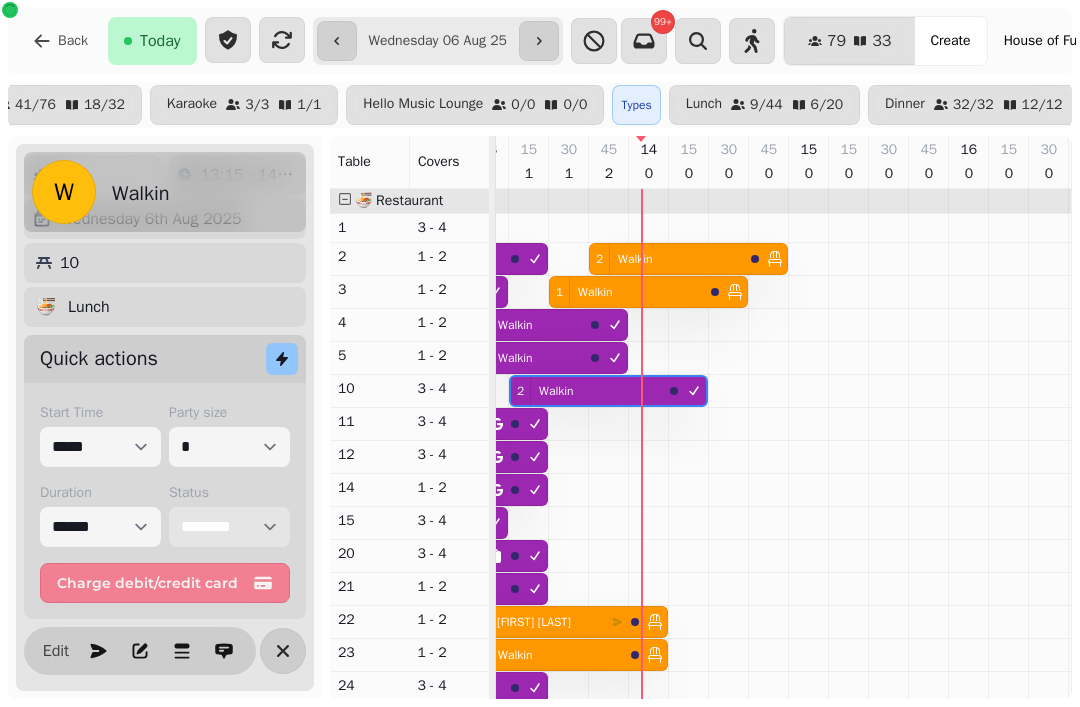 scroll, scrollTop: 71, scrollLeft: 212, axis: both 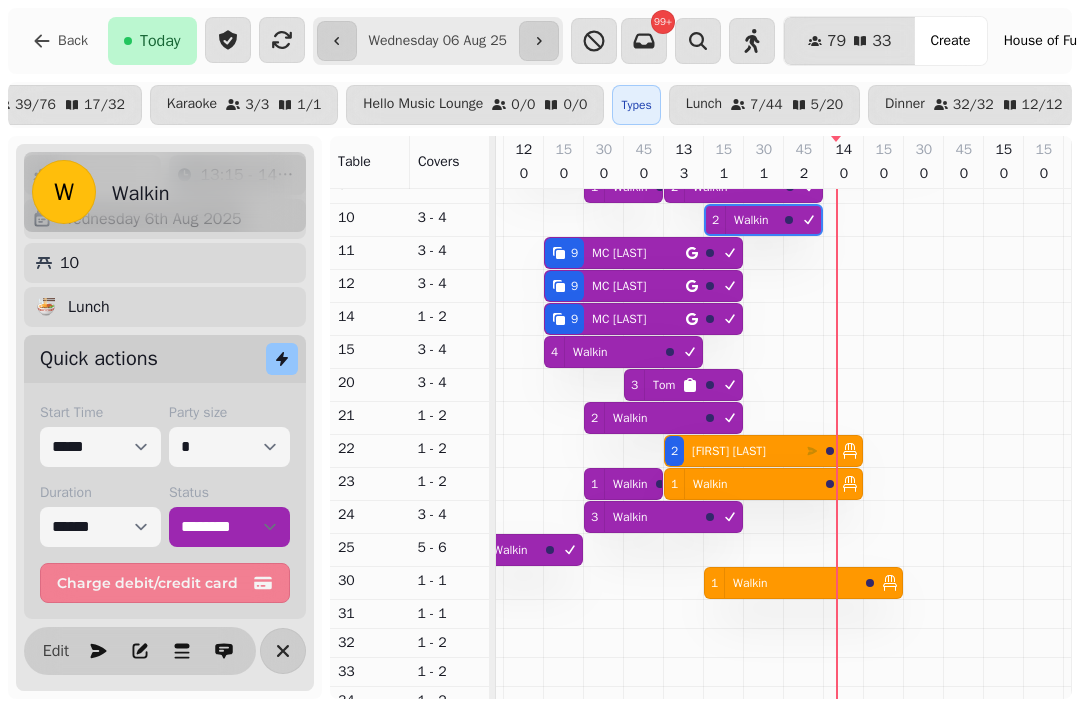 click on "Walkin" at bounding box center (710, 484) 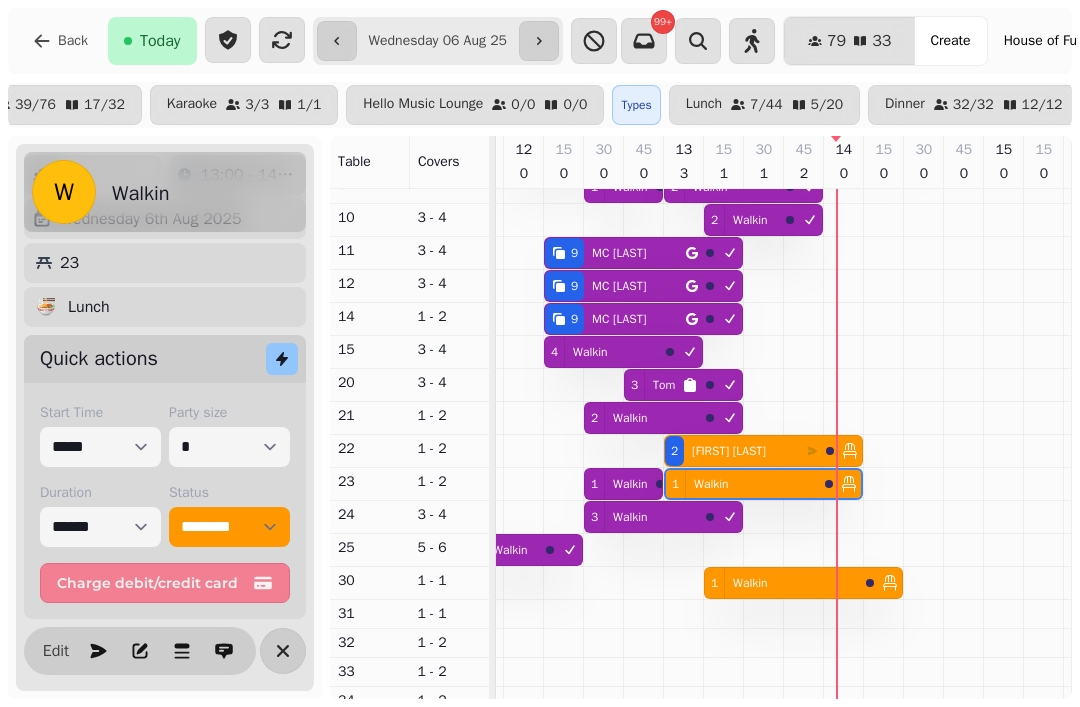 scroll, scrollTop: 0, scrollLeft: 227, axis: horizontal 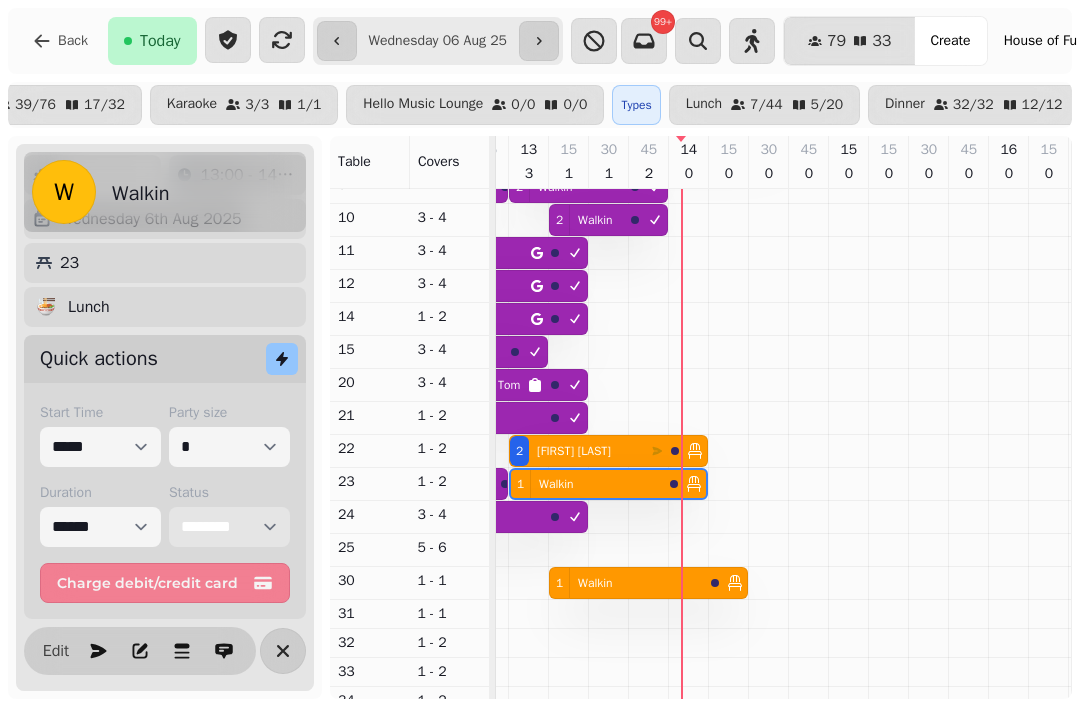click on "**********" at bounding box center (229, 527) 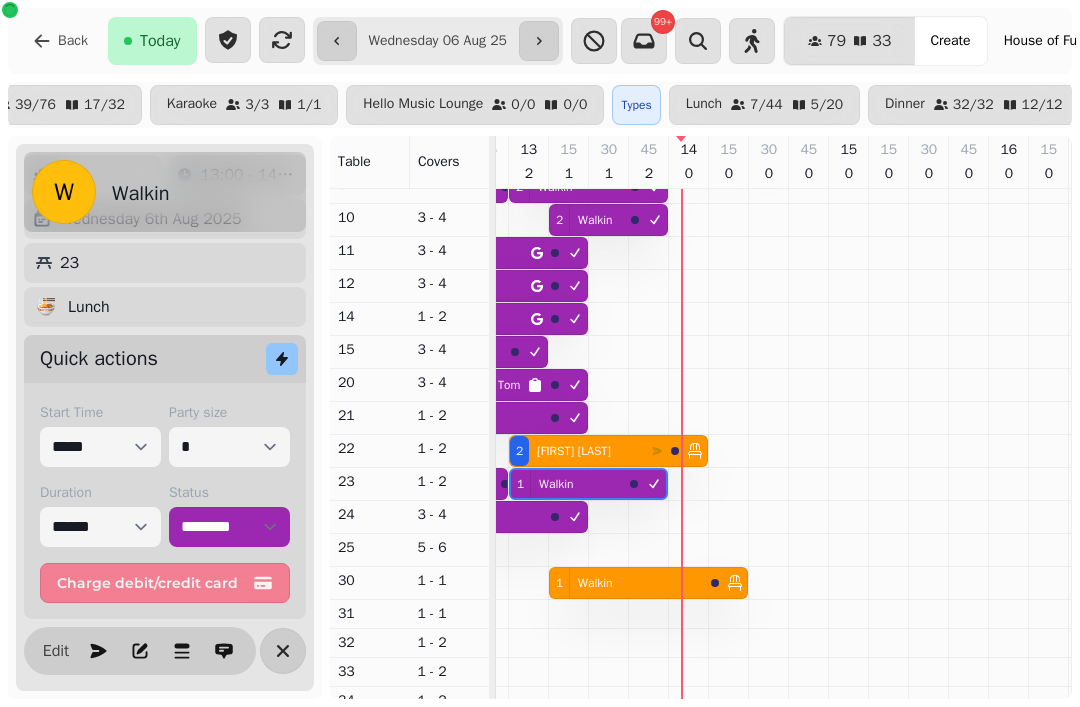 click on "Walkin" at bounding box center (595, 583) 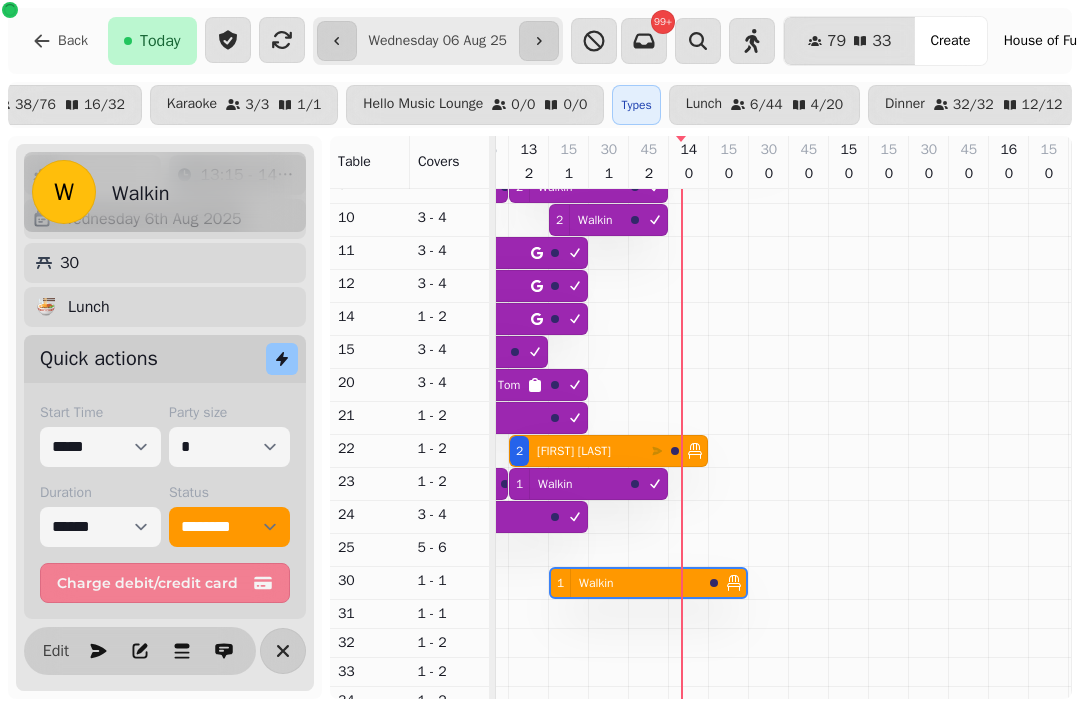 scroll, scrollTop: 0, scrollLeft: 267, axis: horizontal 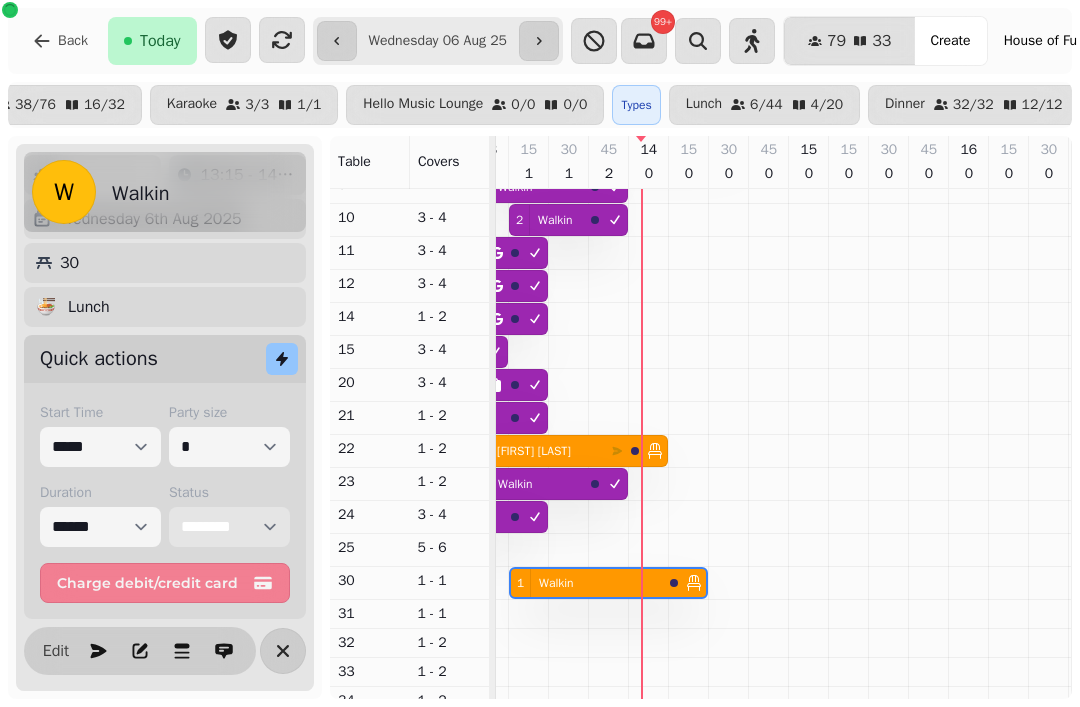 click on "**********" at bounding box center (229, 527) 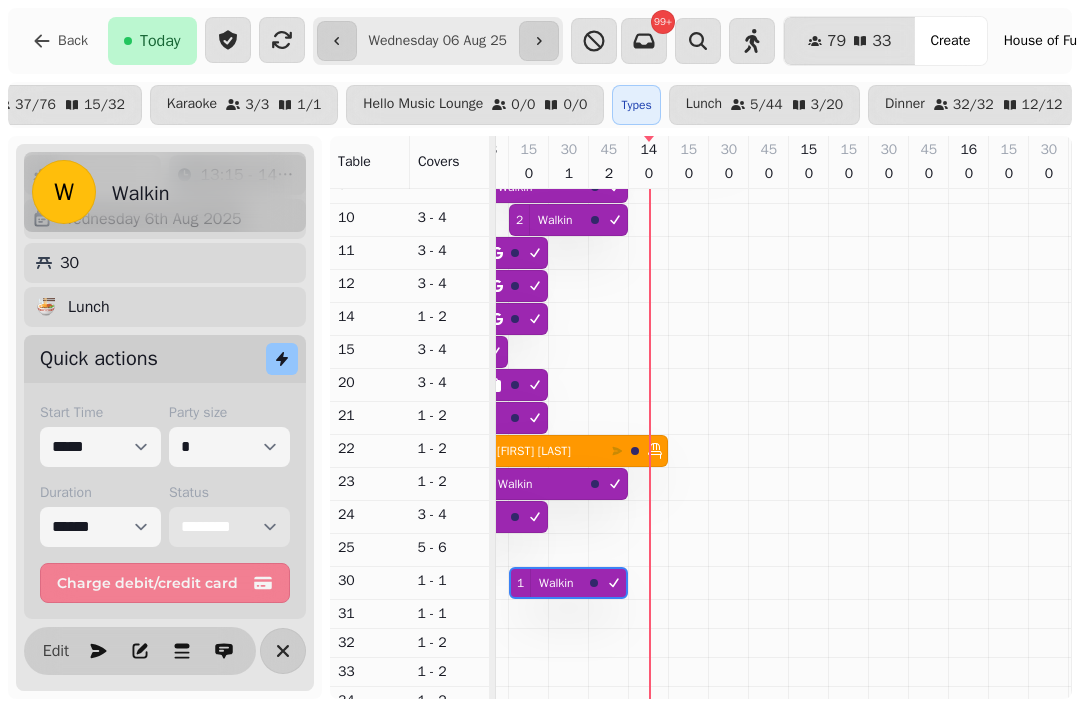 scroll, scrollTop: 104, scrollLeft: 159, axis: both 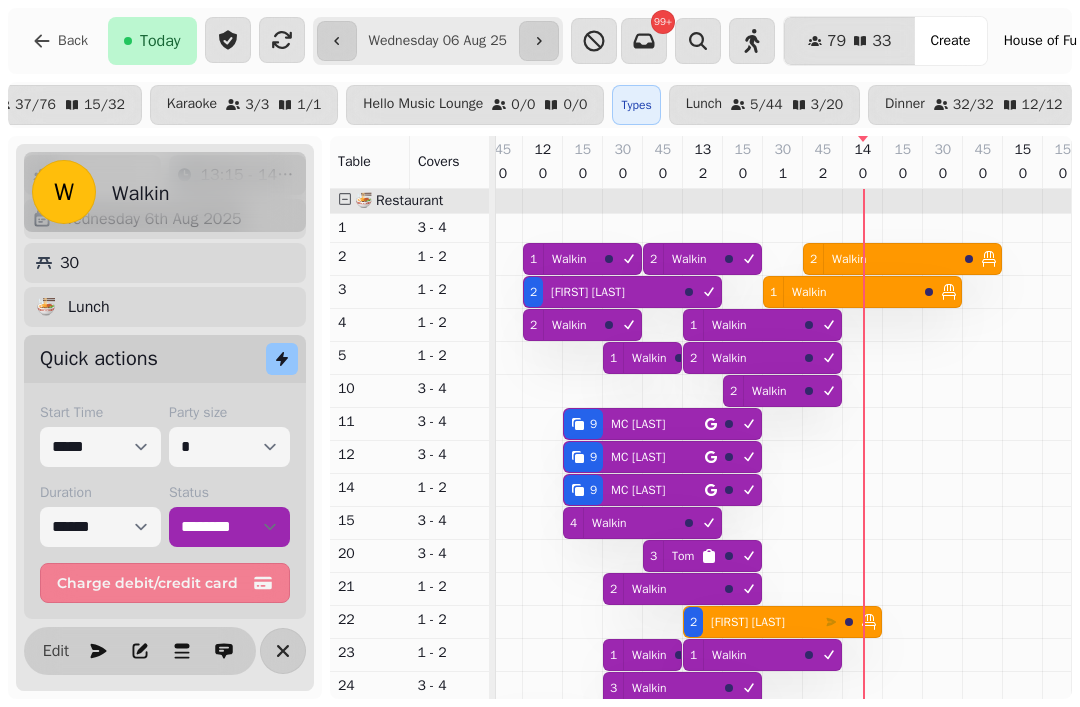 click on "Roona   Ohwoisi-Swinton" at bounding box center [748, 622] 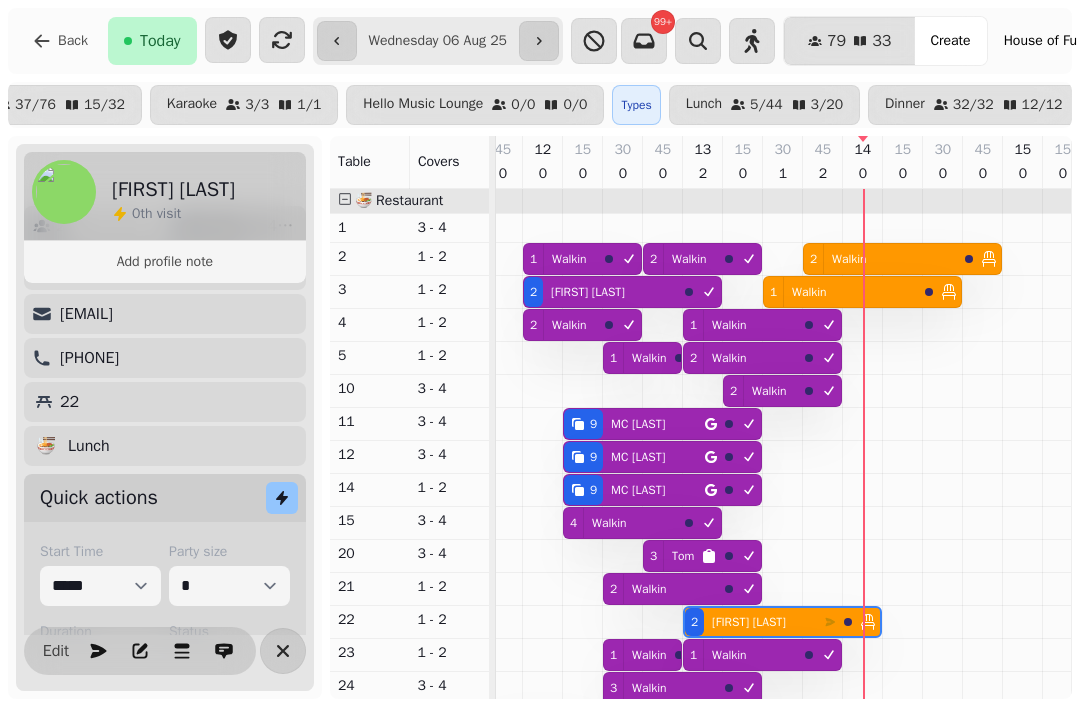 scroll, scrollTop: 0, scrollLeft: 227, axis: horizontal 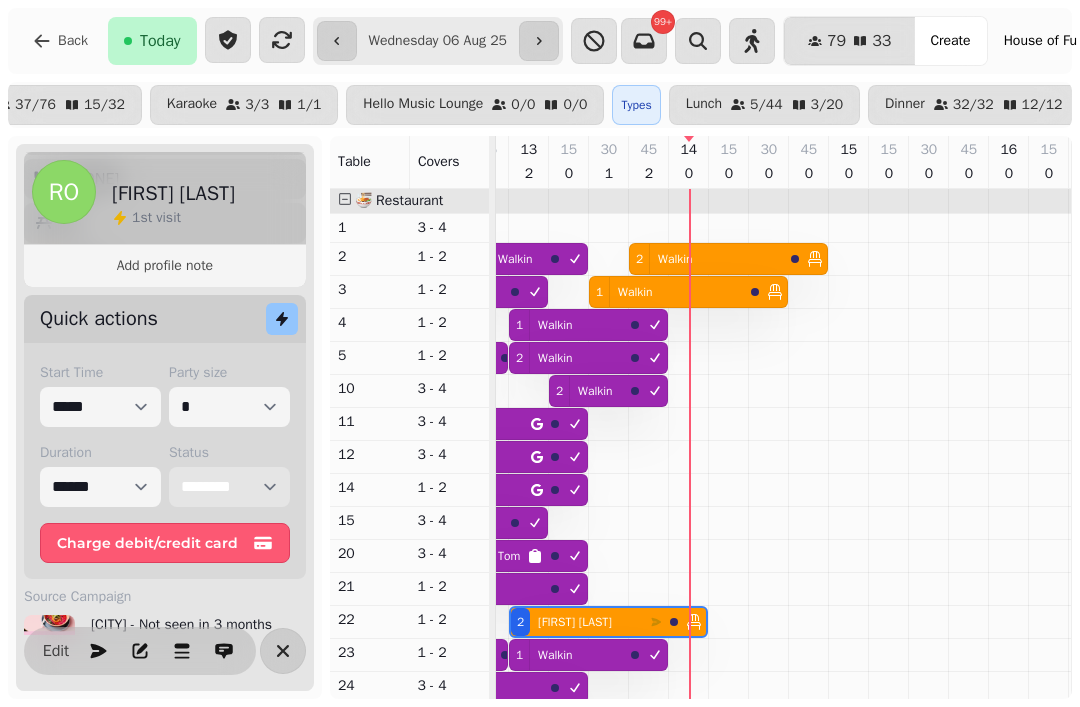 click on "**********" at bounding box center [229, 487] 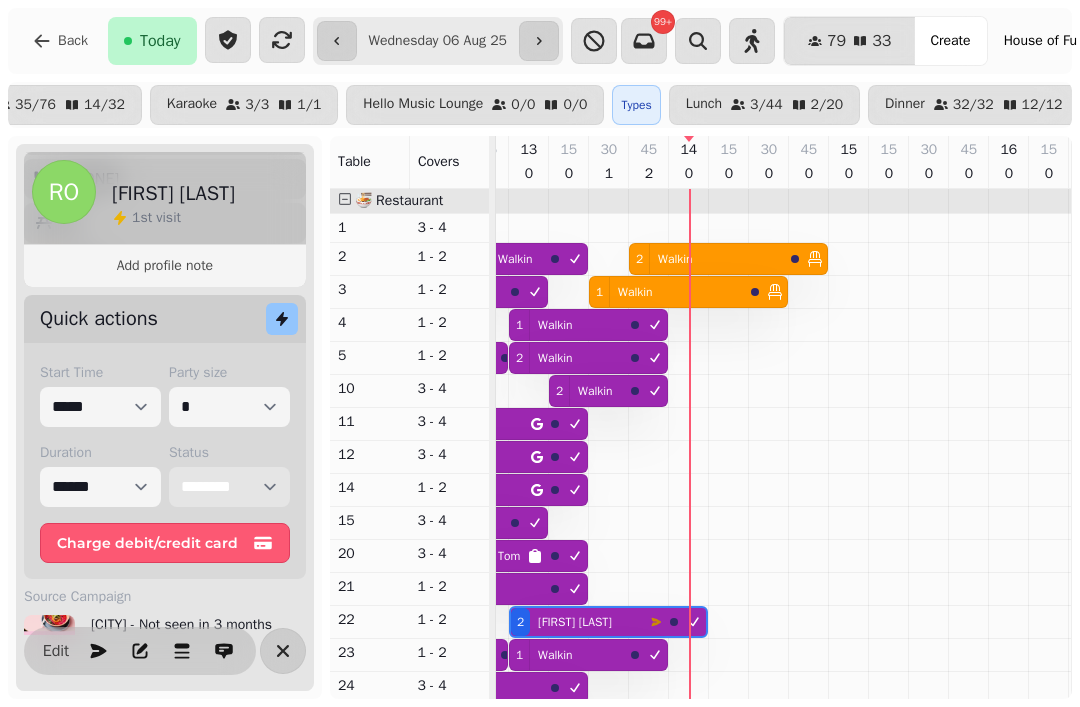 scroll, scrollTop: 2, scrollLeft: 154, axis: both 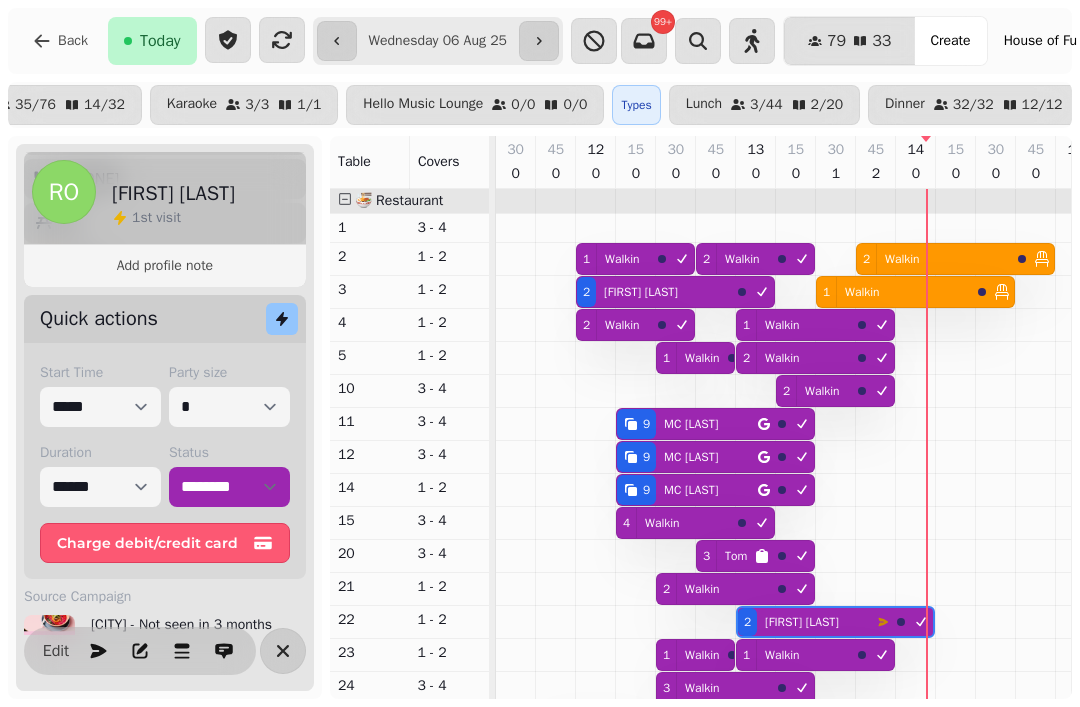 click on "1 Walkin" at bounding box center (893, 292) 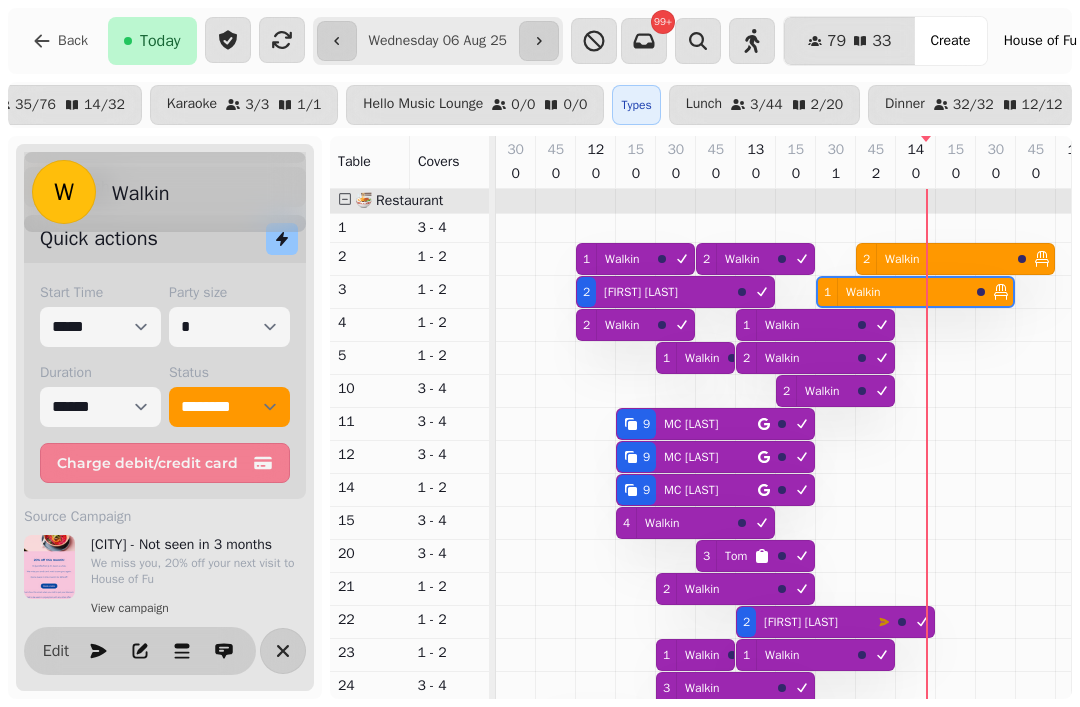 scroll, scrollTop: 205, scrollLeft: 0, axis: vertical 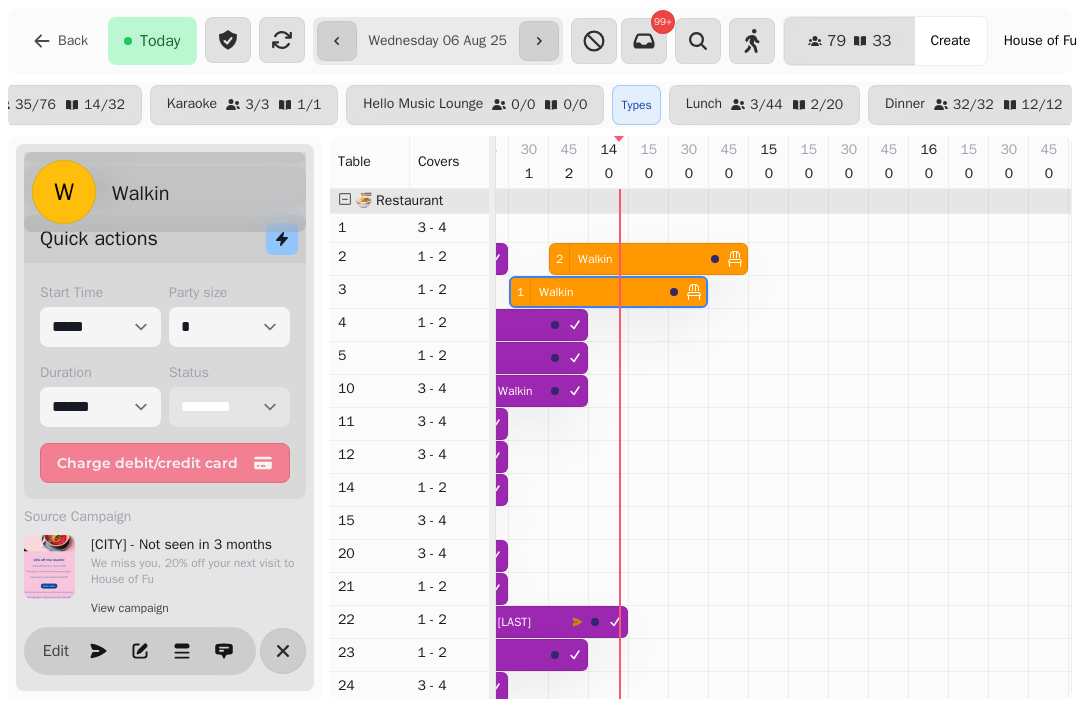 click on "**********" at bounding box center [229, 407] 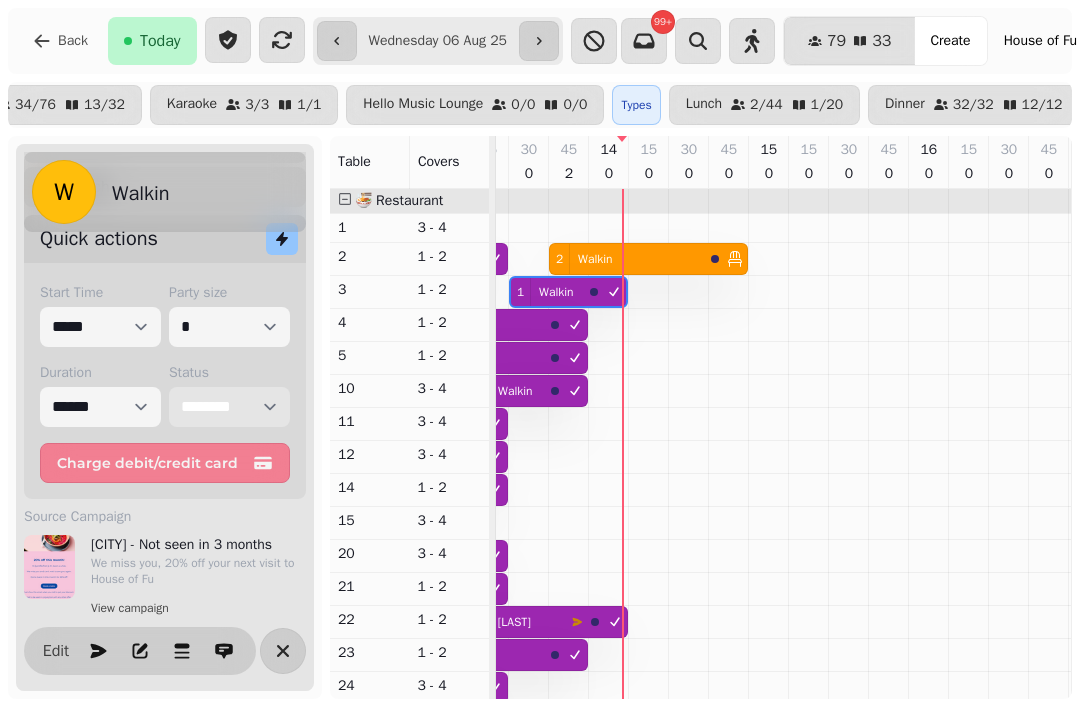 scroll, scrollTop: 69, scrollLeft: 164, axis: both 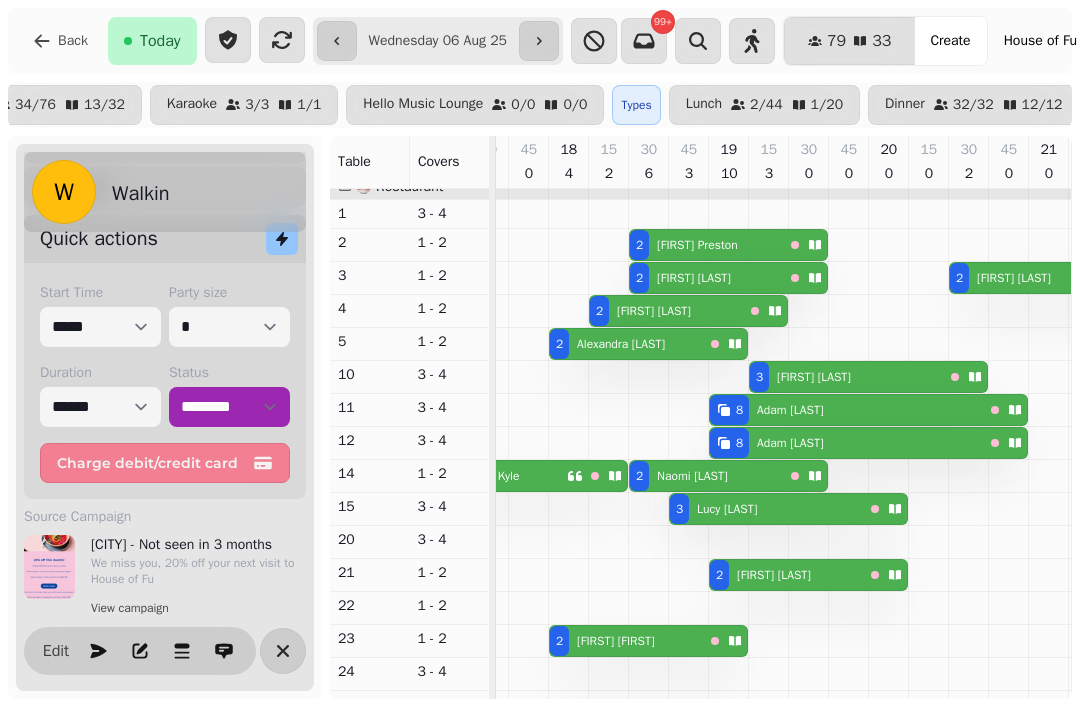 click at bounding box center [283, 651] 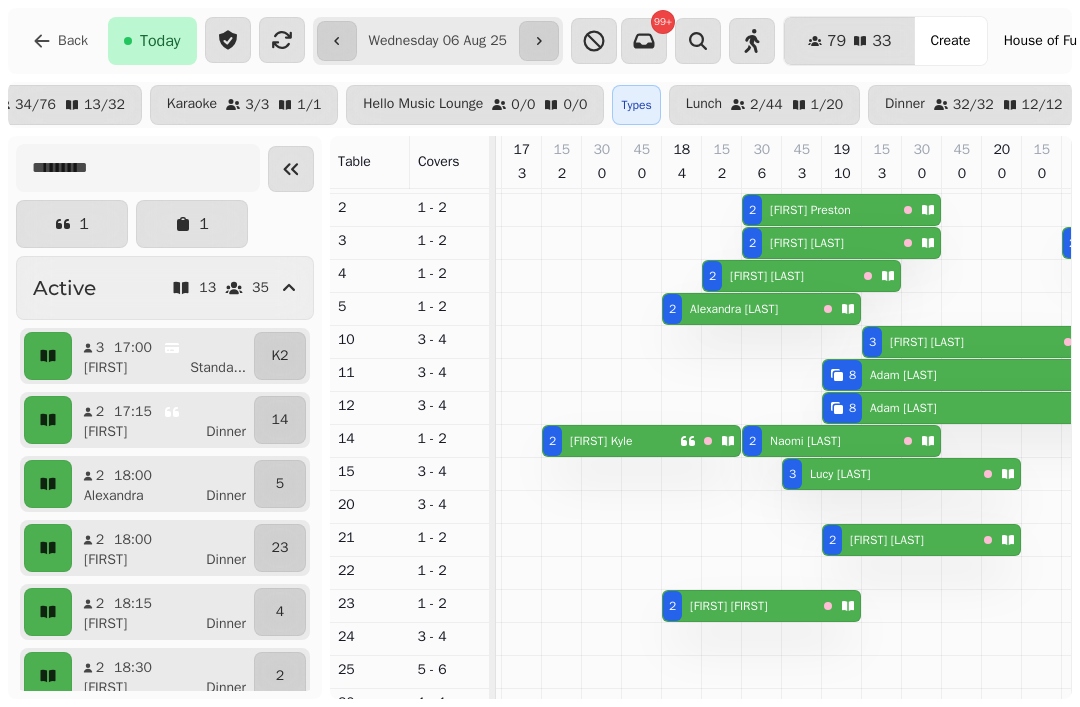 click at bounding box center [291, 169] 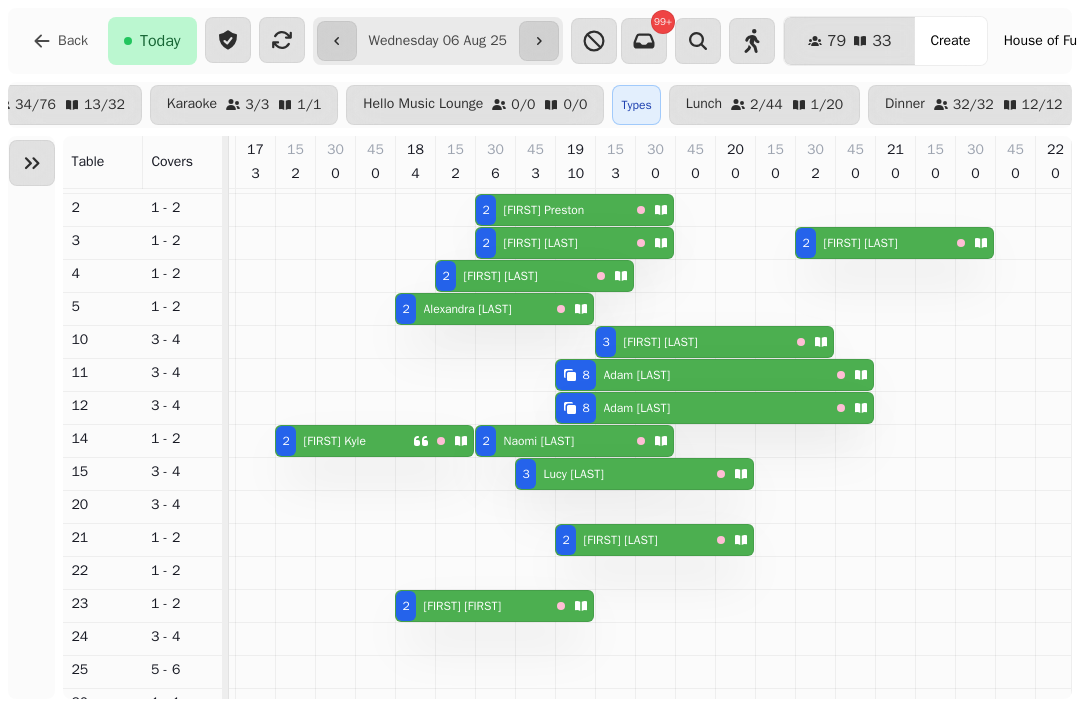click 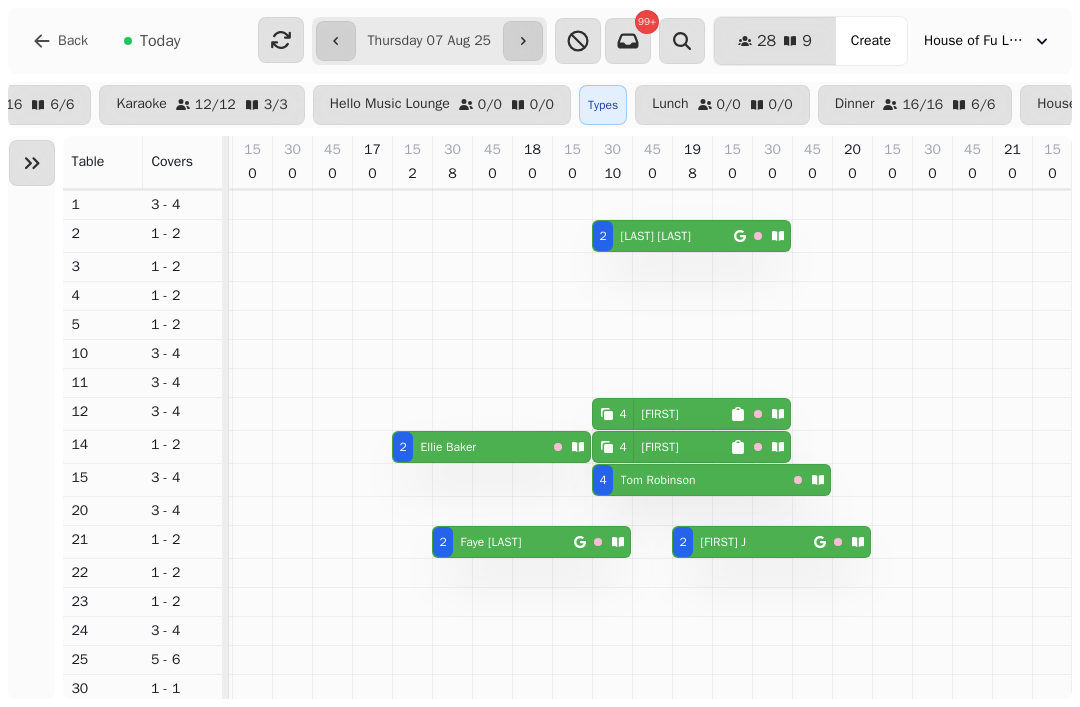 click on "4 Catlyn" at bounding box center (661, 414) 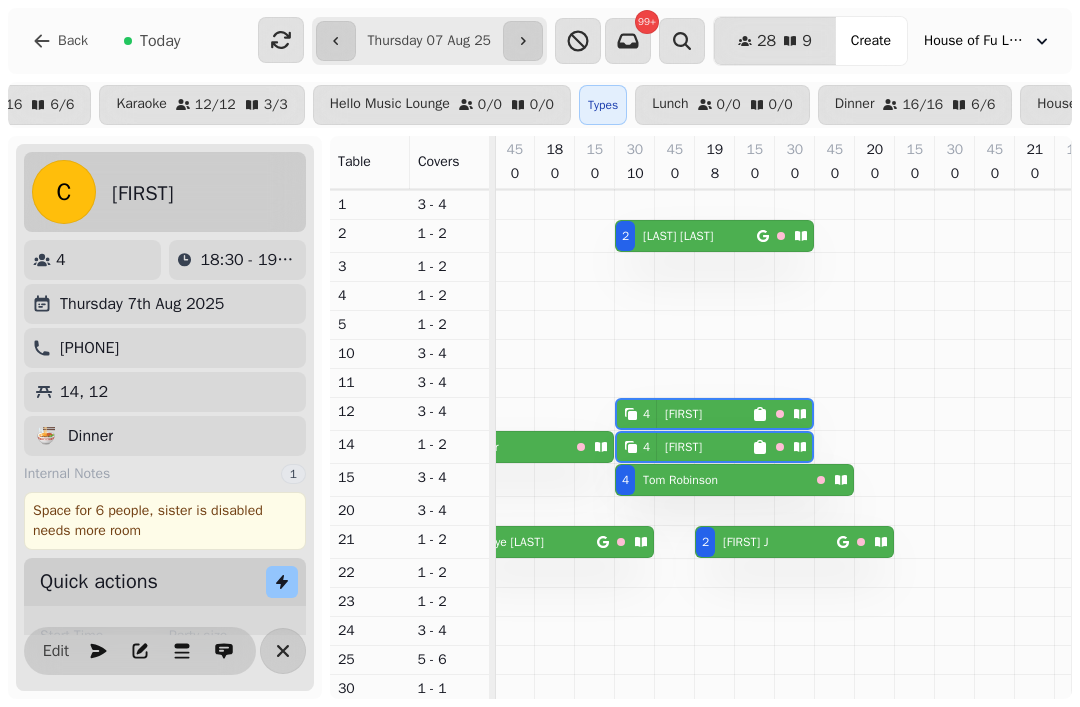 click 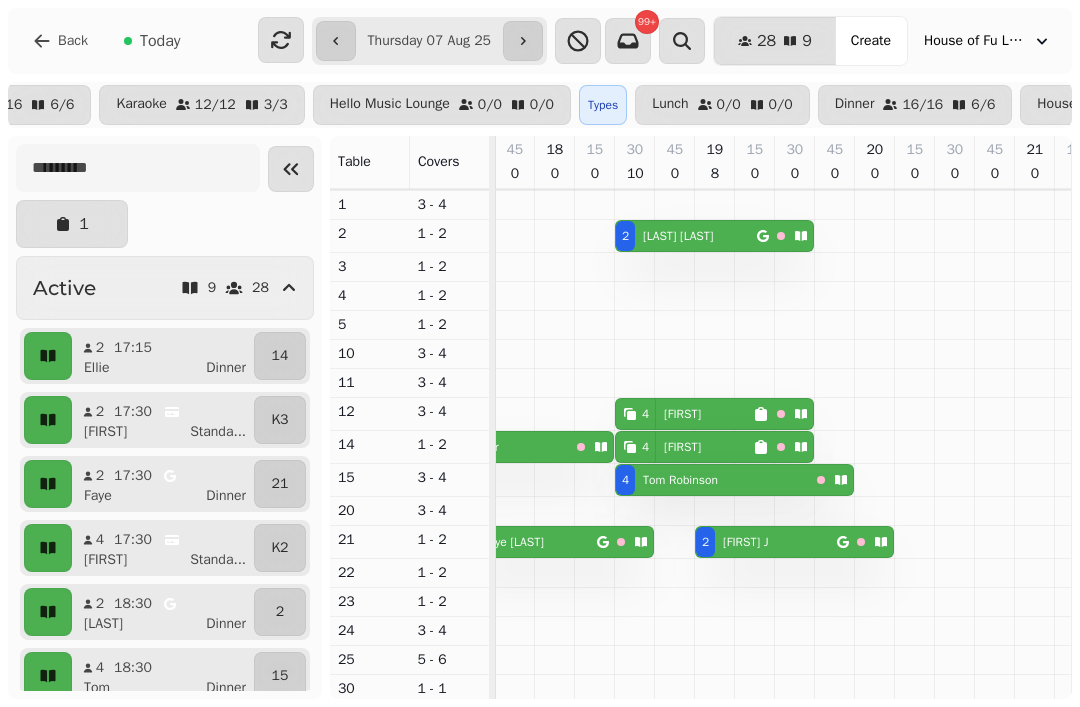 click 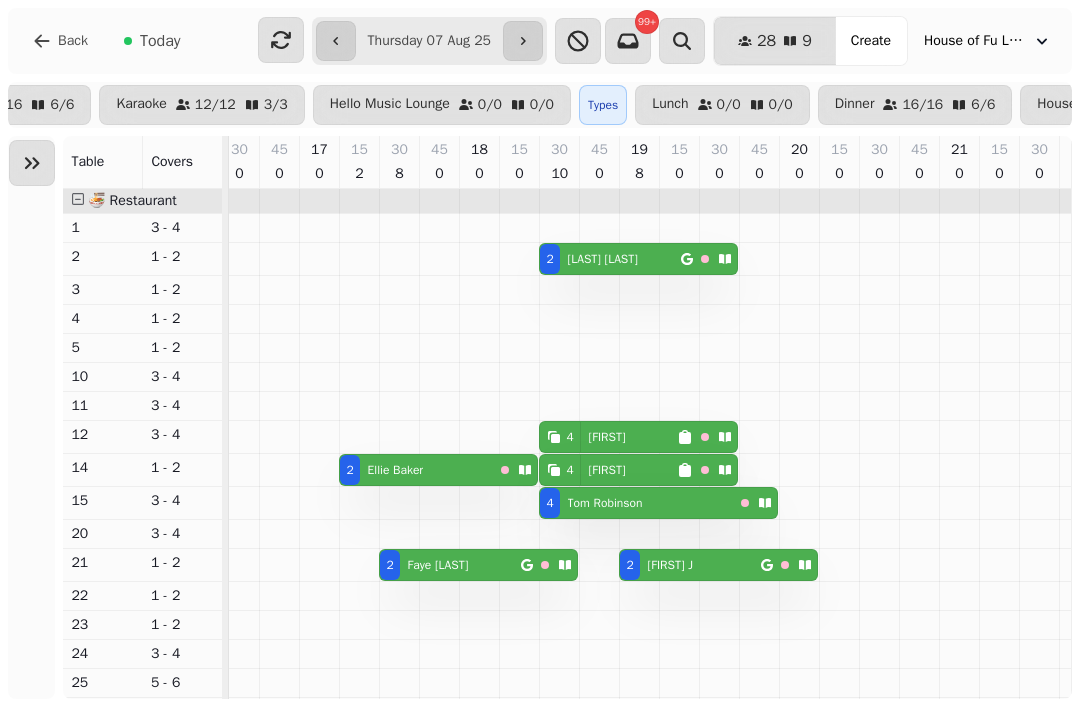 scroll, scrollTop: 0, scrollLeft: 728, axis: horizontal 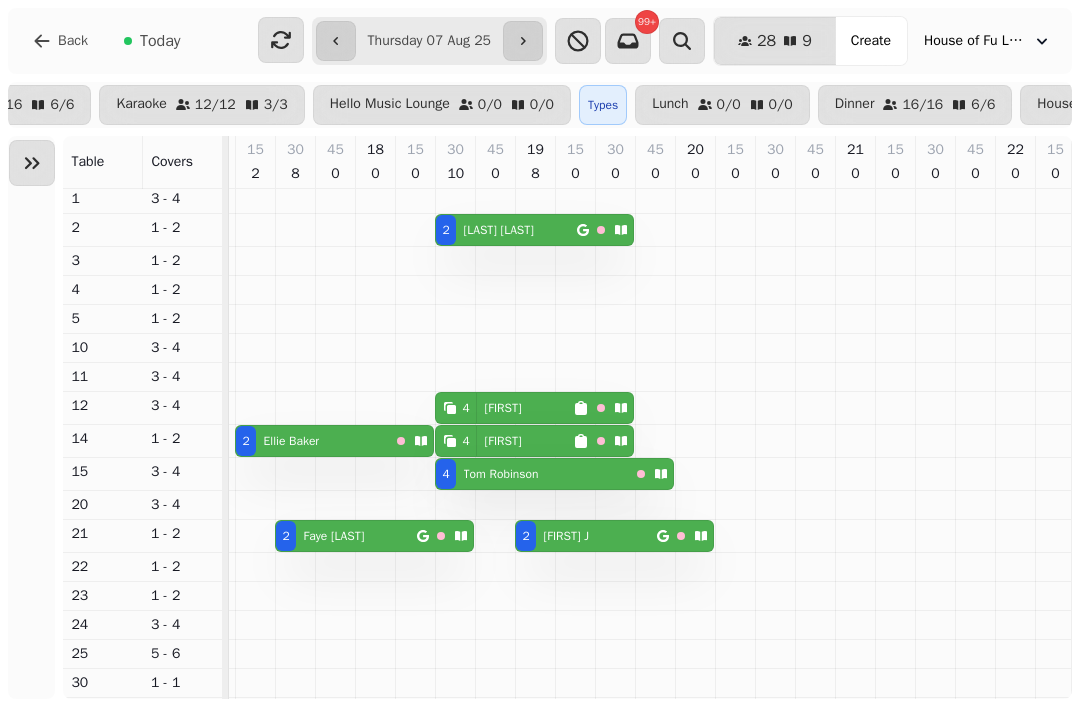 click at bounding box center [523, 41] 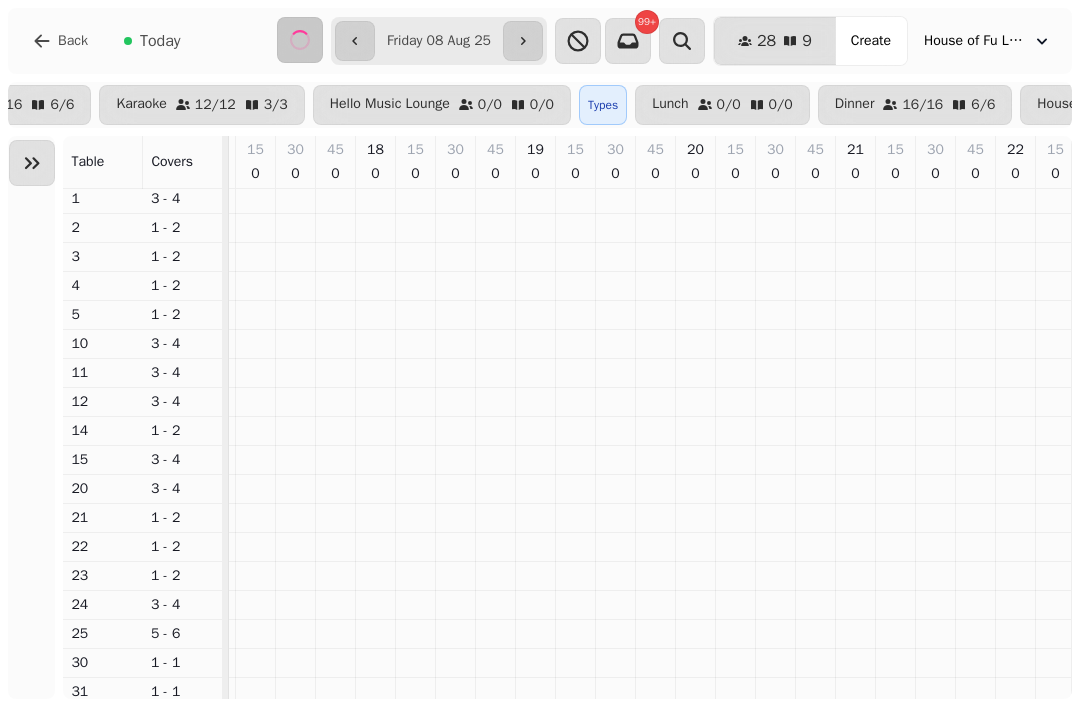 scroll, scrollTop: 0, scrollLeft: 216, axis: horizontal 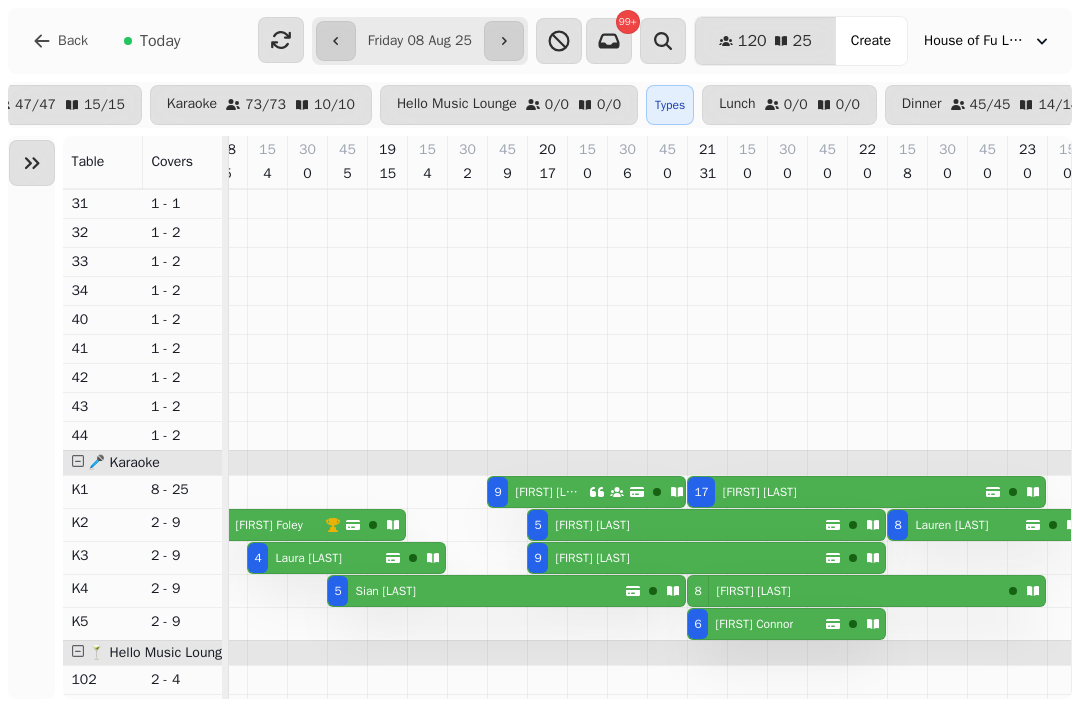 click 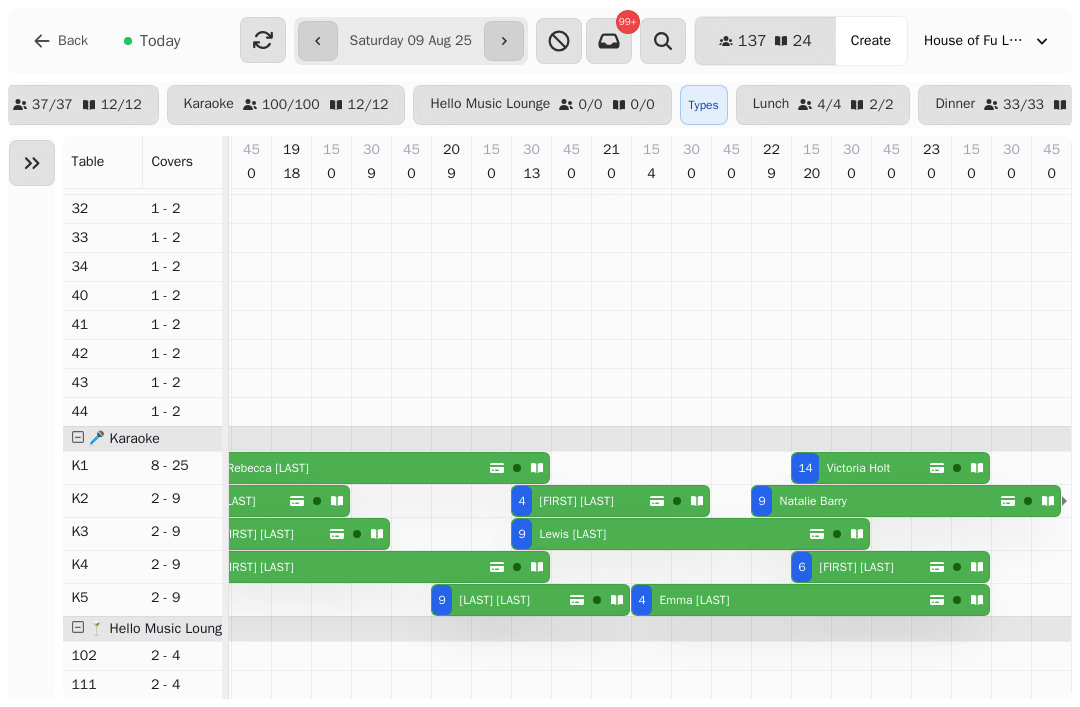click on "Today" at bounding box center (160, 41) 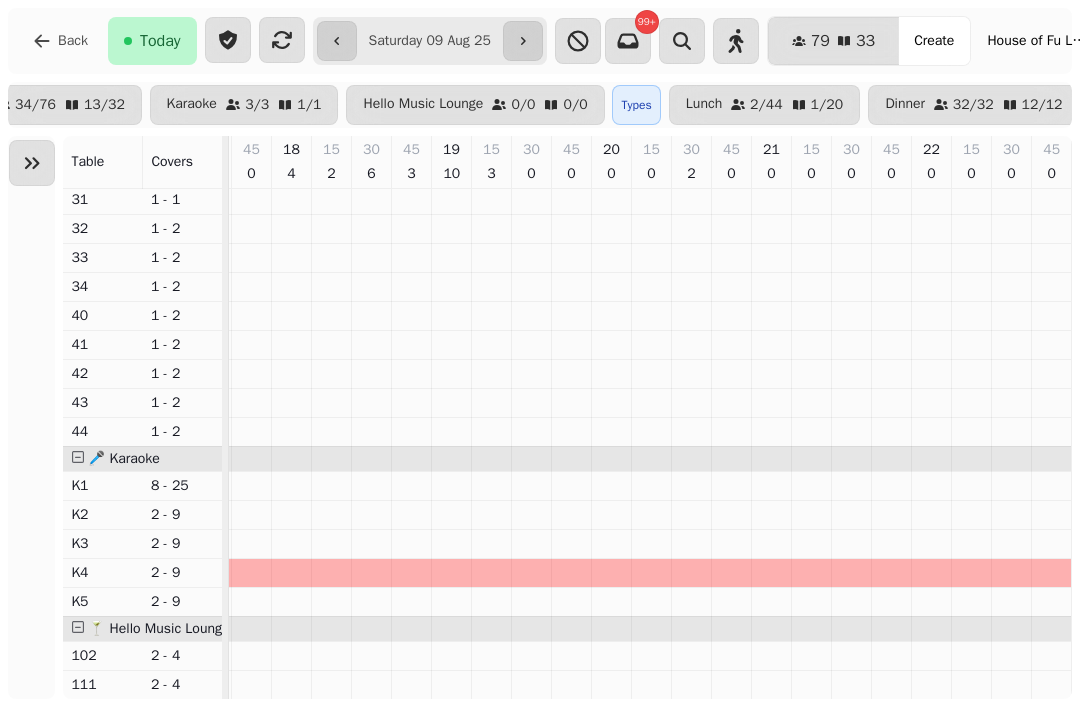 type on "**********" 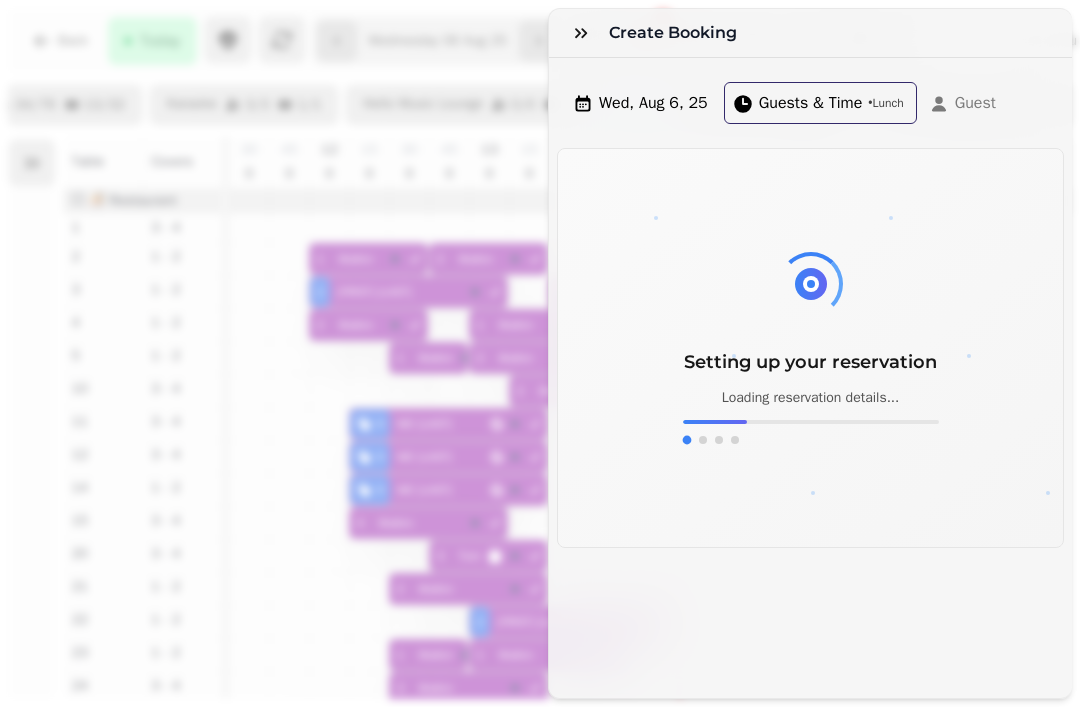 click 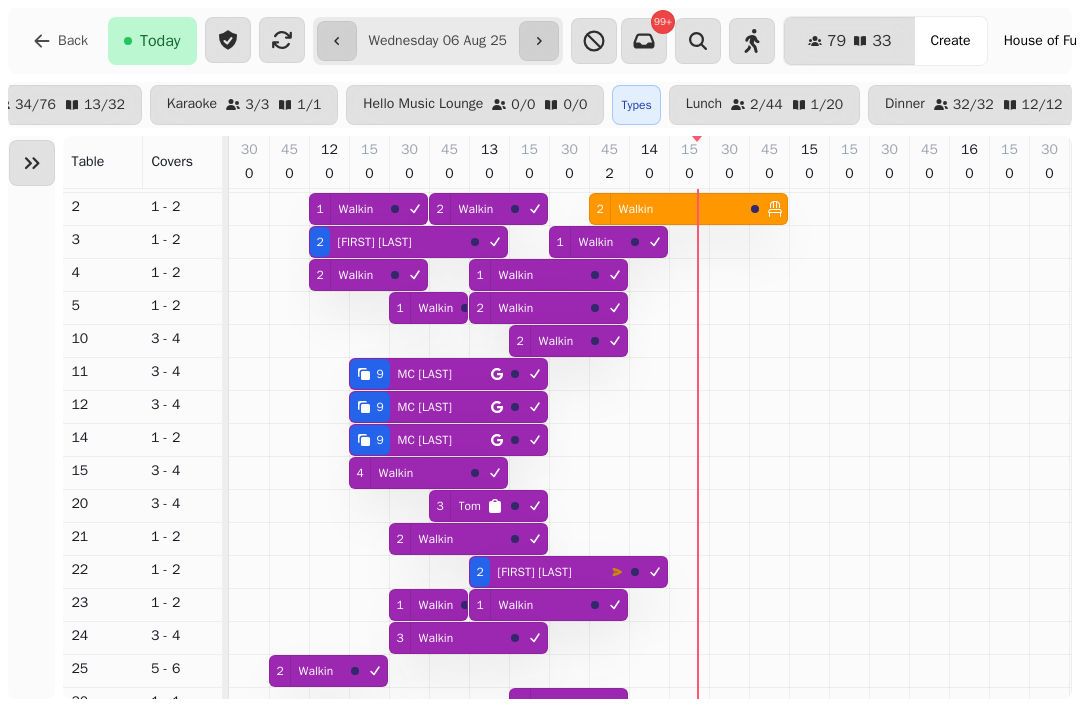 scroll, scrollTop: 3, scrollLeft: 4, axis: both 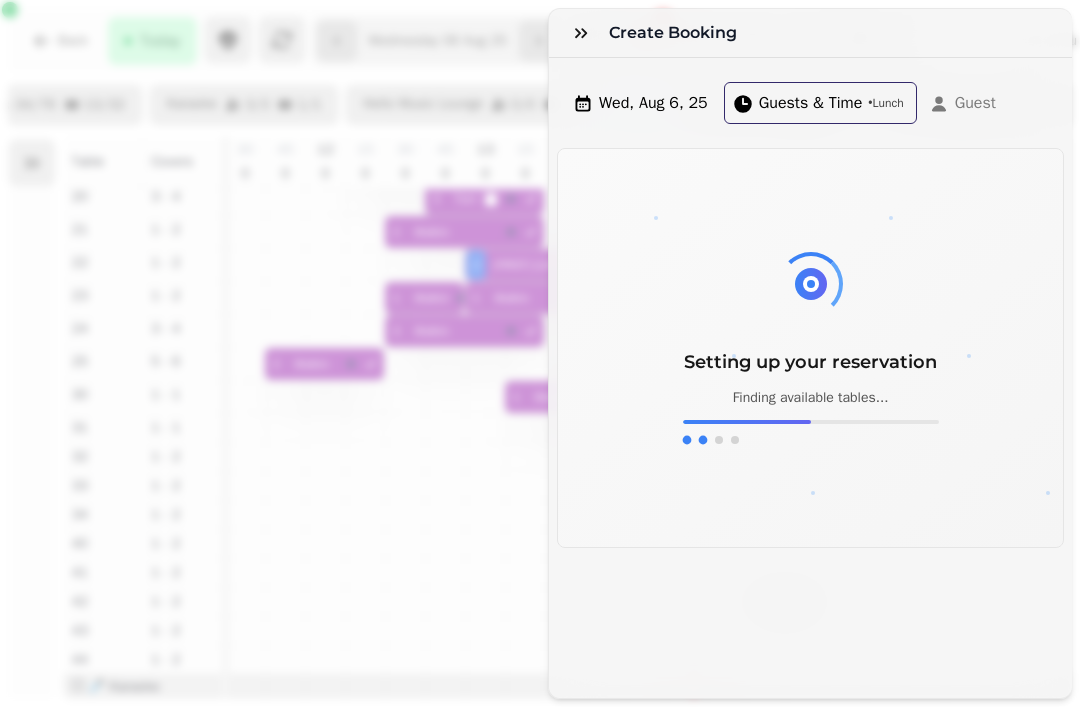 click 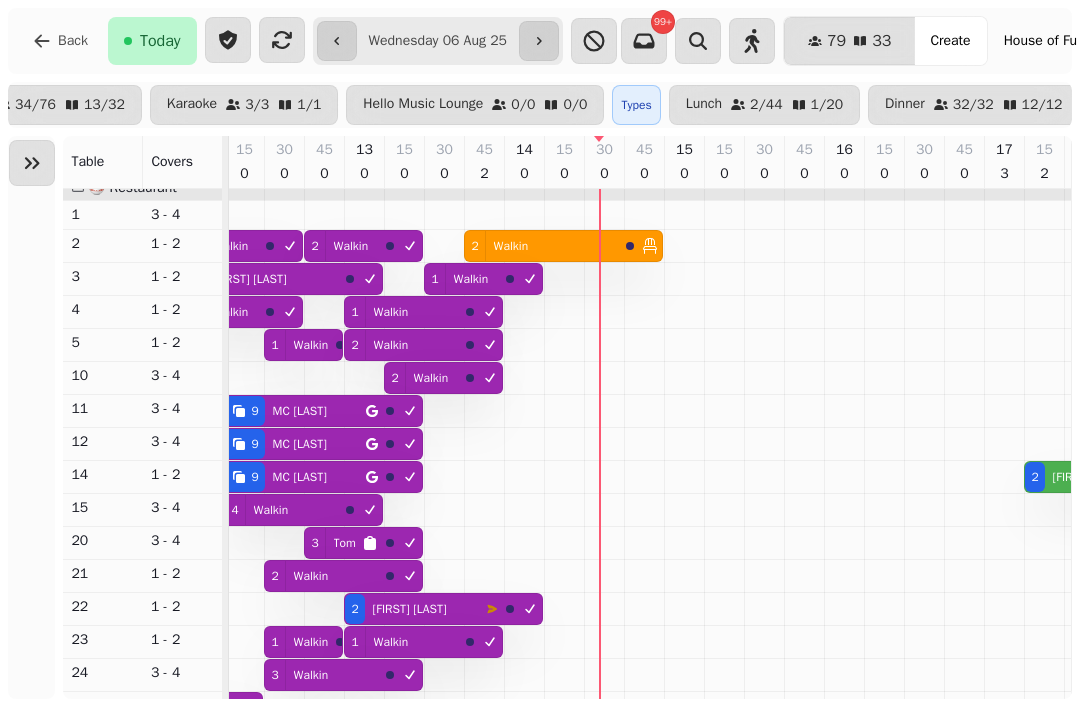 select on "*" 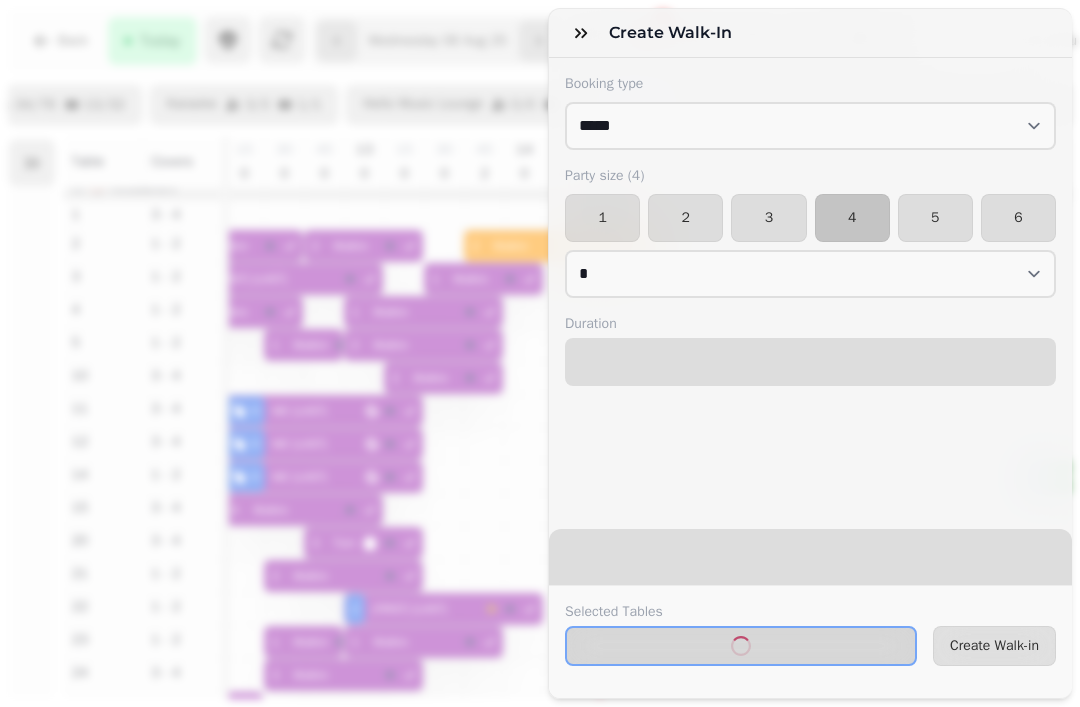 select on "****" 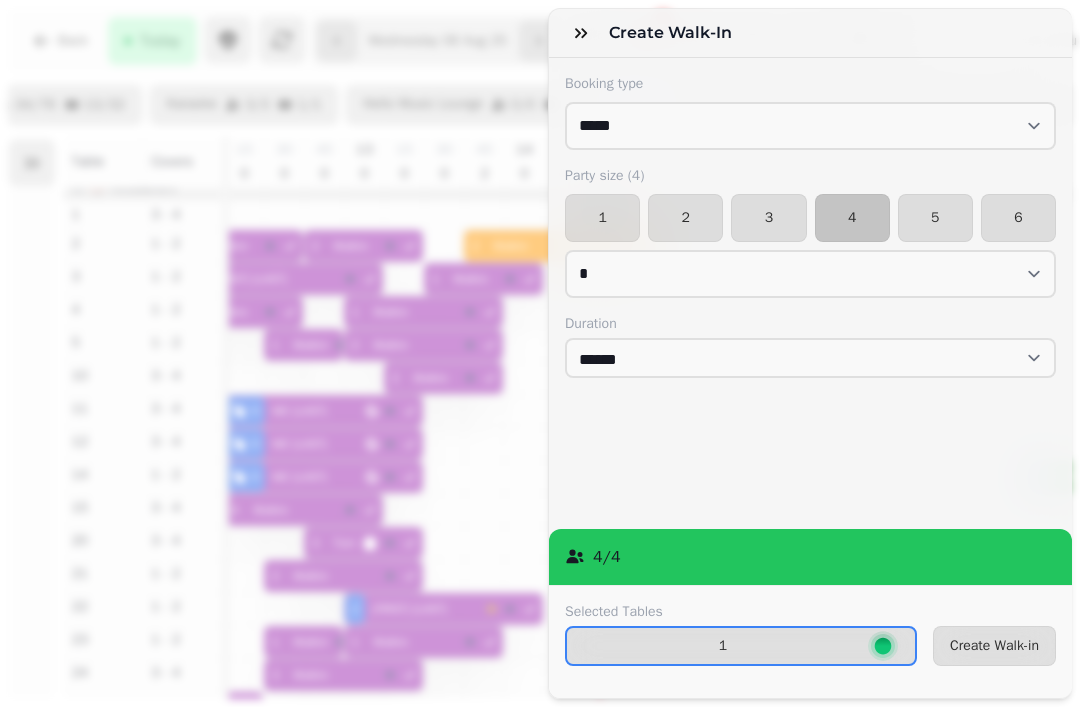 click on "3" at bounding box center (768, 218) 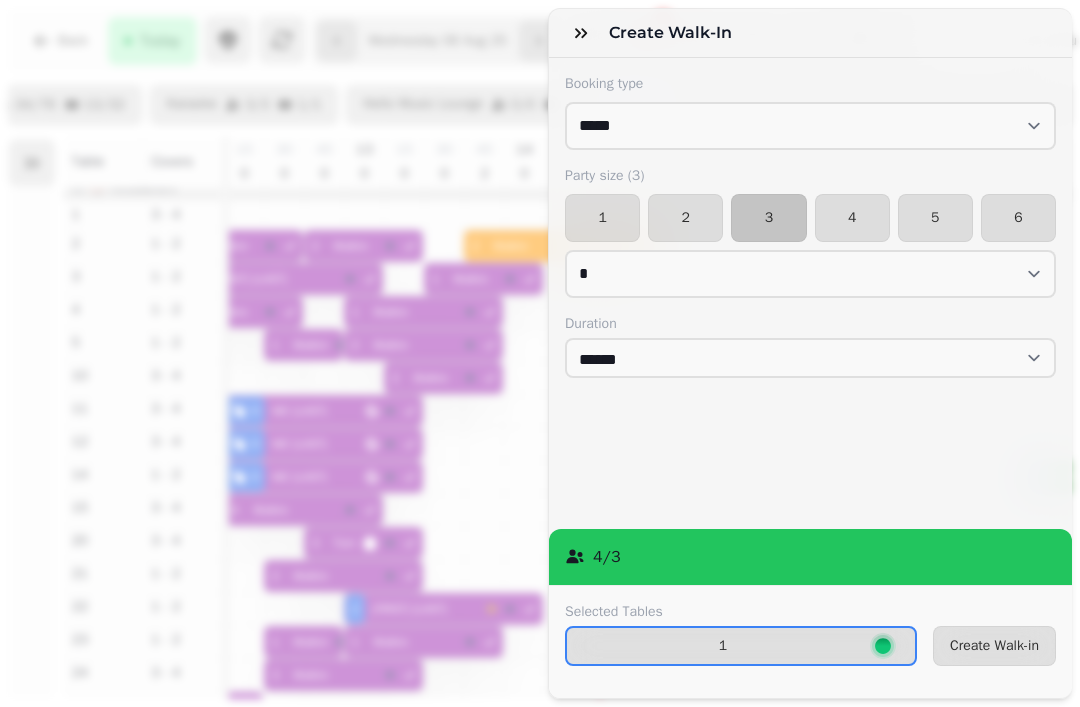 click on "Create Walk-in" at bounding box center (994, 646) 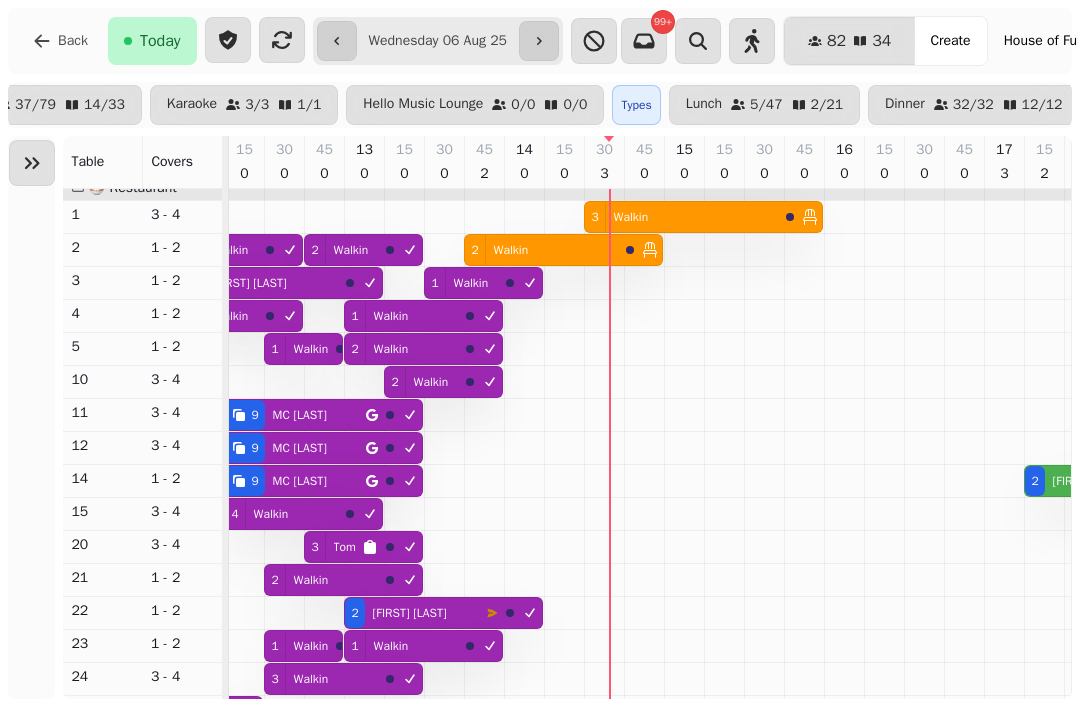 scroll, scrollTop: 136, scrollLeft: 117, axis: both 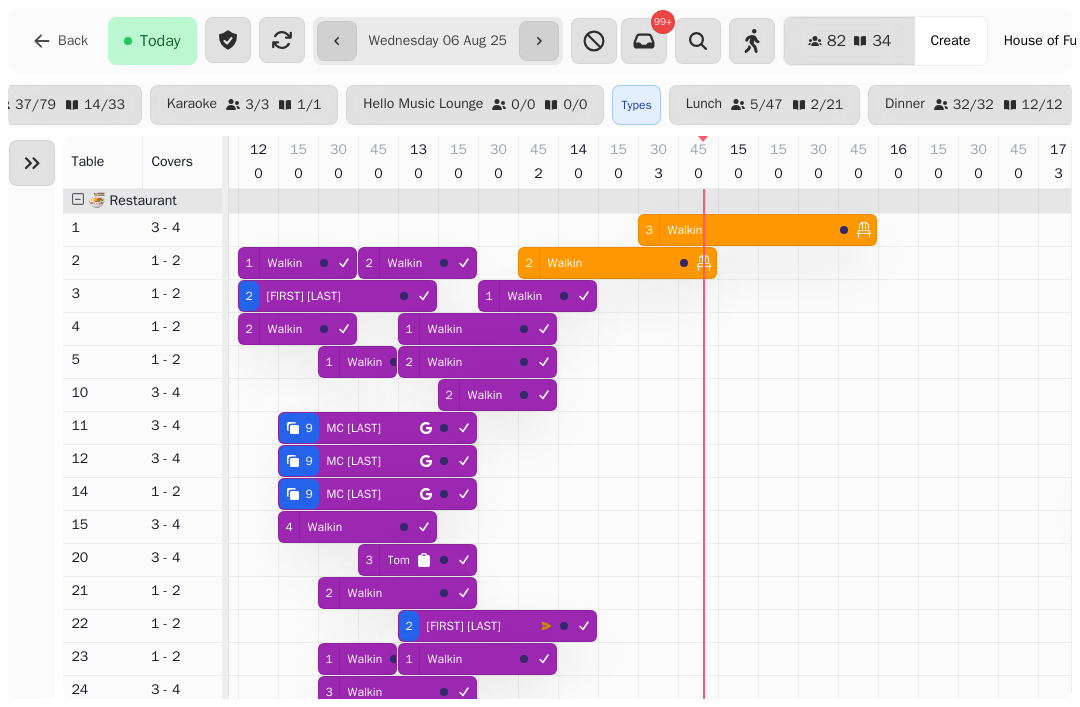 click on "2 Walkin" at bounding box center [595, 263] 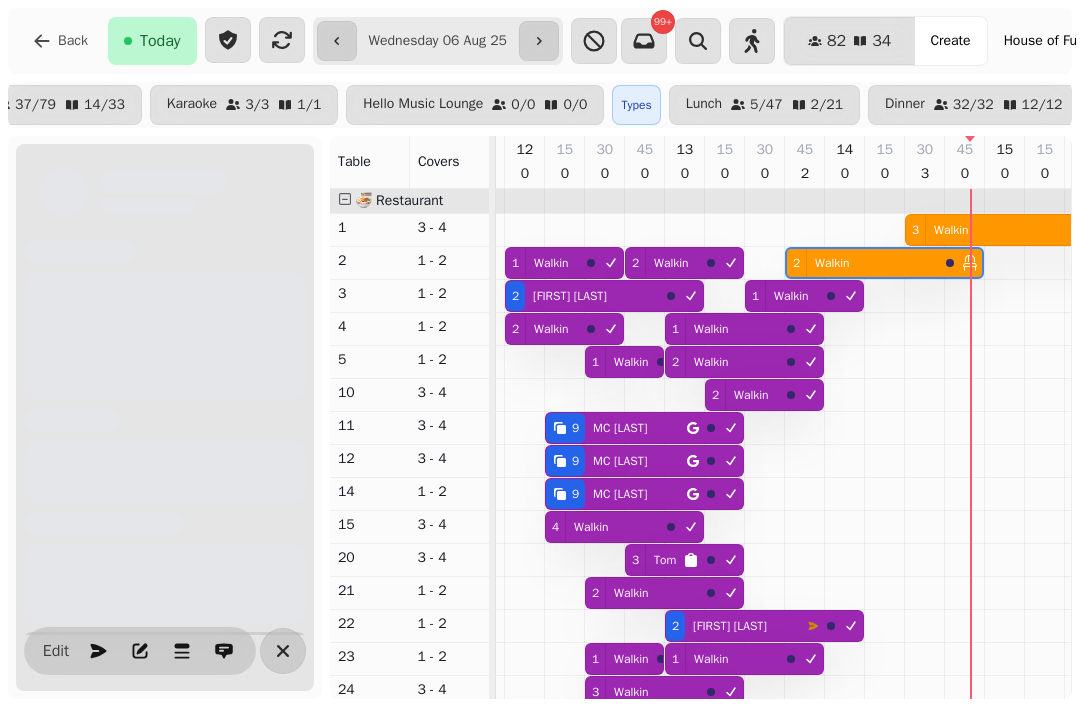 scroll, scrollTop: 0, scrollLeft: 347, axis: horizontal 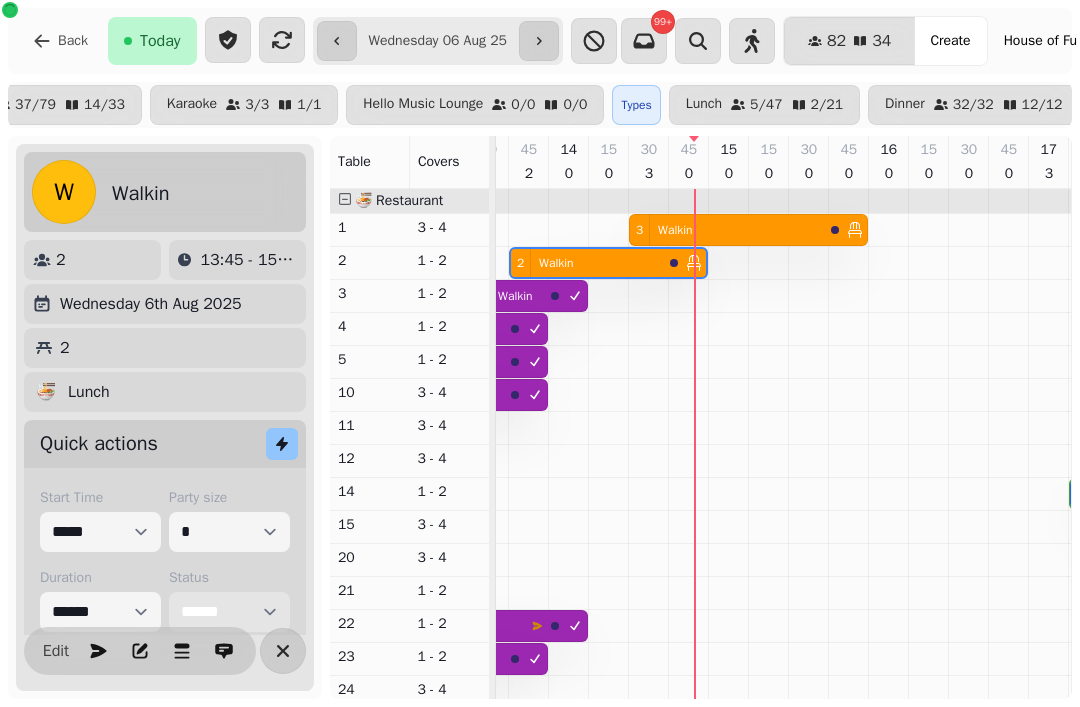click on "**********" at bounding box center [229, 612] 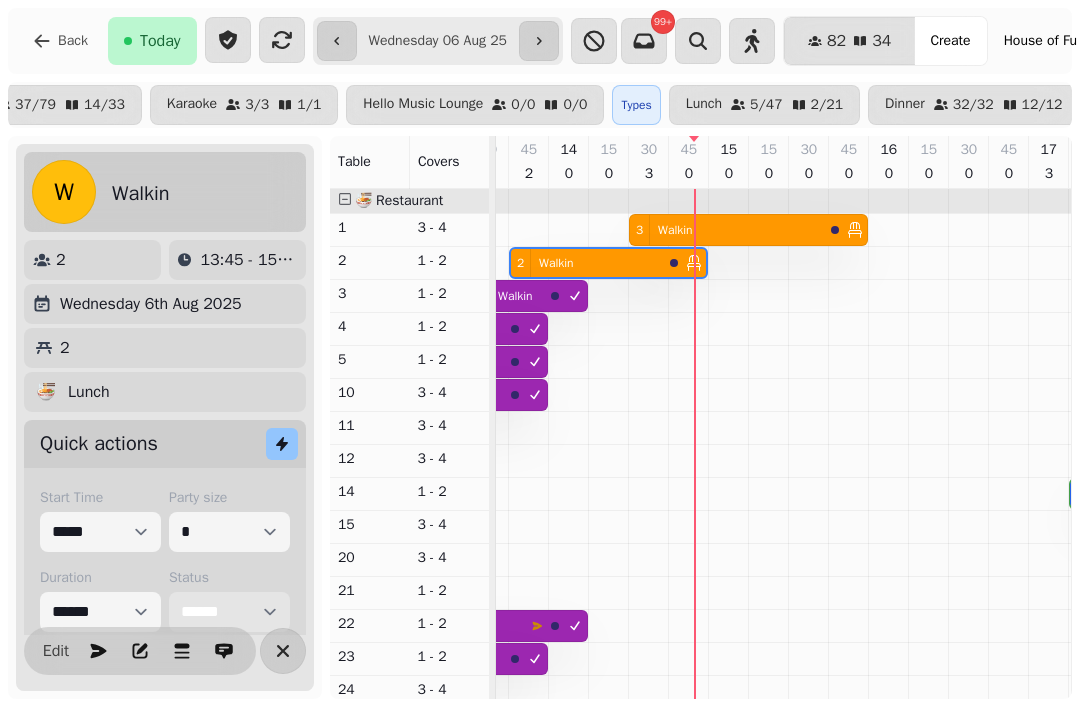 select on "********" 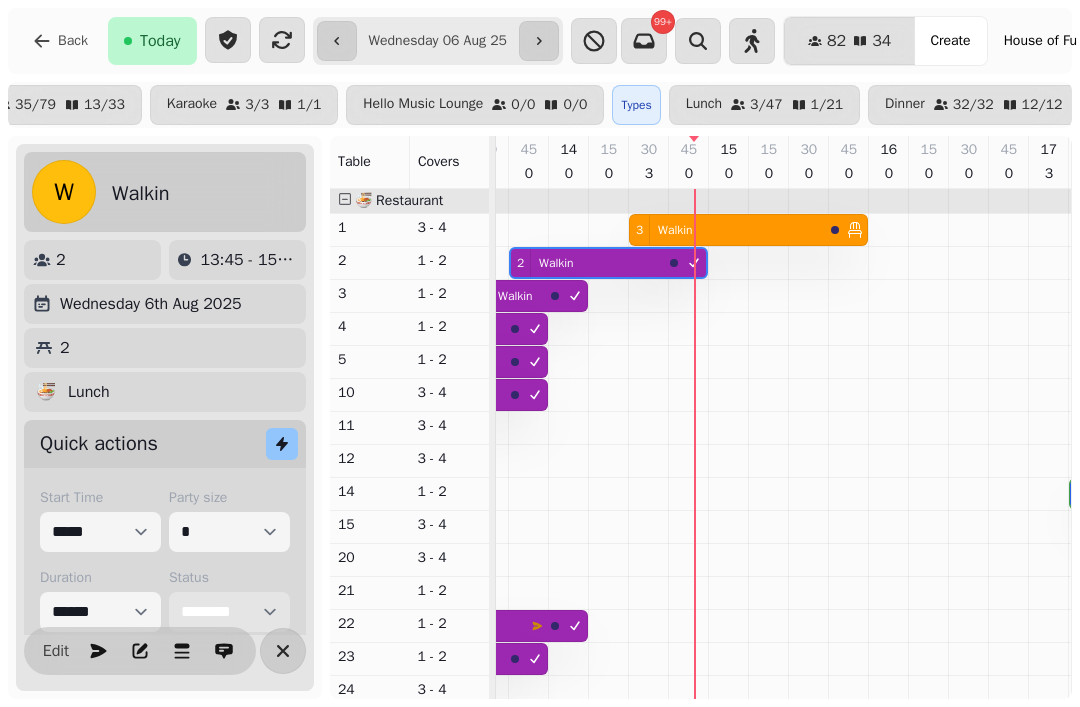 scroll, scrollTop: 51, scrollLeft: 504, axis: both 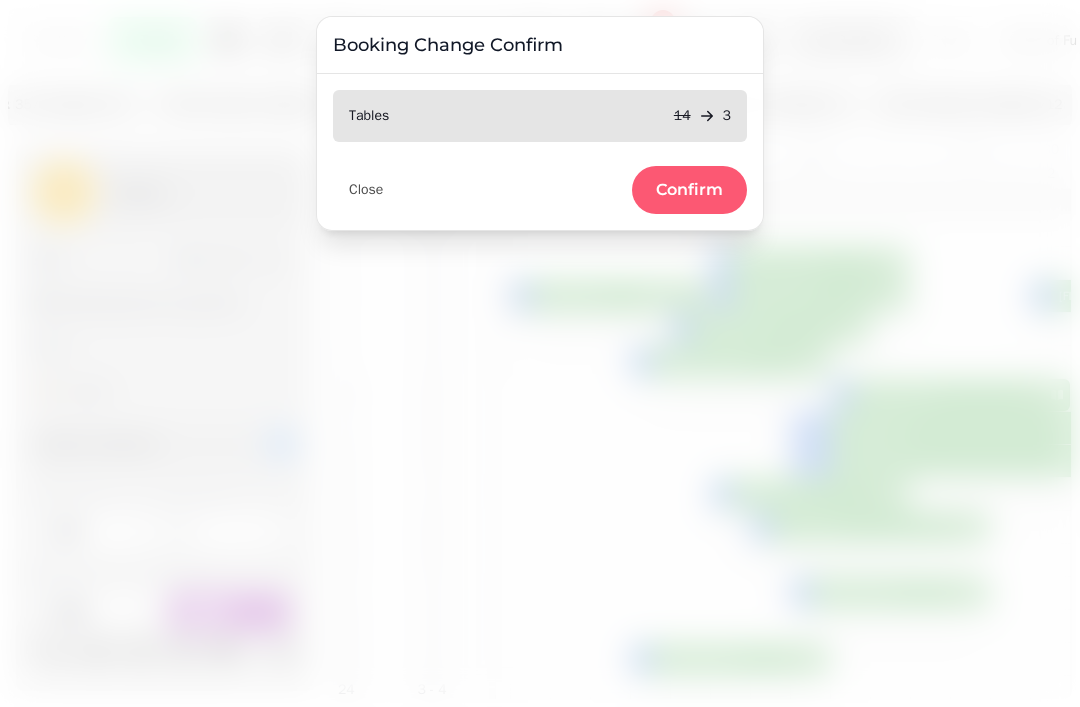 click on "Confirm" at bounding box center [689, 190] 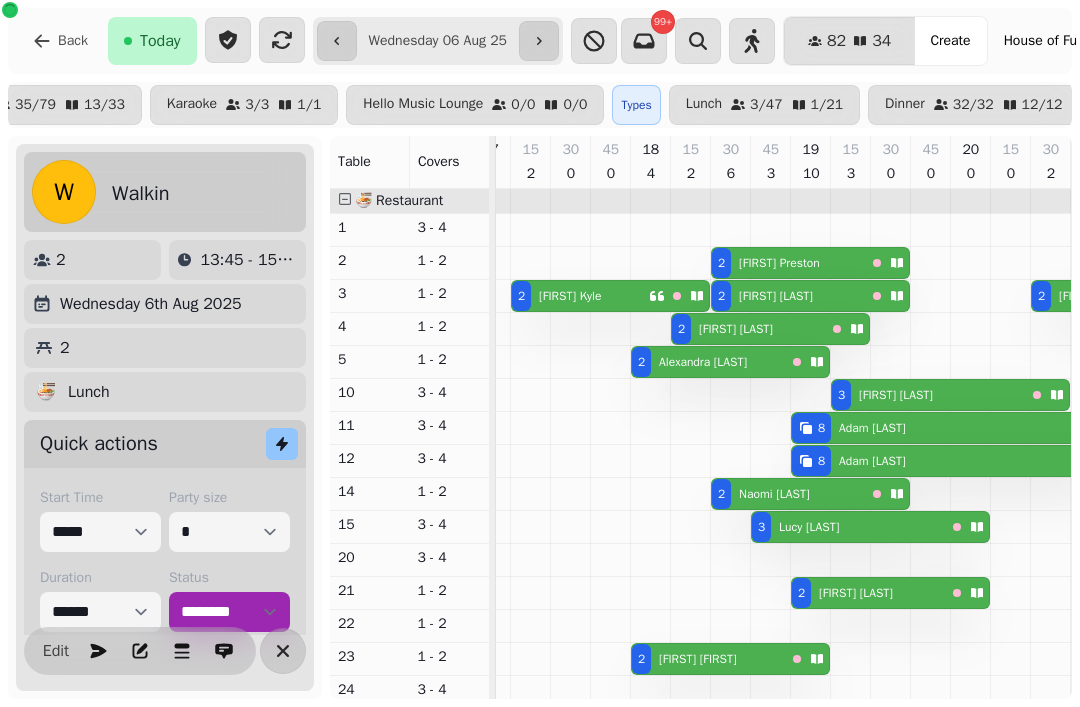 click on "Annabel   Kyle" at bounding box center [570, 296] 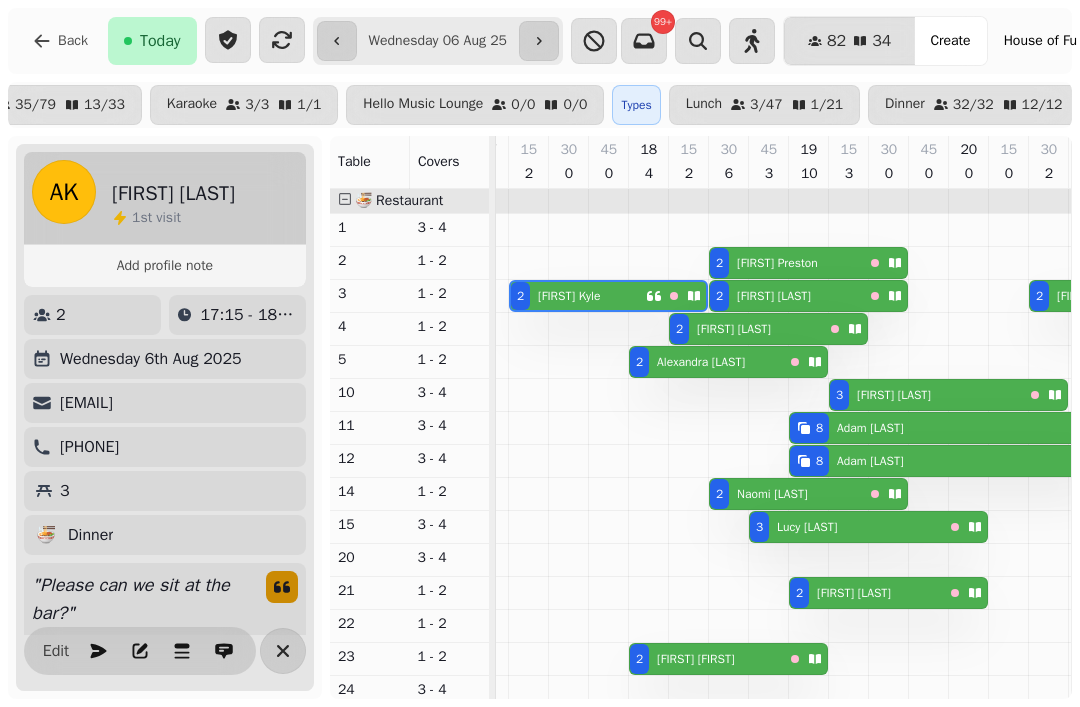 click on "Edit" at bounding box center [56, 651] 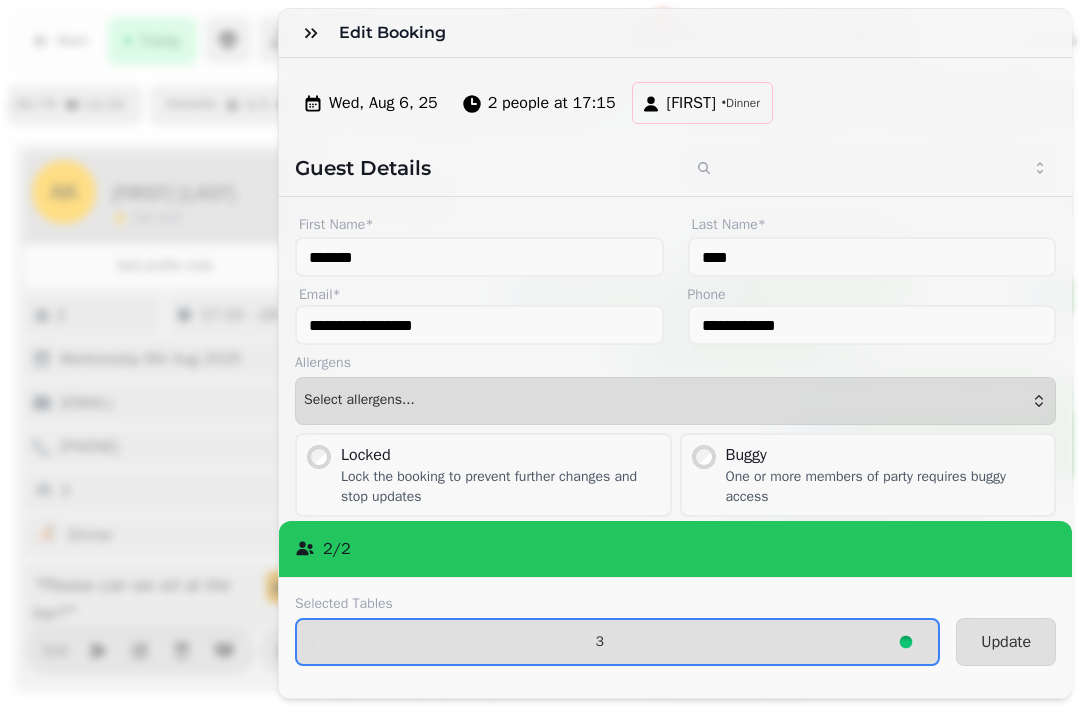 click on "3" at bounding box center [617, 642] 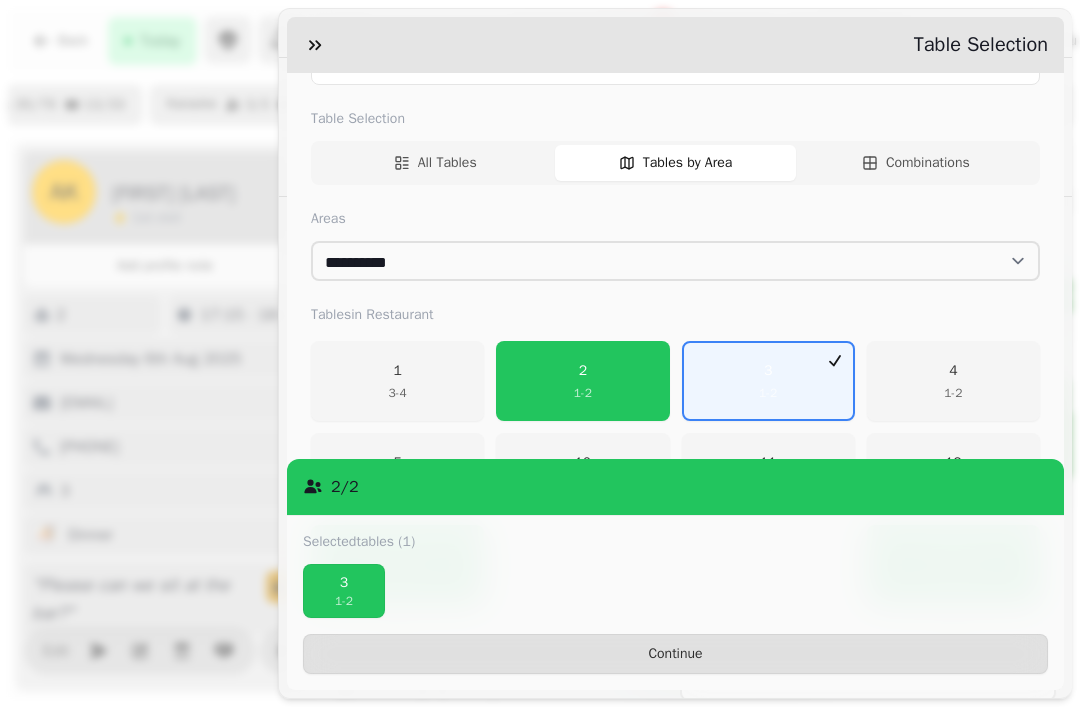 click on "3" at bounding box center [344, 583] 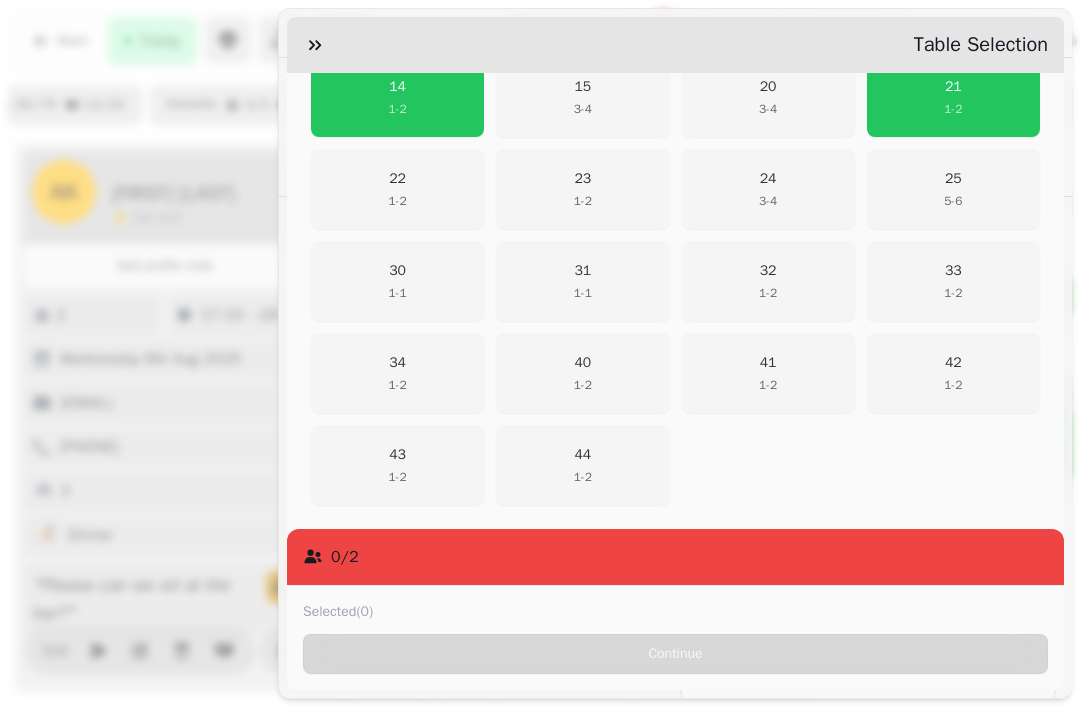click on "43 1  -  2" at bounding box center (397, 465) 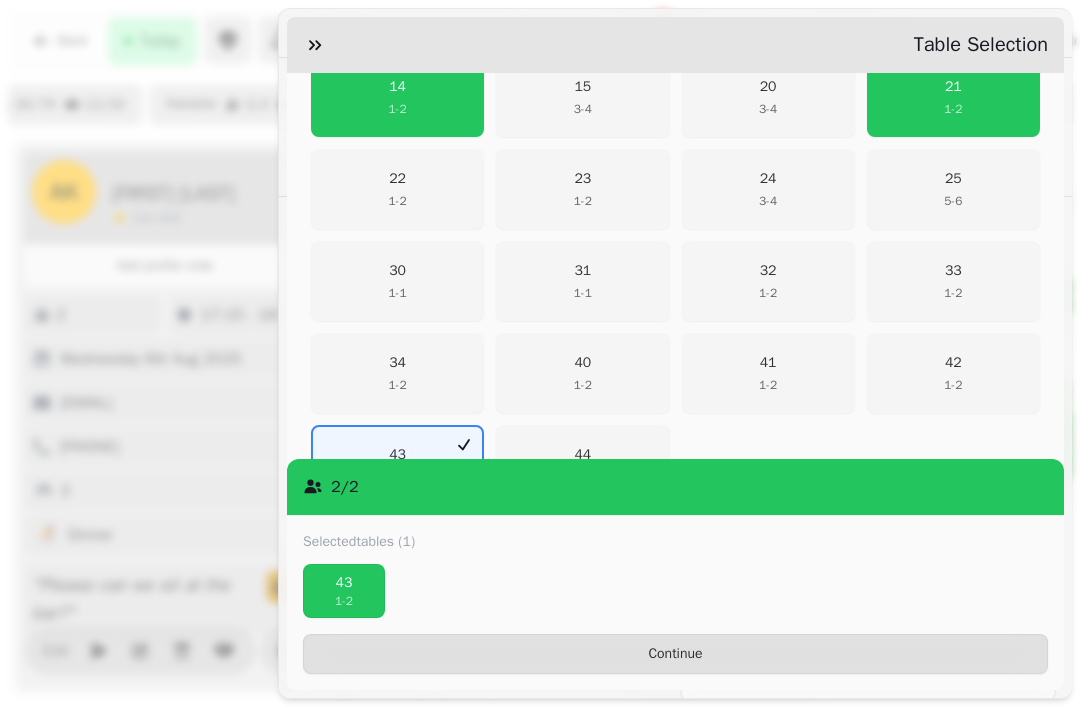click on "44 1  -  2" at bounding box center (582, 465) 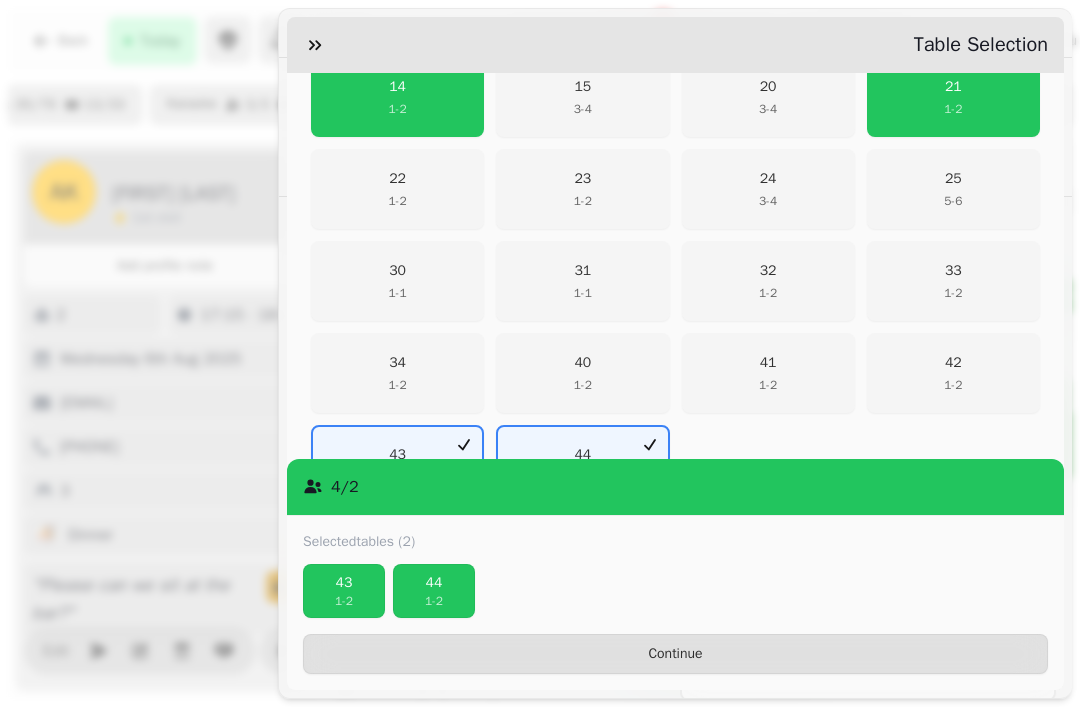 click on "Continue" at bounding box center (675, 654) 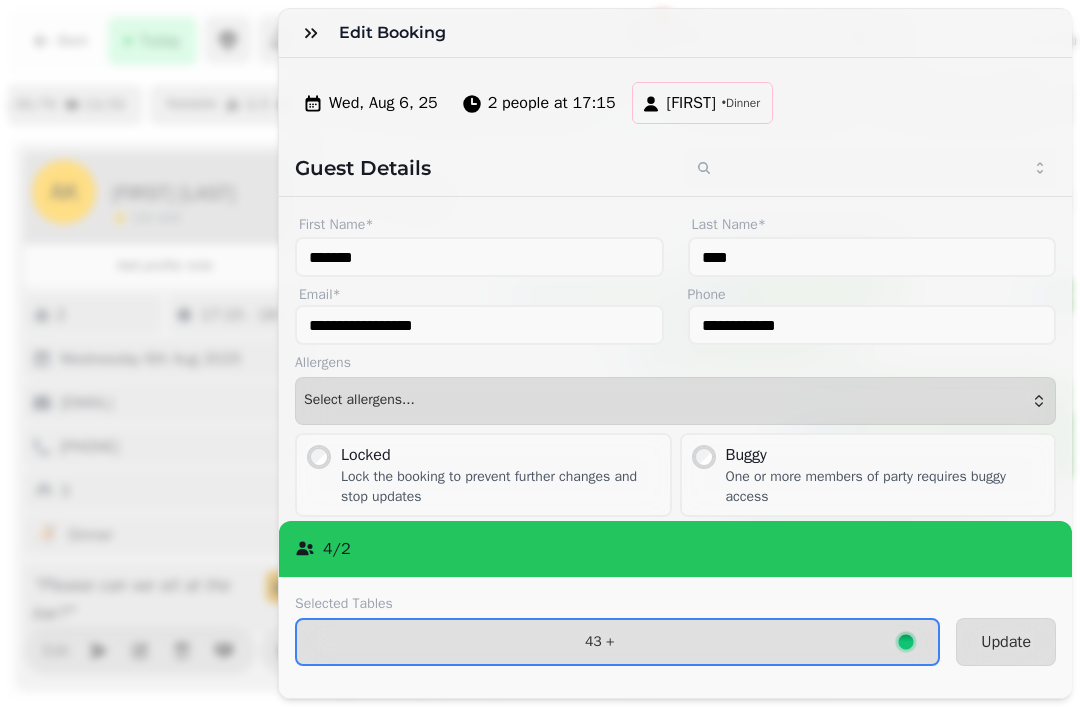 click on "Update" at bounding box center [1006, 642] 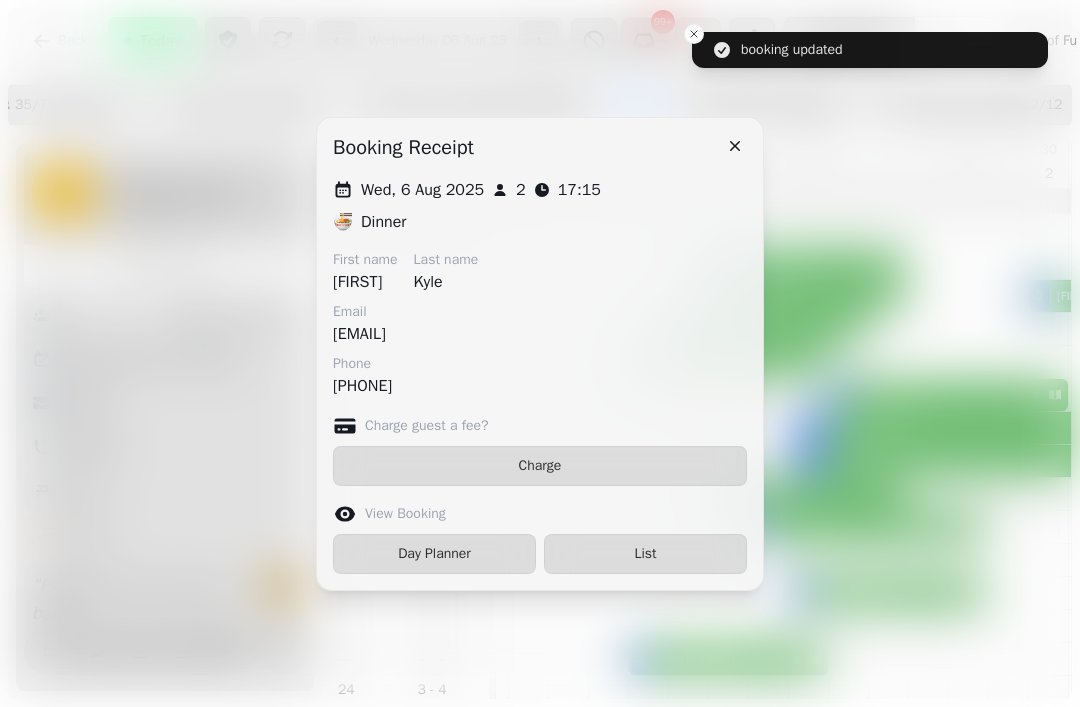 click 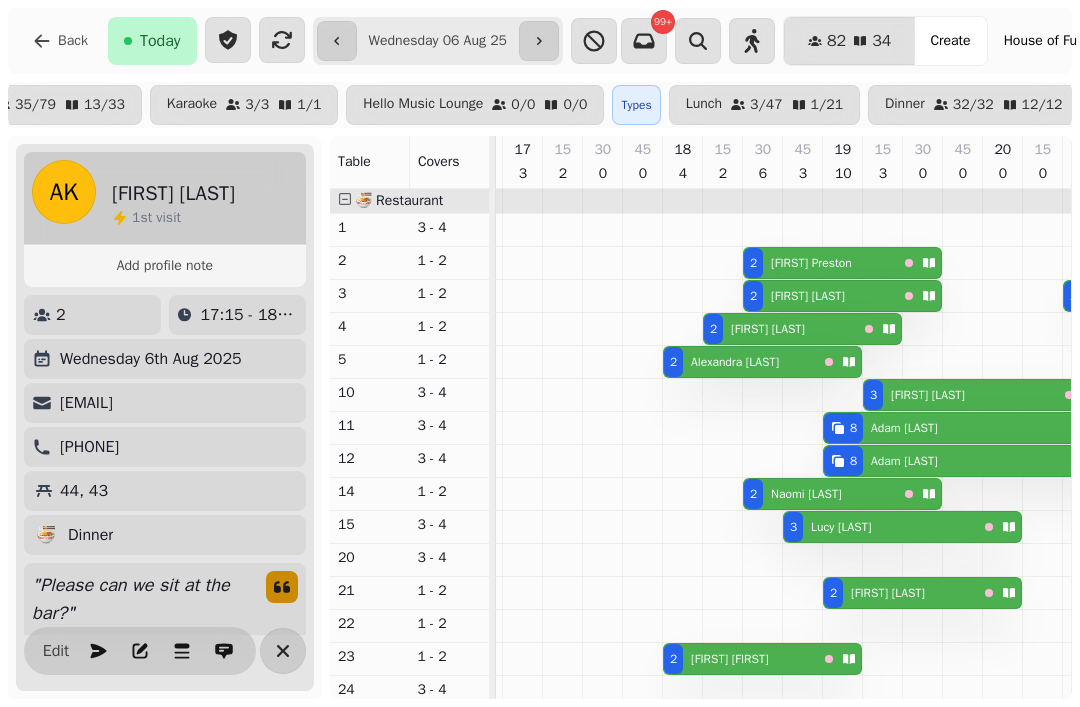 click 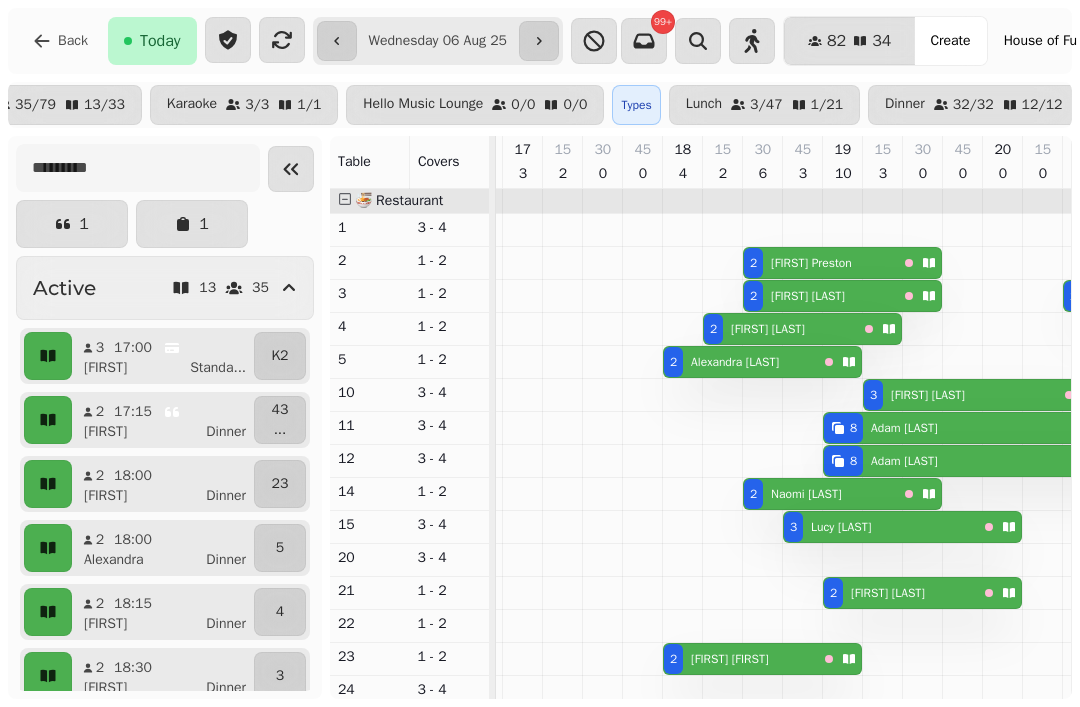 click at bounding box center (291, 169) 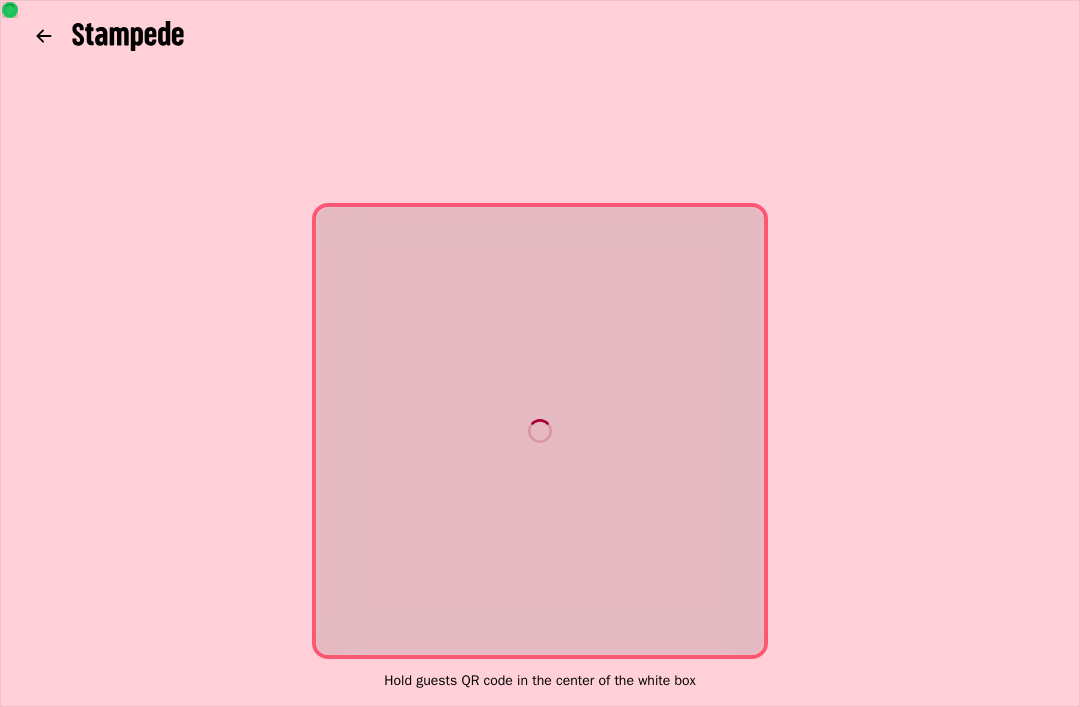 scroll, scrollTop: 0, scrollLeft: 0, axis: both 